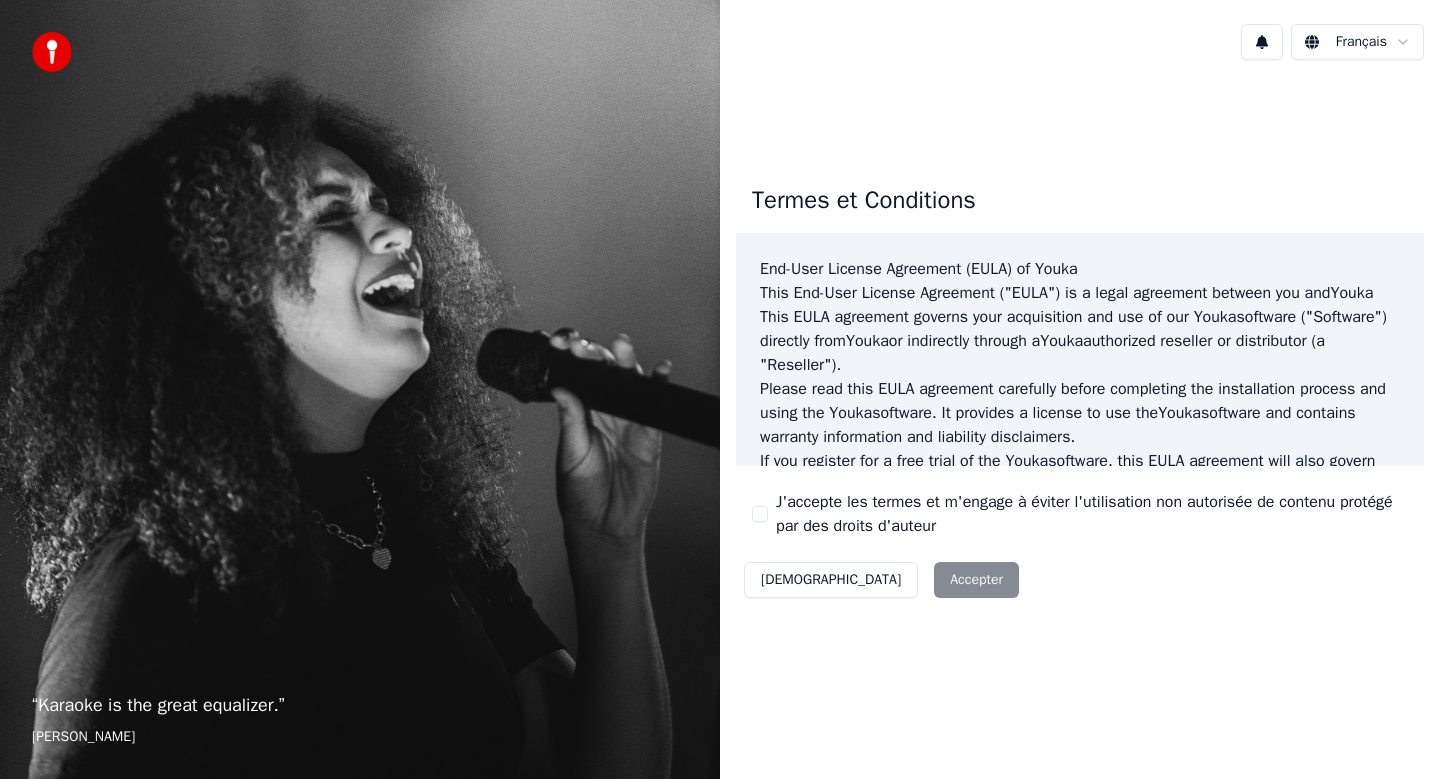 scroll, scrollTop: 0, scrollLeft: 0, axis: both 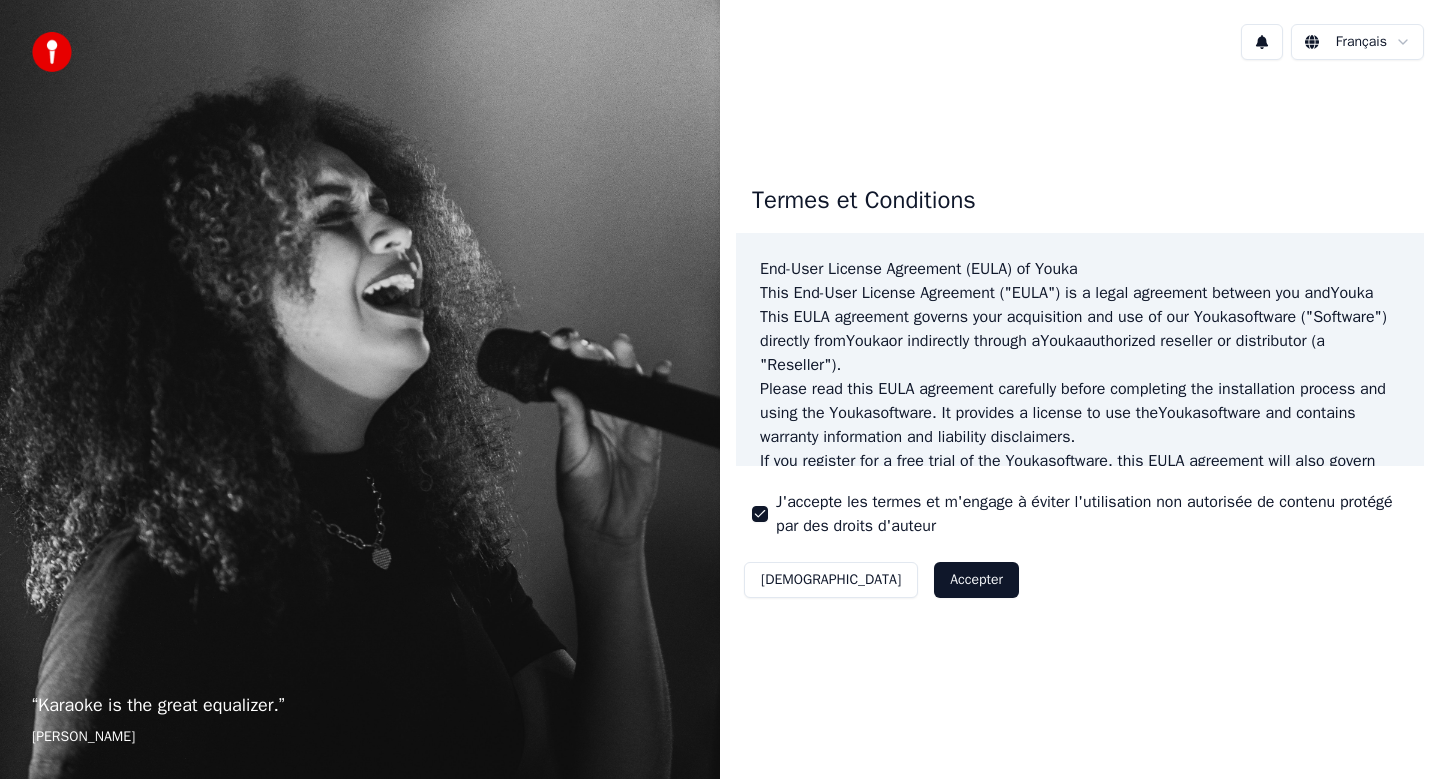 click on "Accepter" at bounding box center [976, 580] 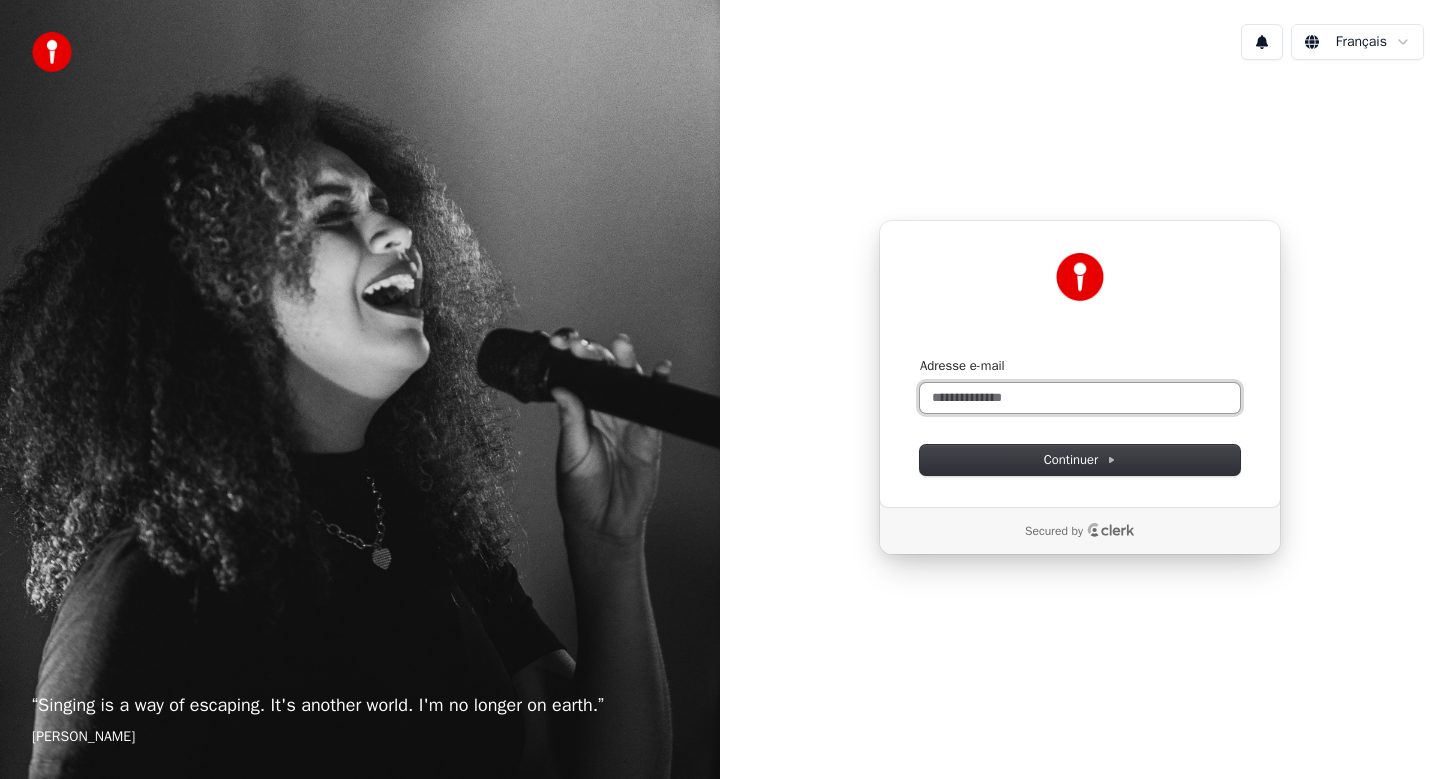 click on "Adresse e-mail" at bounding box center (1080, 398) 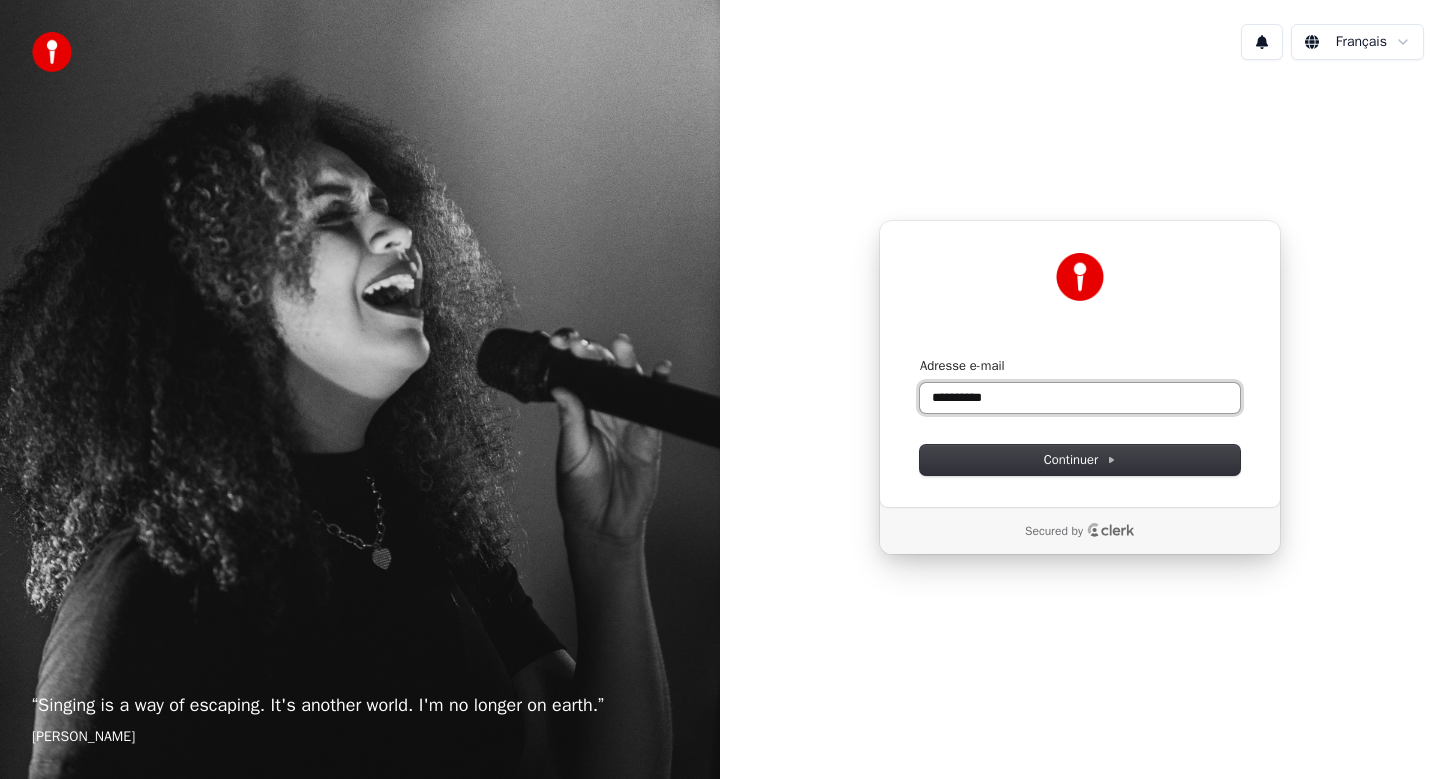 click on "**********" at bounding box center (1080, 398) 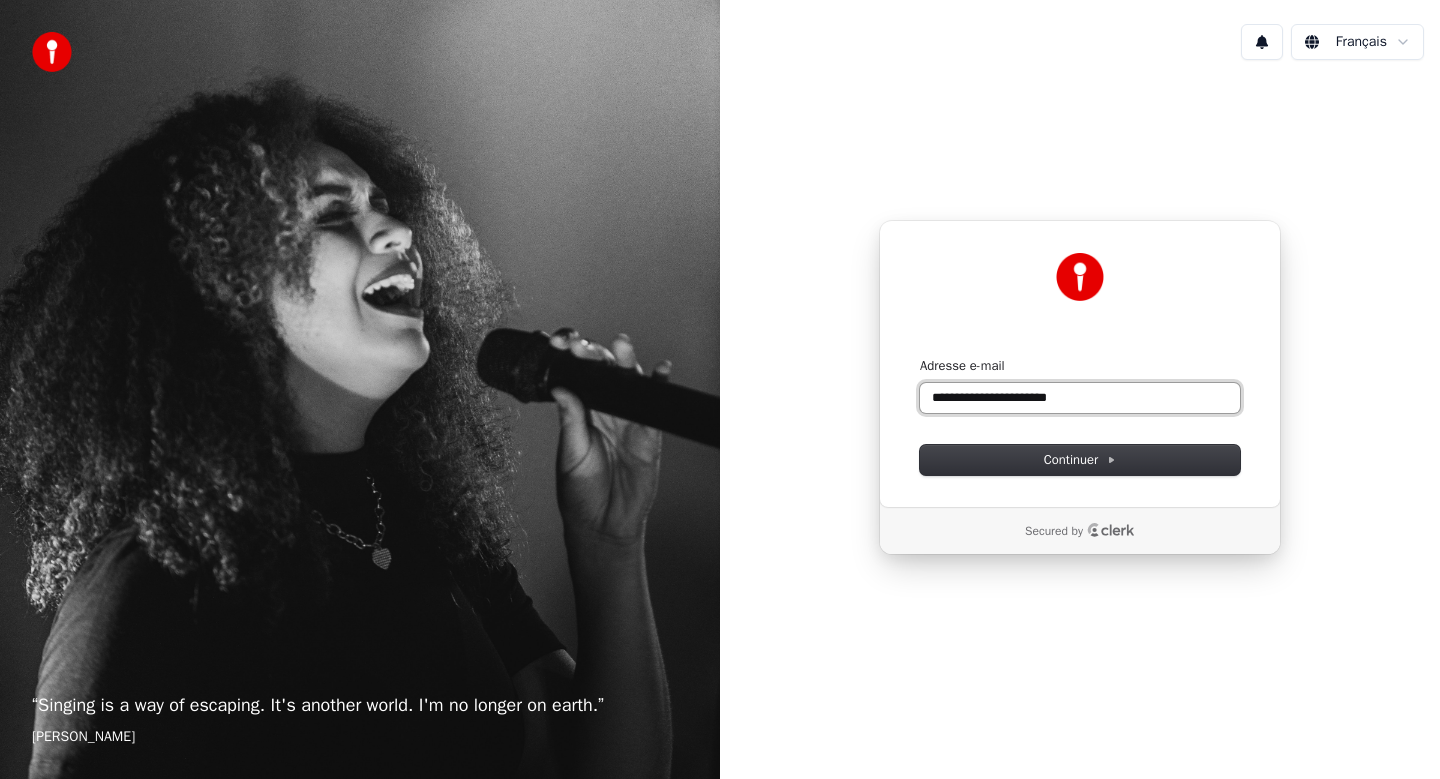 click at bounding box center [920, 357] 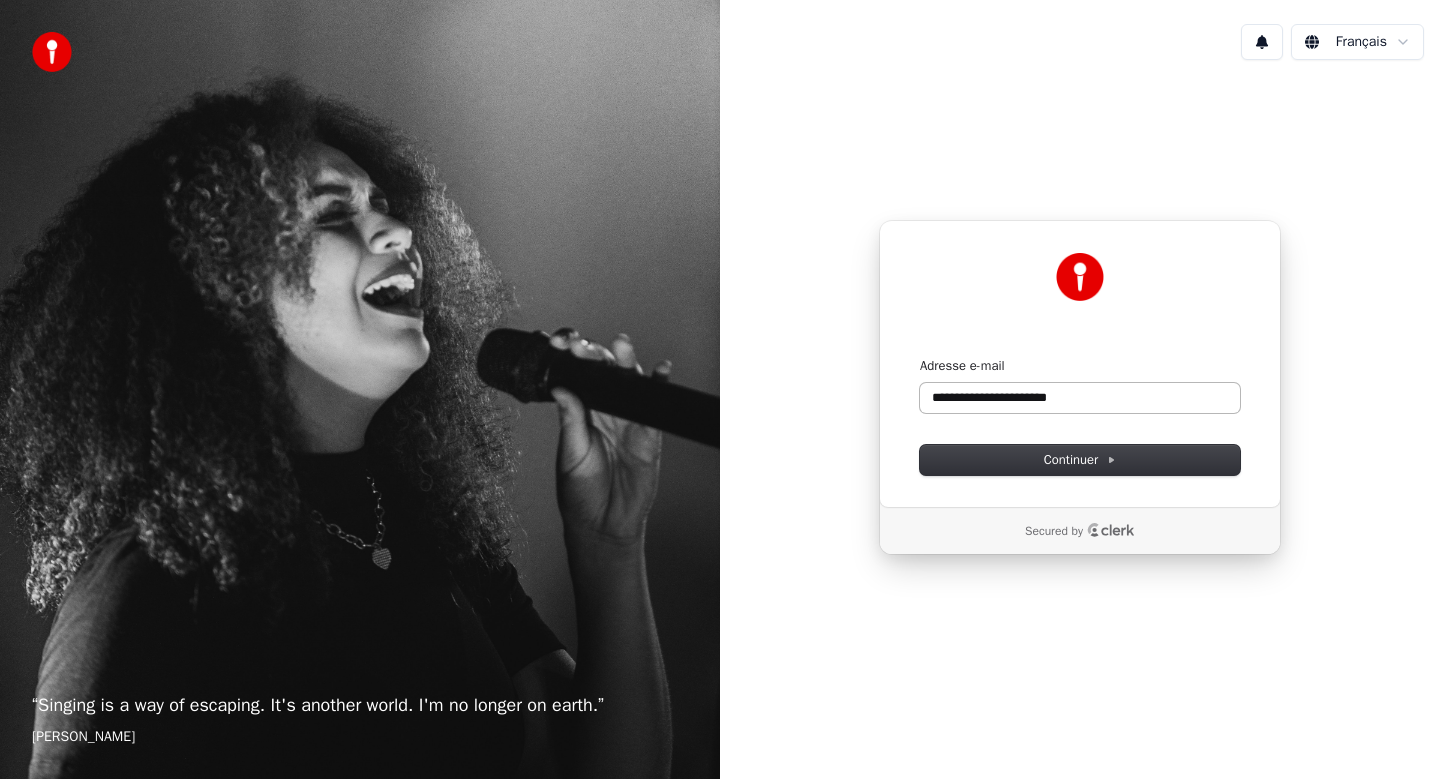 type on "**********" 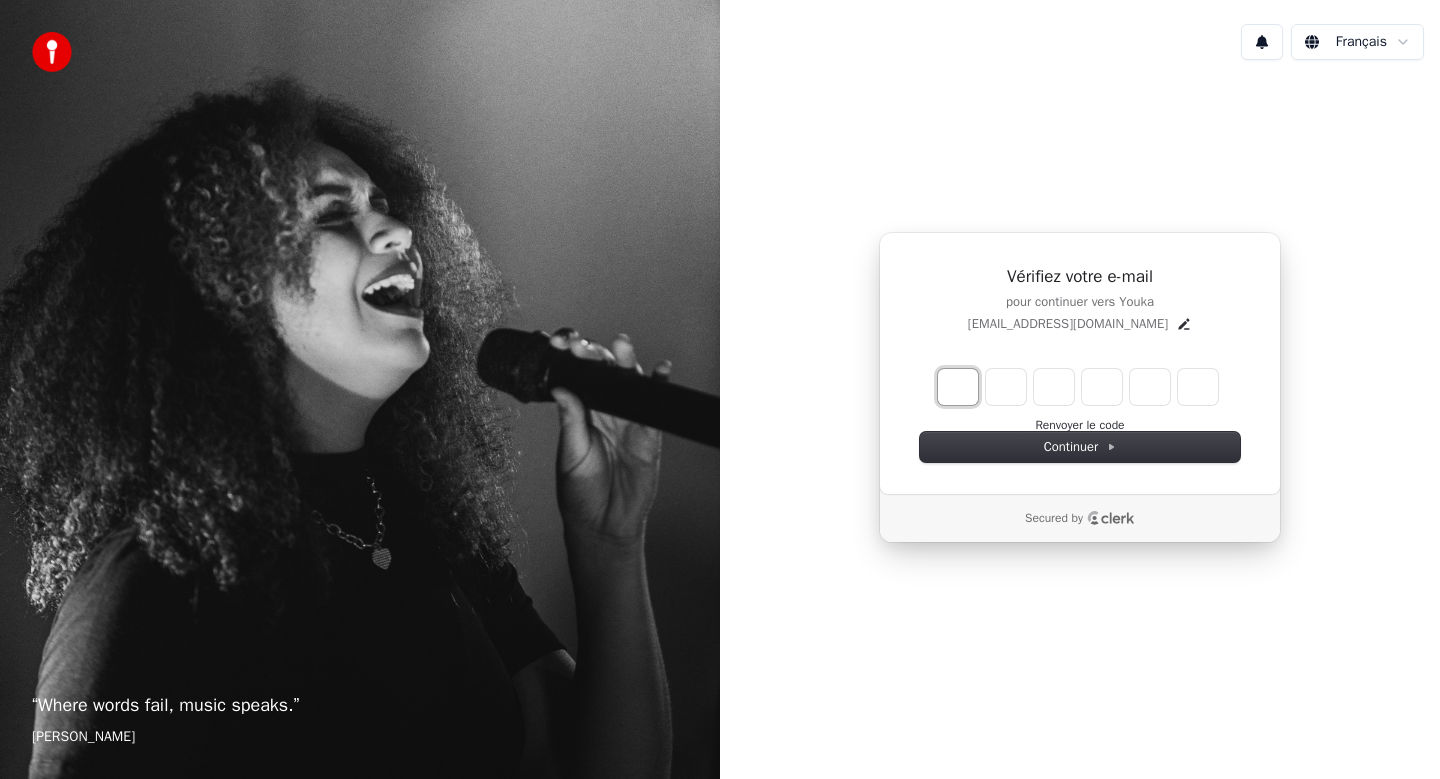 type on "*" 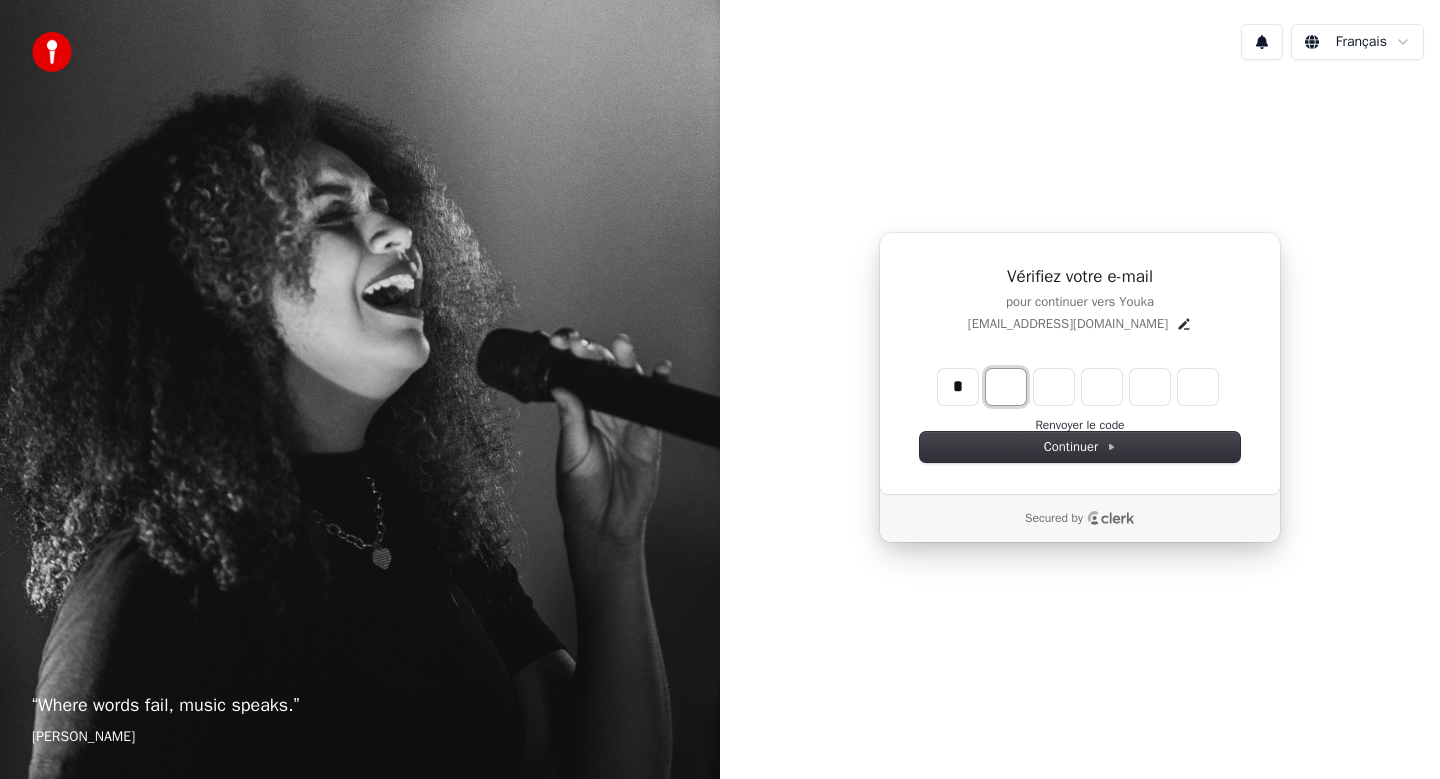type on "*" 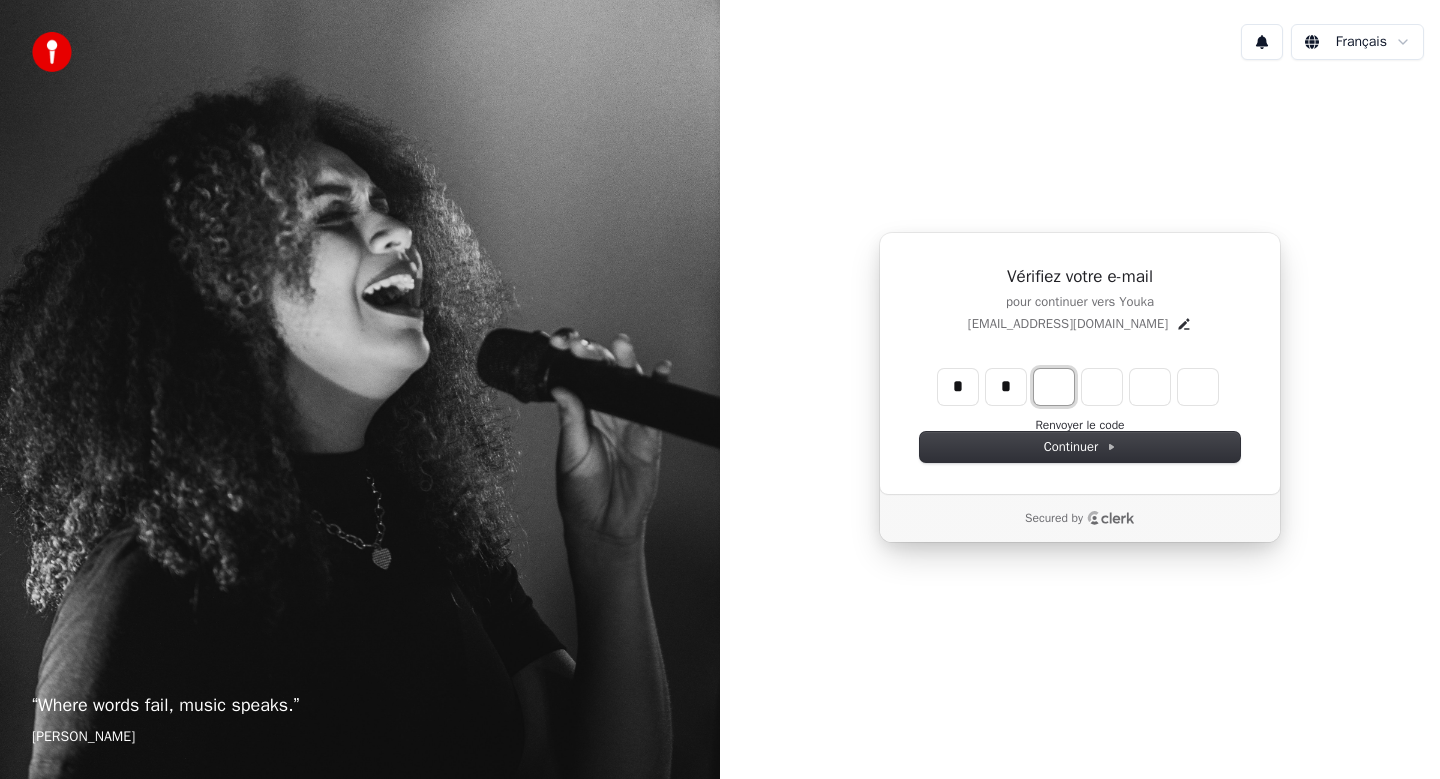 type on "**" 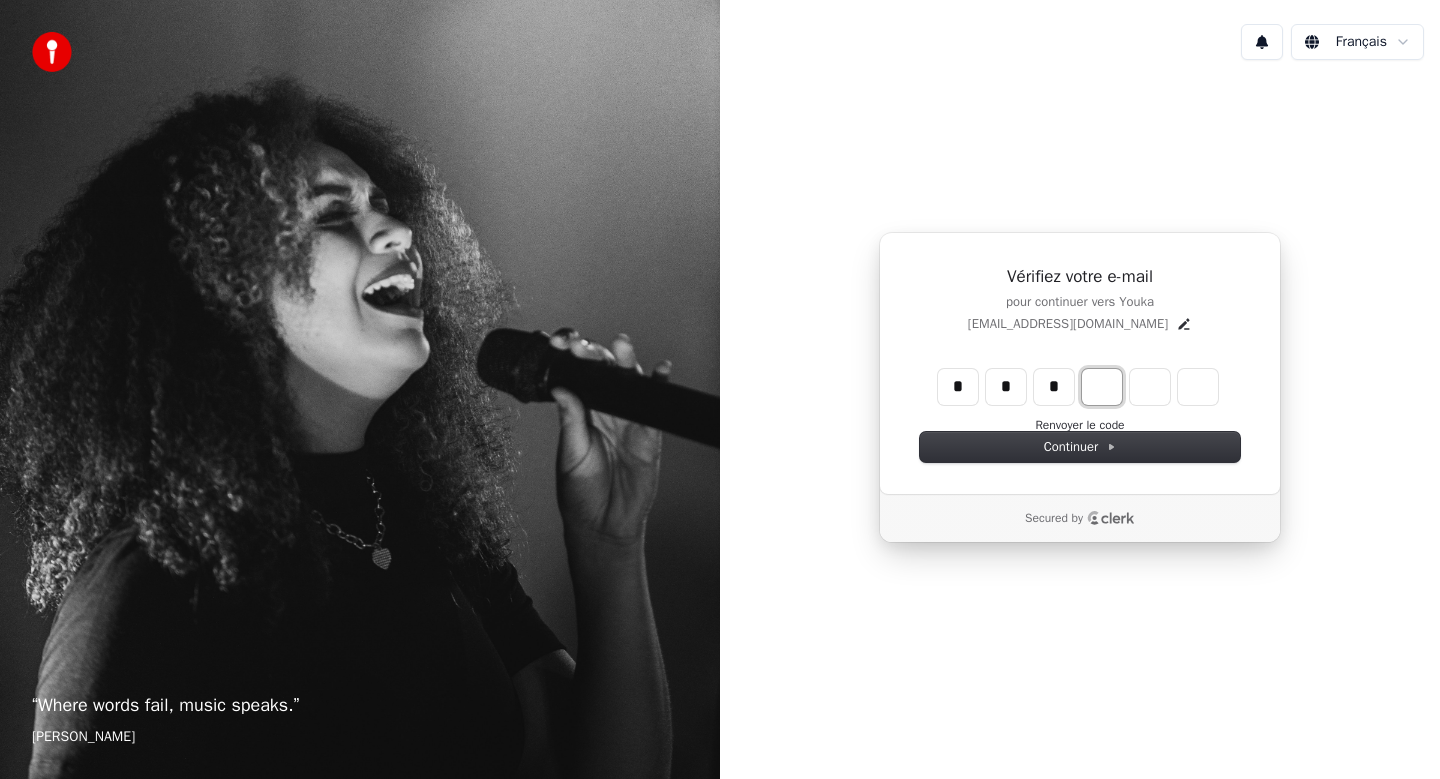 type on "***" 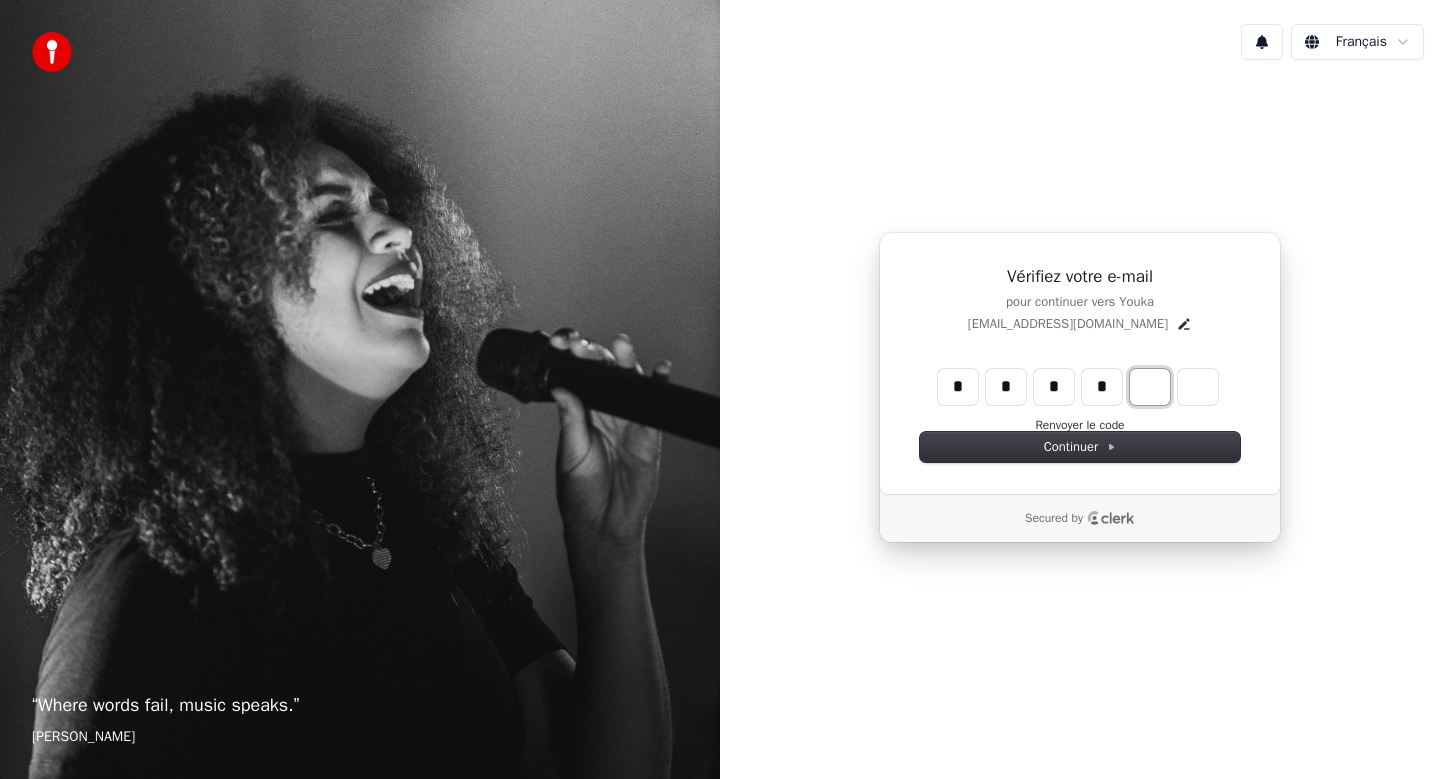 type on "****" 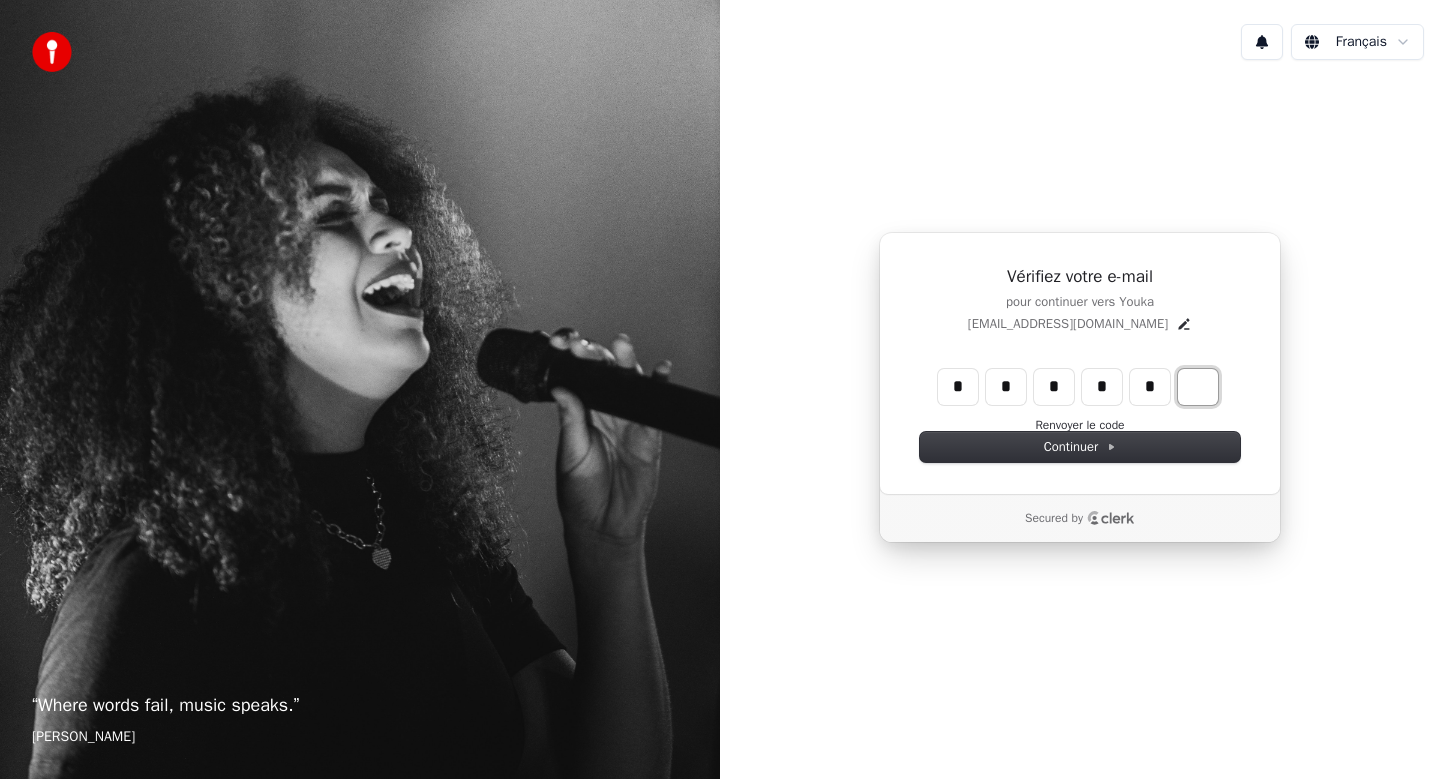 type on "*****" 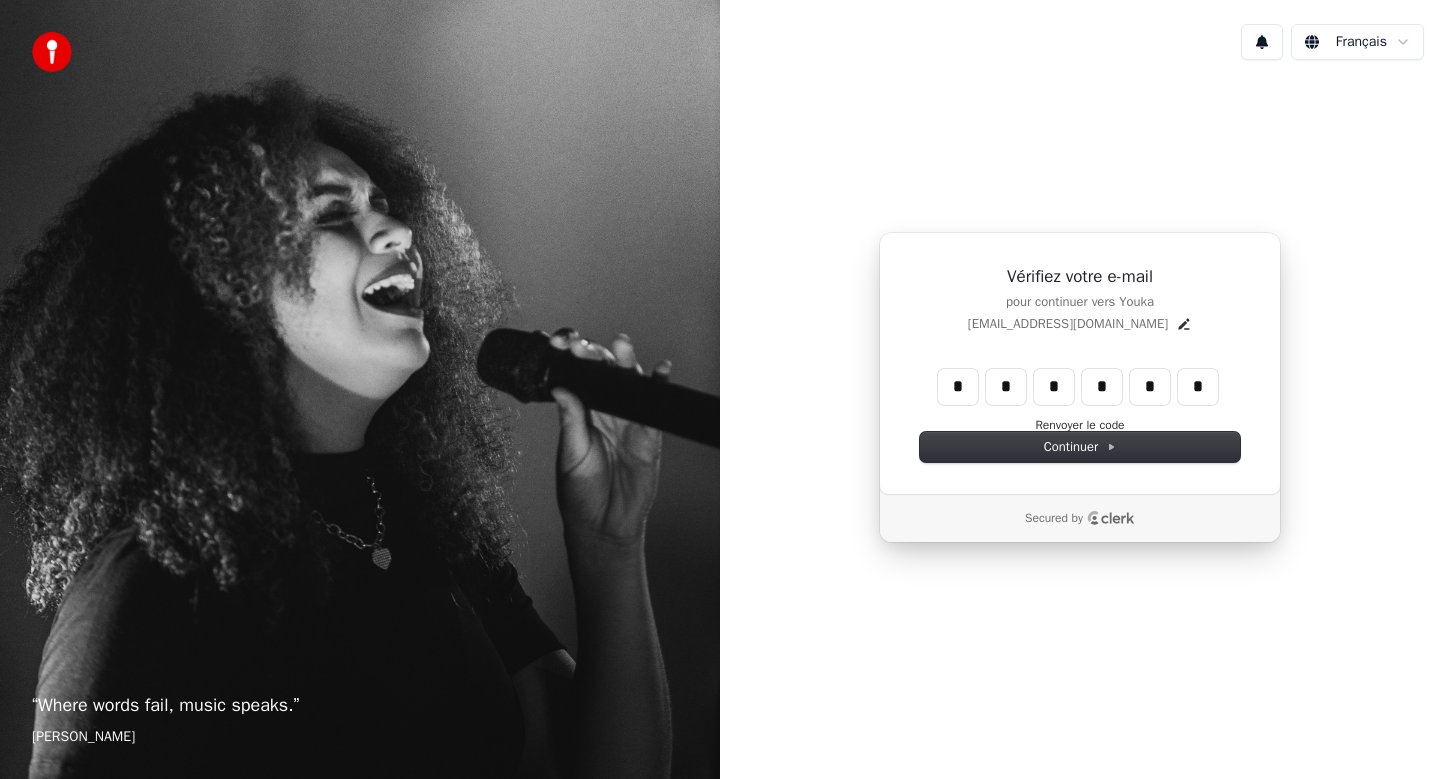 type on "******" 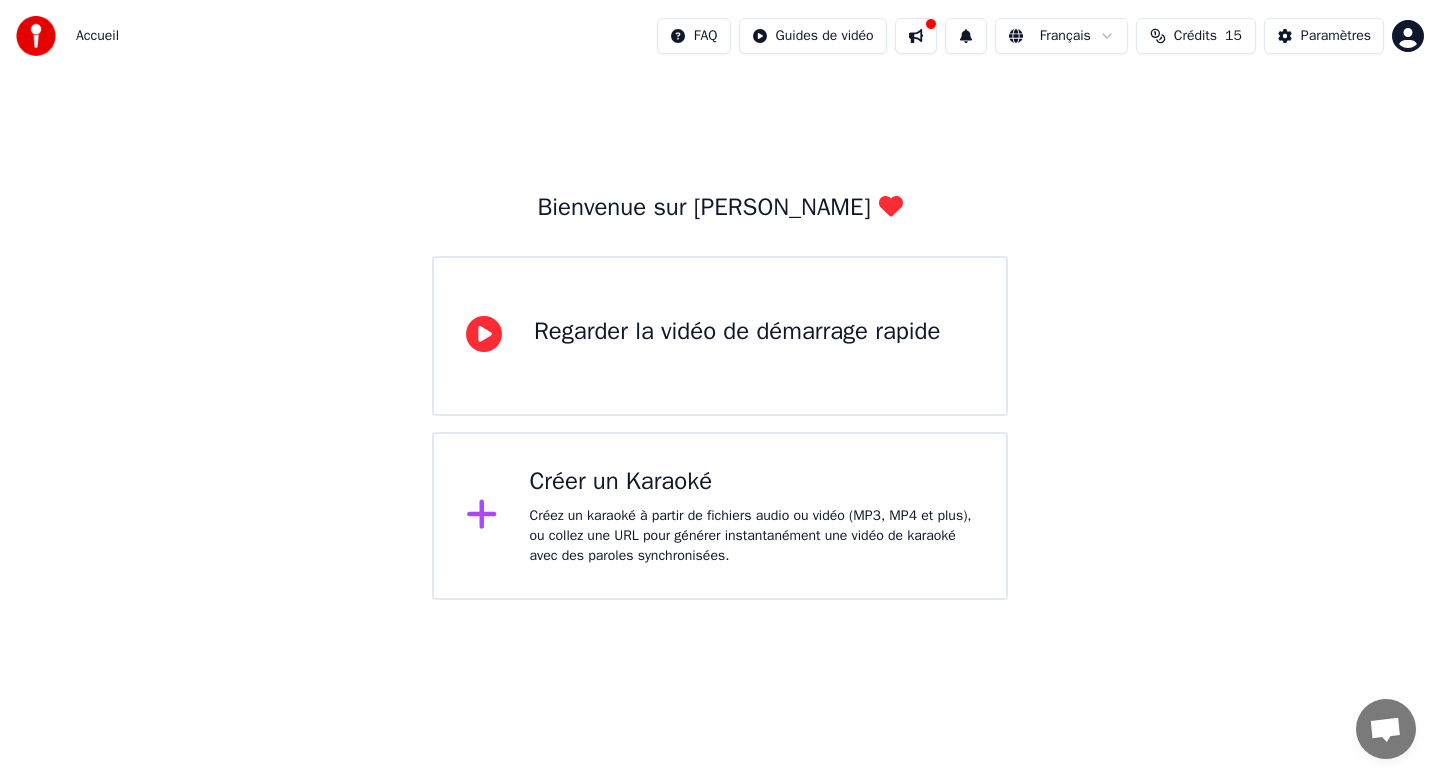 click on "Créer un Karaoké" at bounding box center [752, 482] 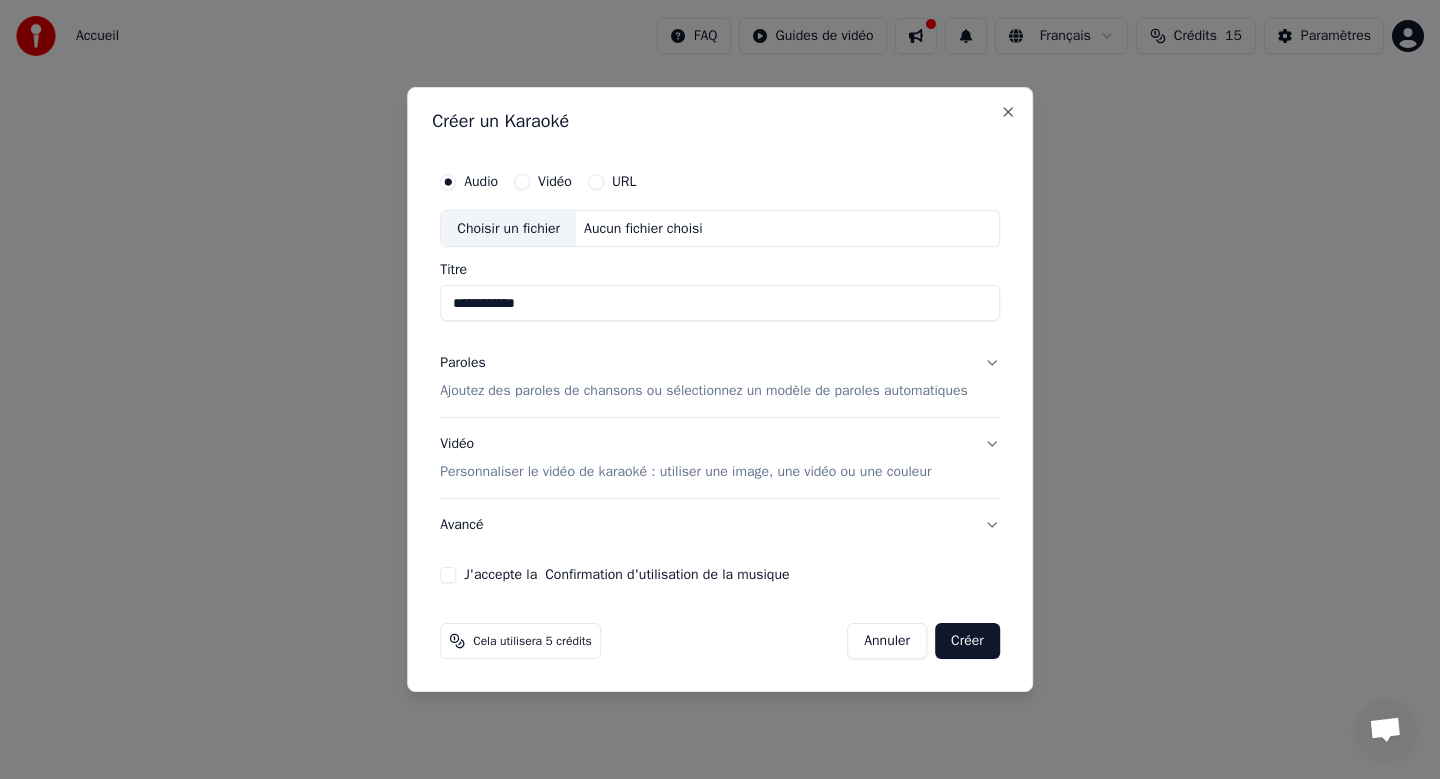 type on "**********" 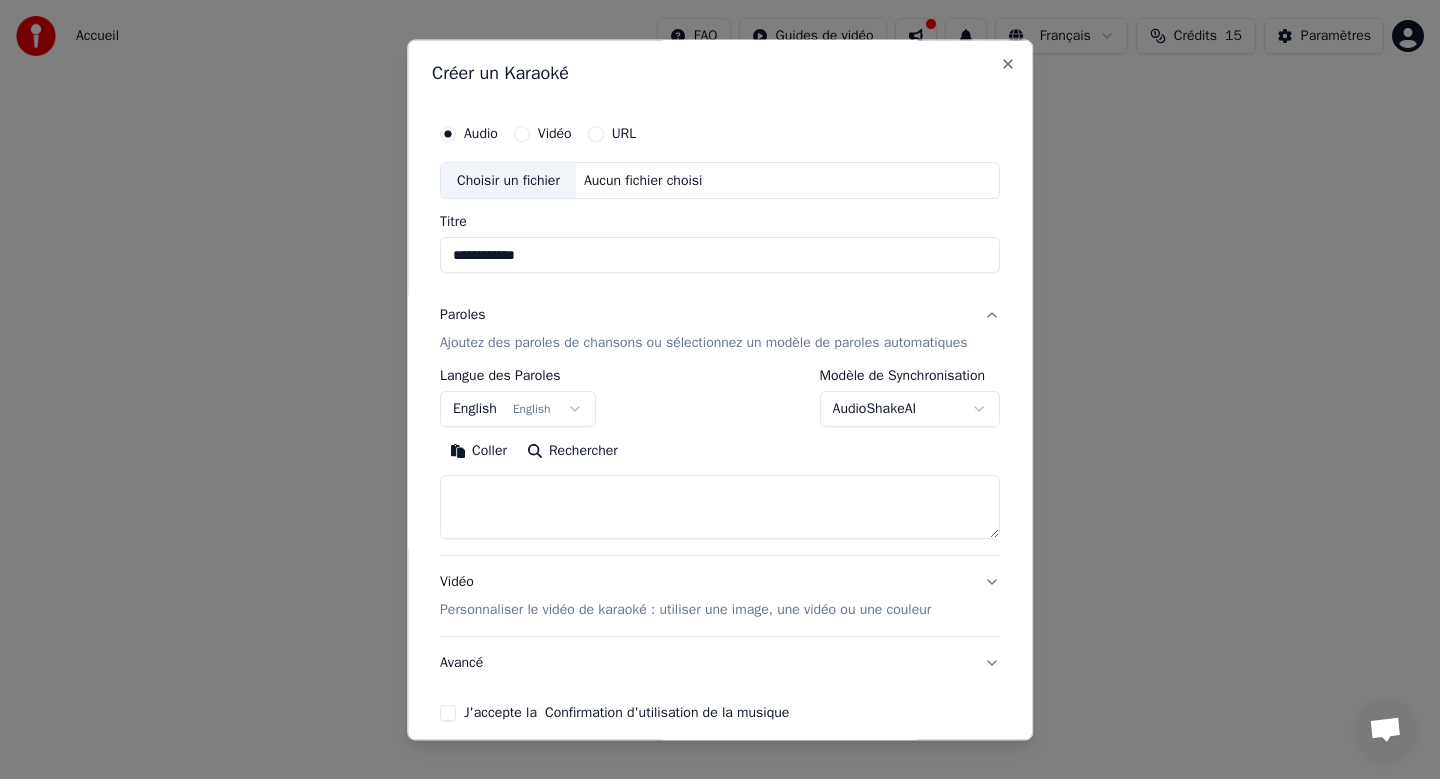 click on "English English" at bounding box center [518, 410] 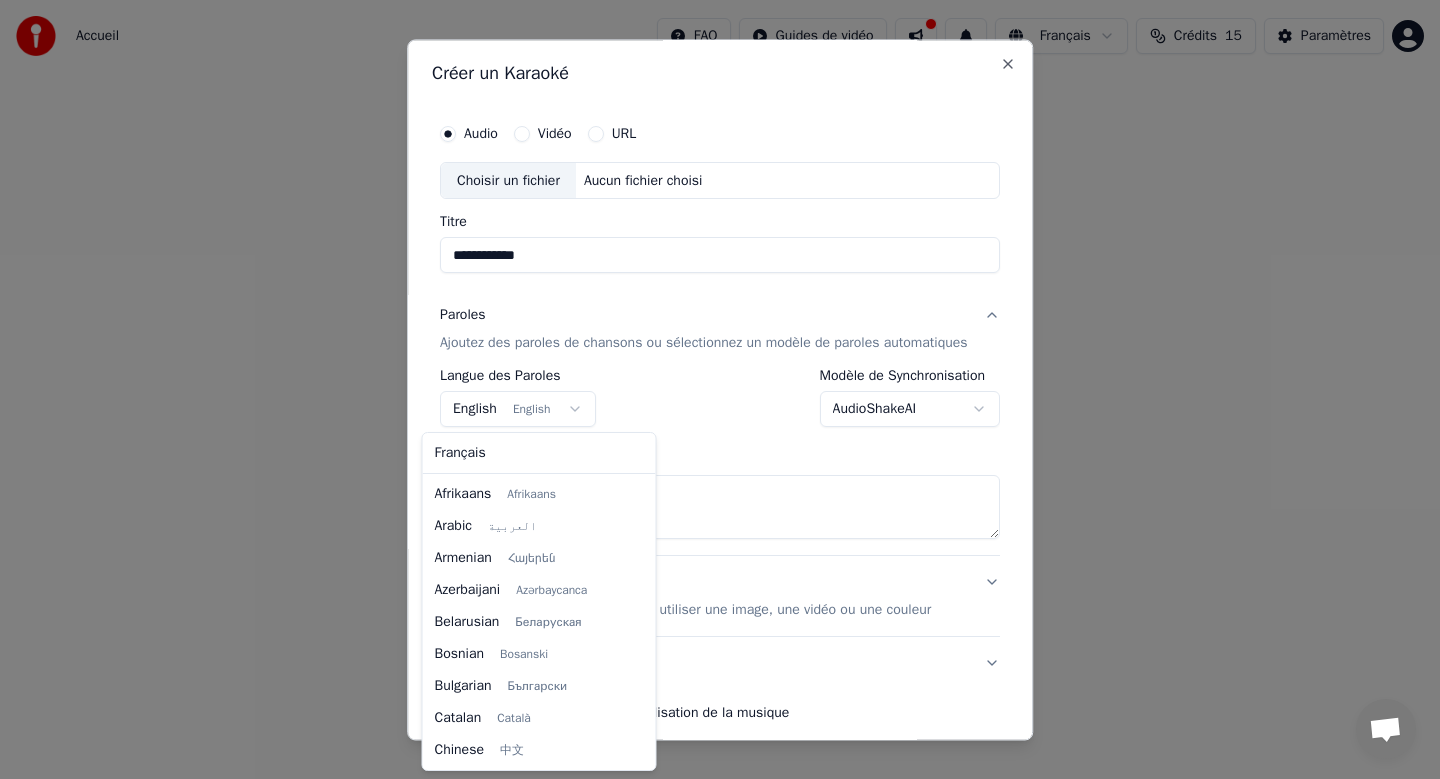scroll, scrollTop: 160, scrollLeft: 0, axis: vertical 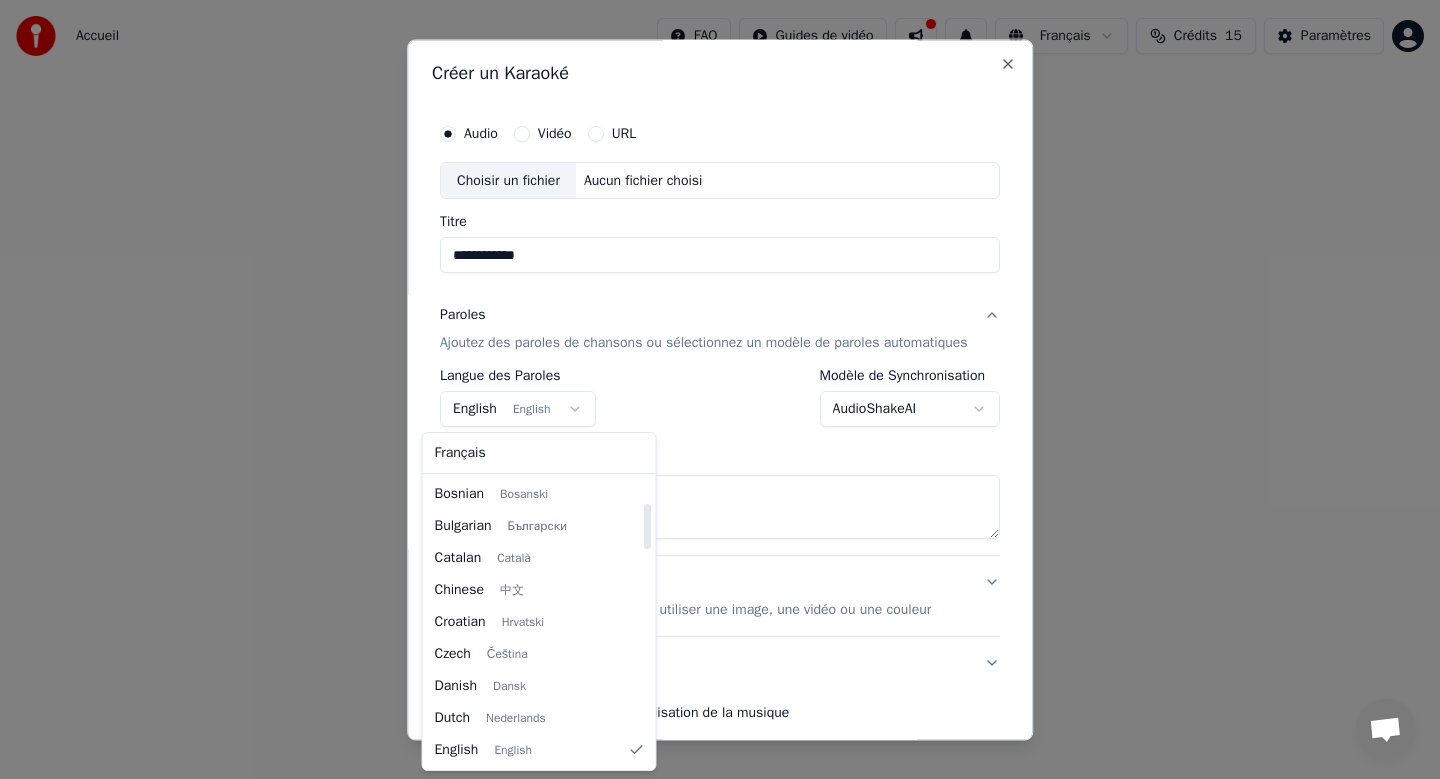 select on "**" 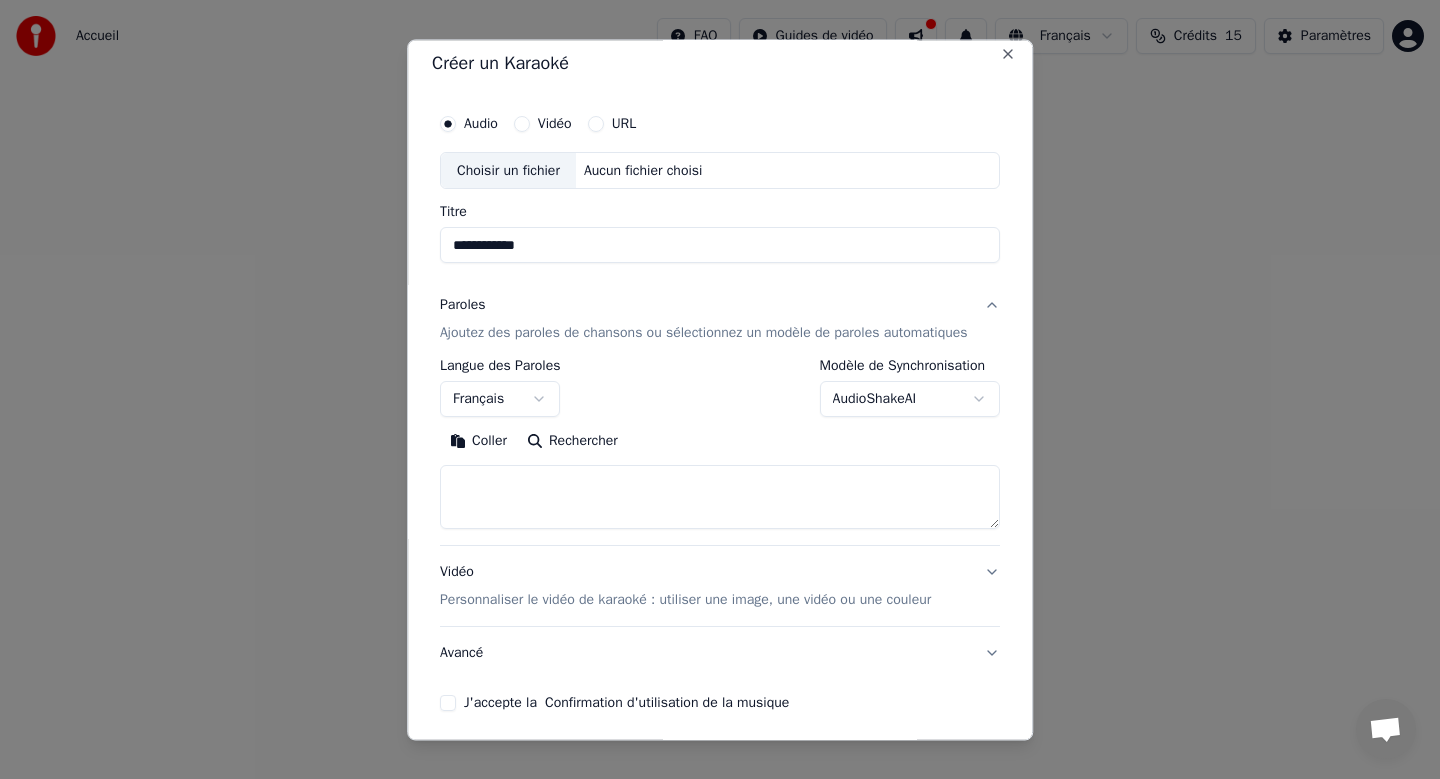 scroll, scrollTop: 0, scrollLeft: 0, axis: both 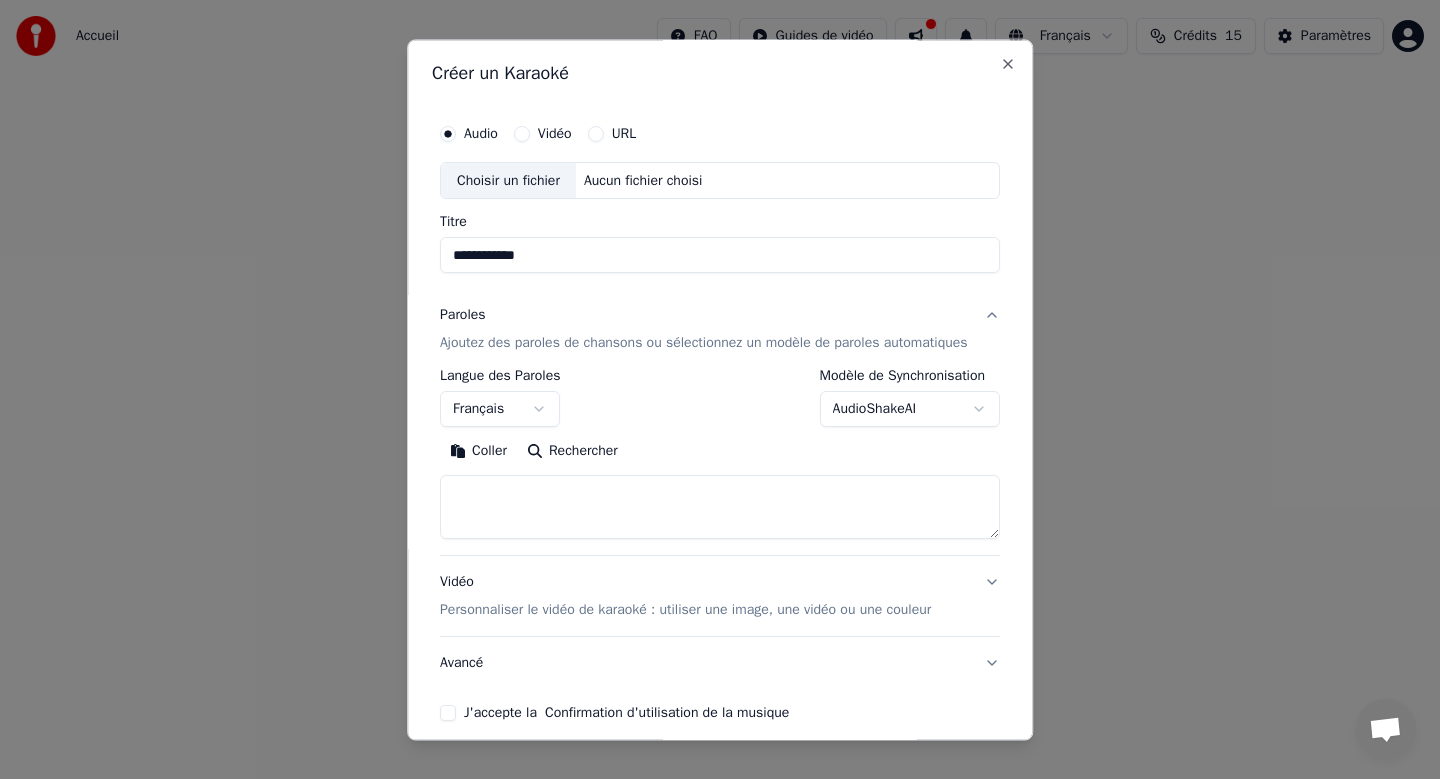 click on "Coller" at bounding box center (478, 452) 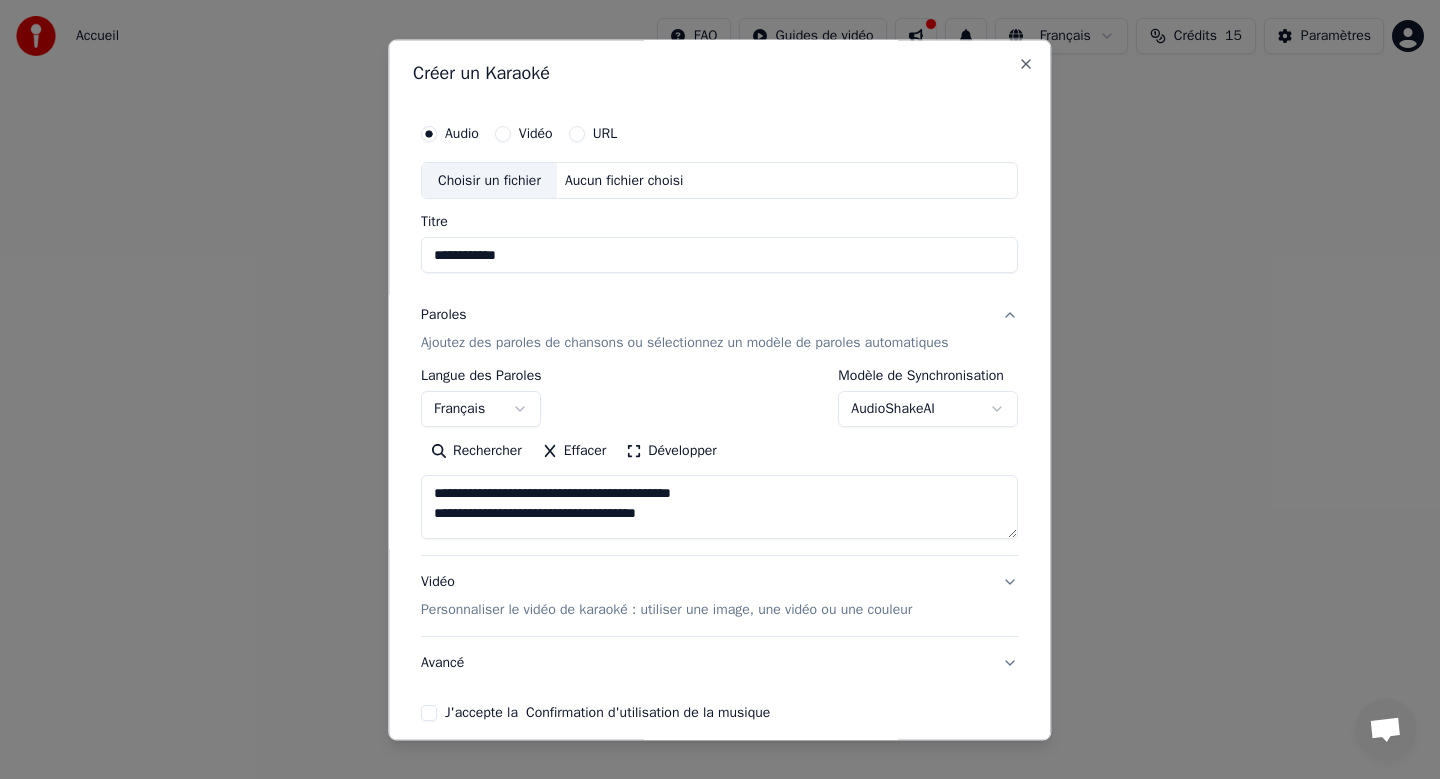 click on "**********" at bounding box center (719, 508) 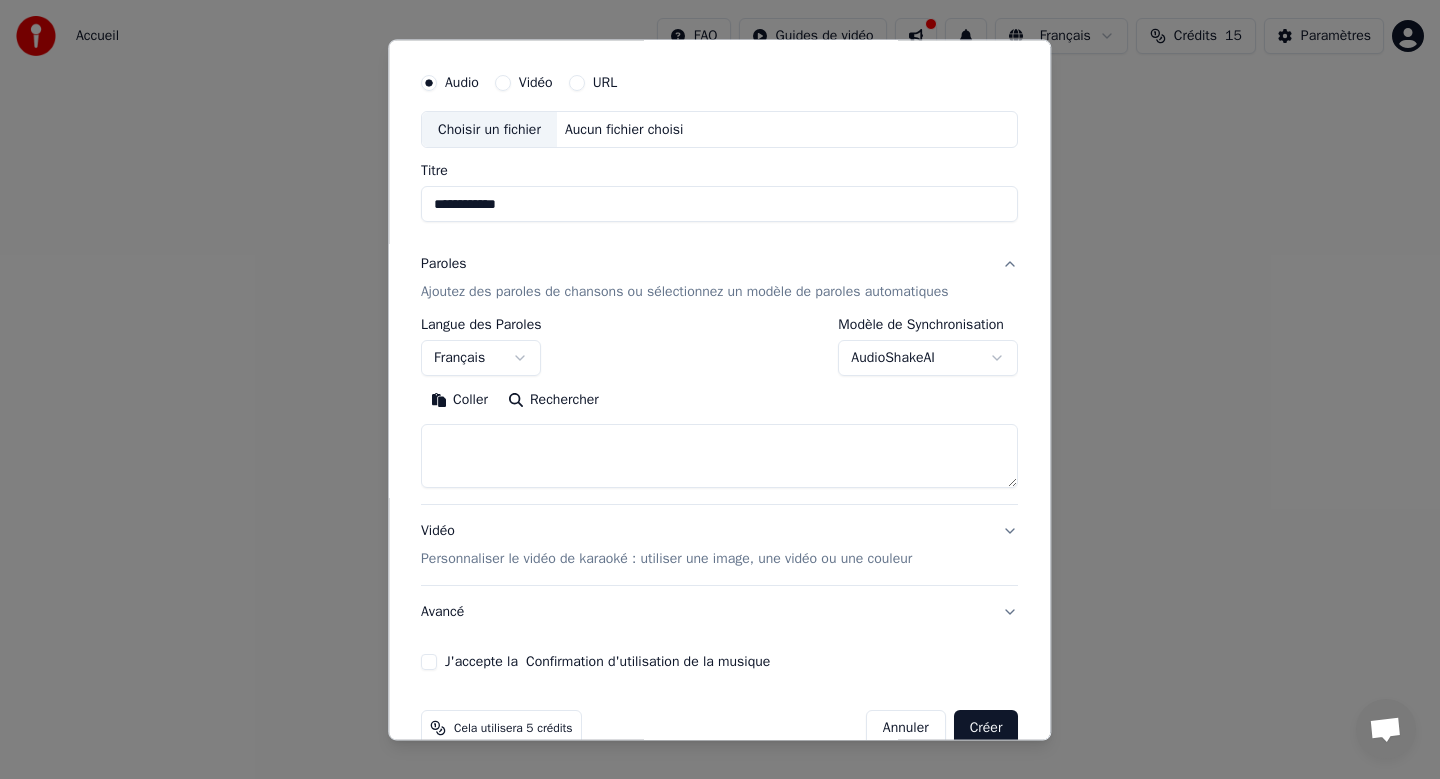 scroll, scrollTop: 91, scrollLeft: 0, axis: vertical 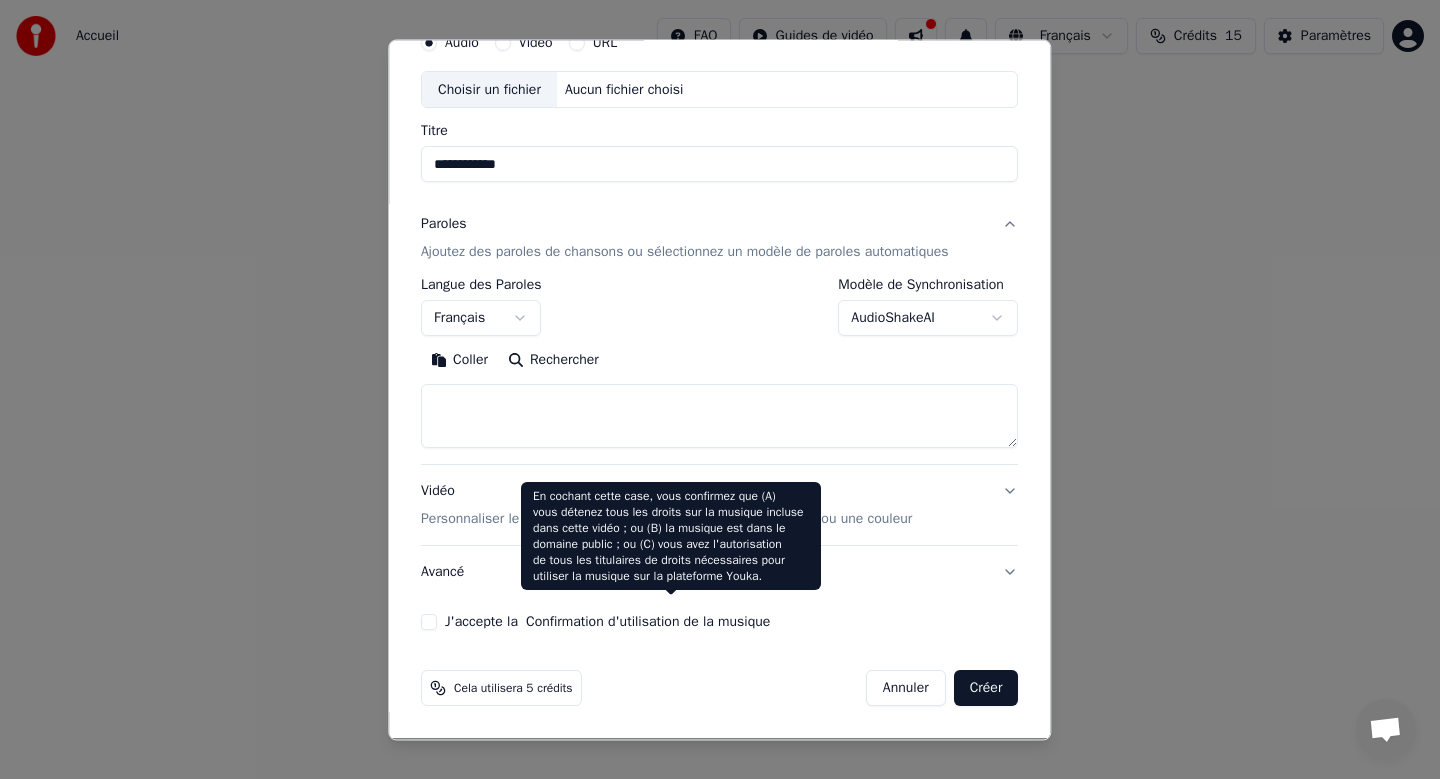 click on "Confirmation d'utilisation de la musique" at bounding box center (648, 623) 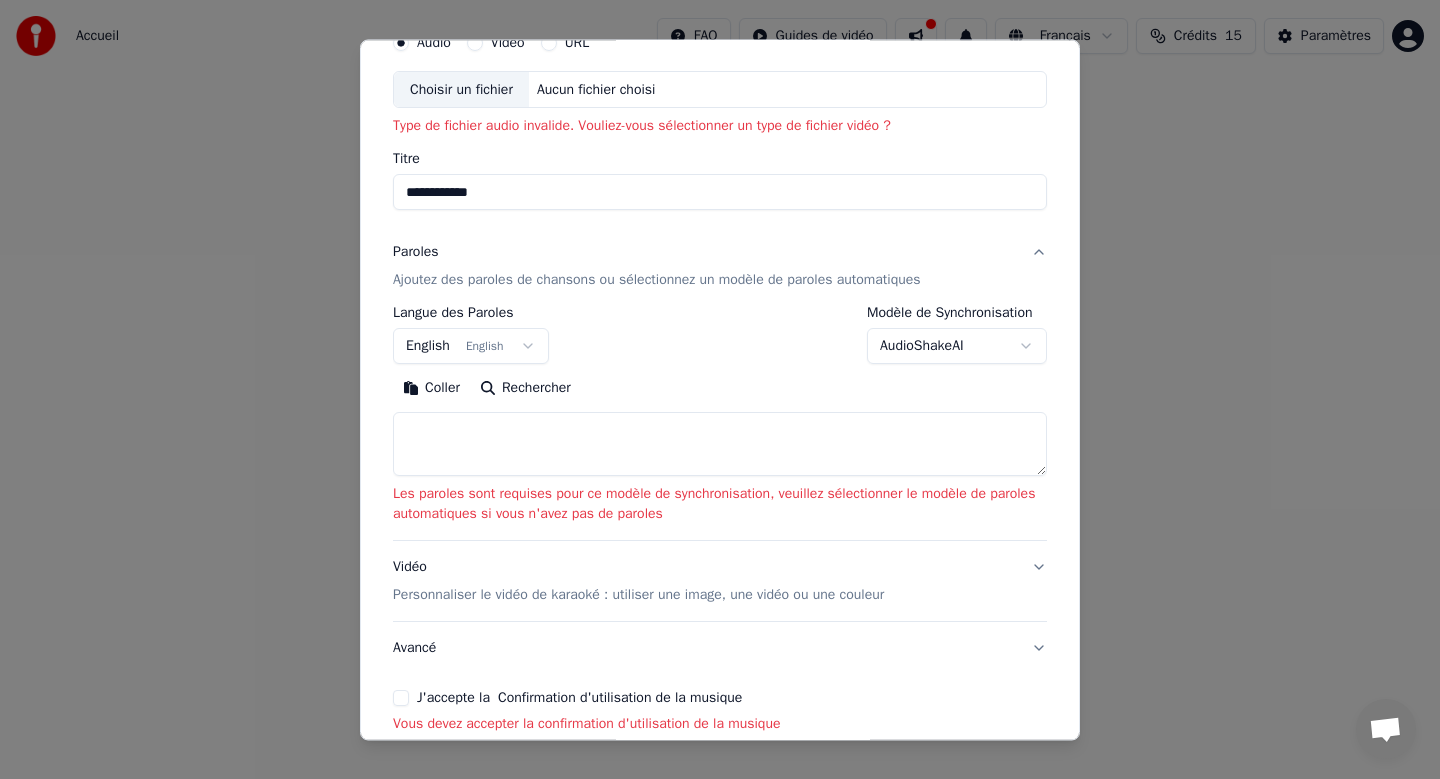 click on "Rechercher" at bounding box center (525, 389) 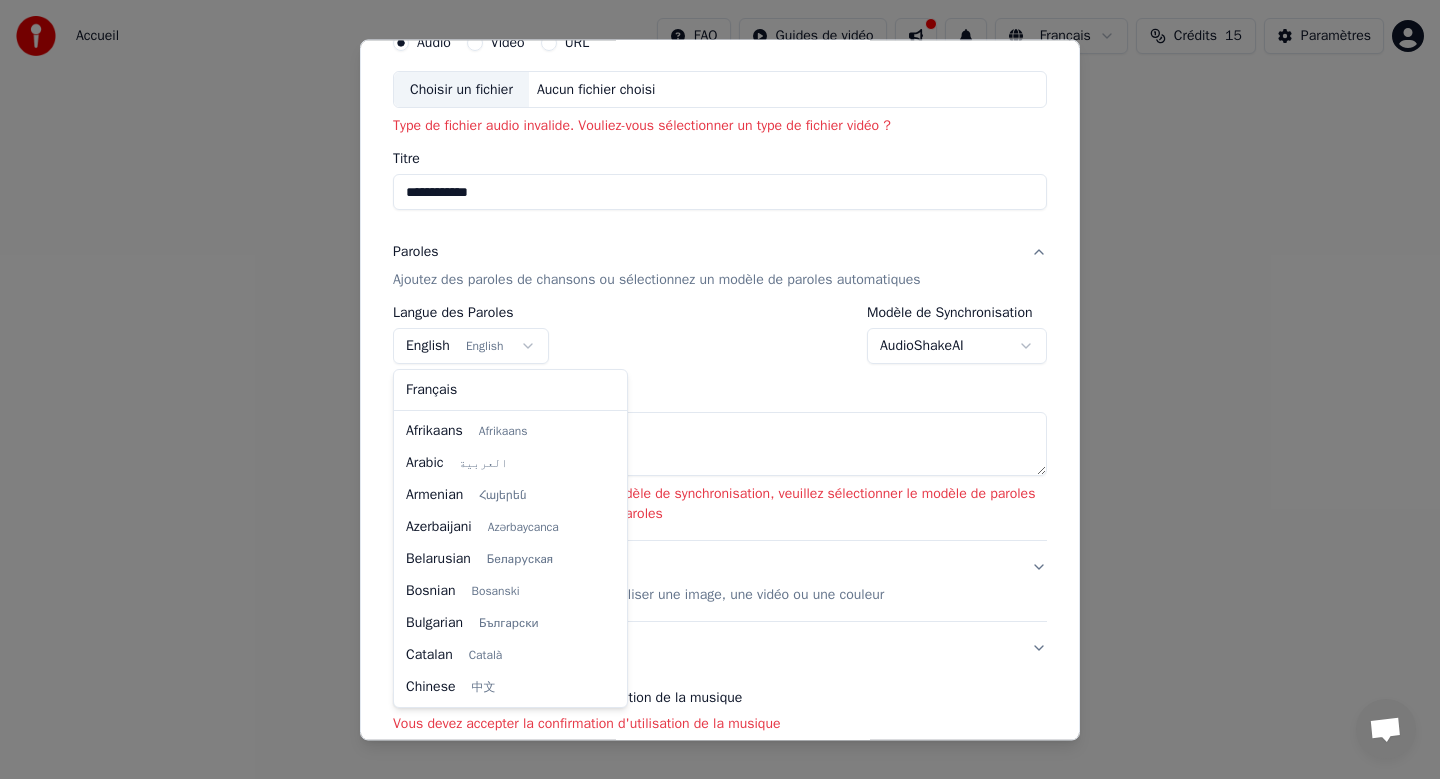 click on "**********" at bounding box center [720, 300] 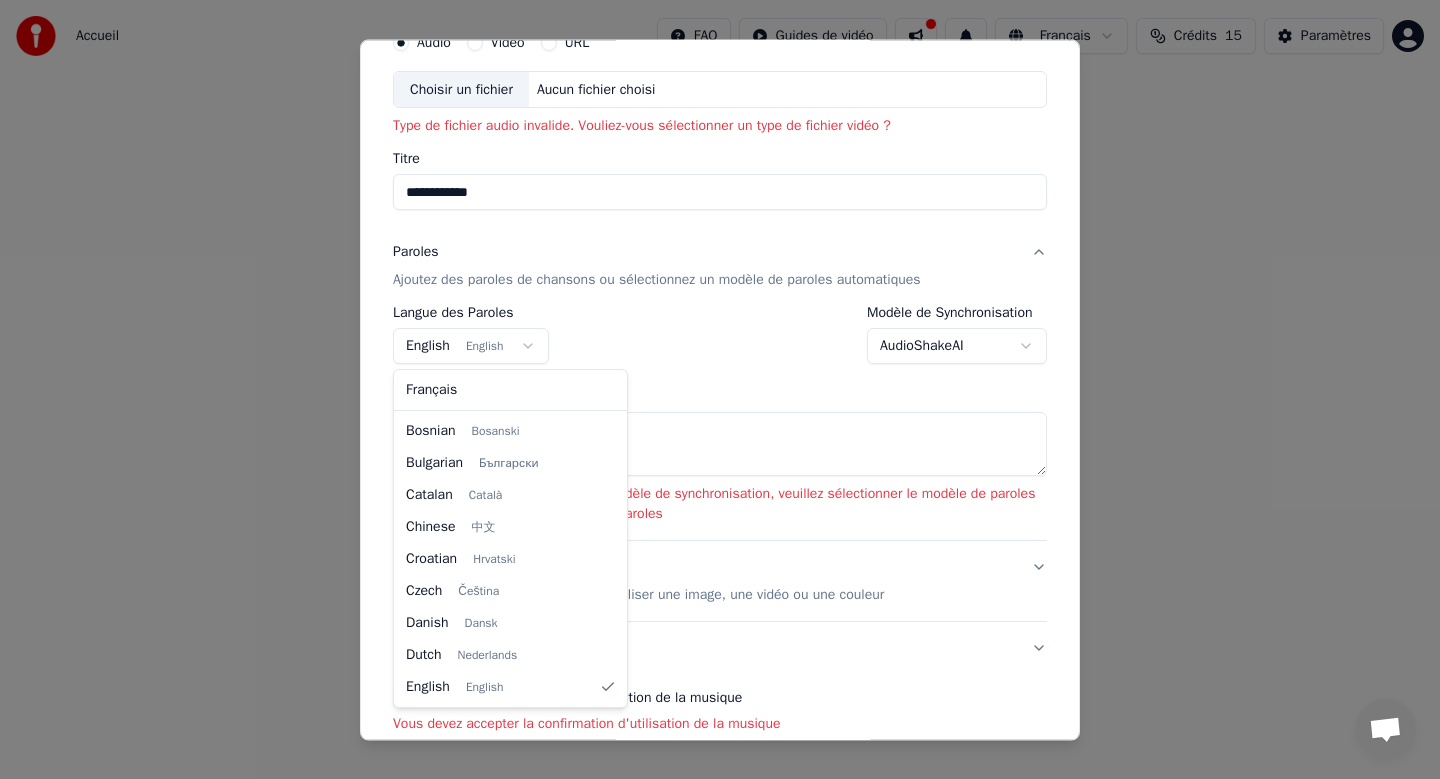 select on "**" 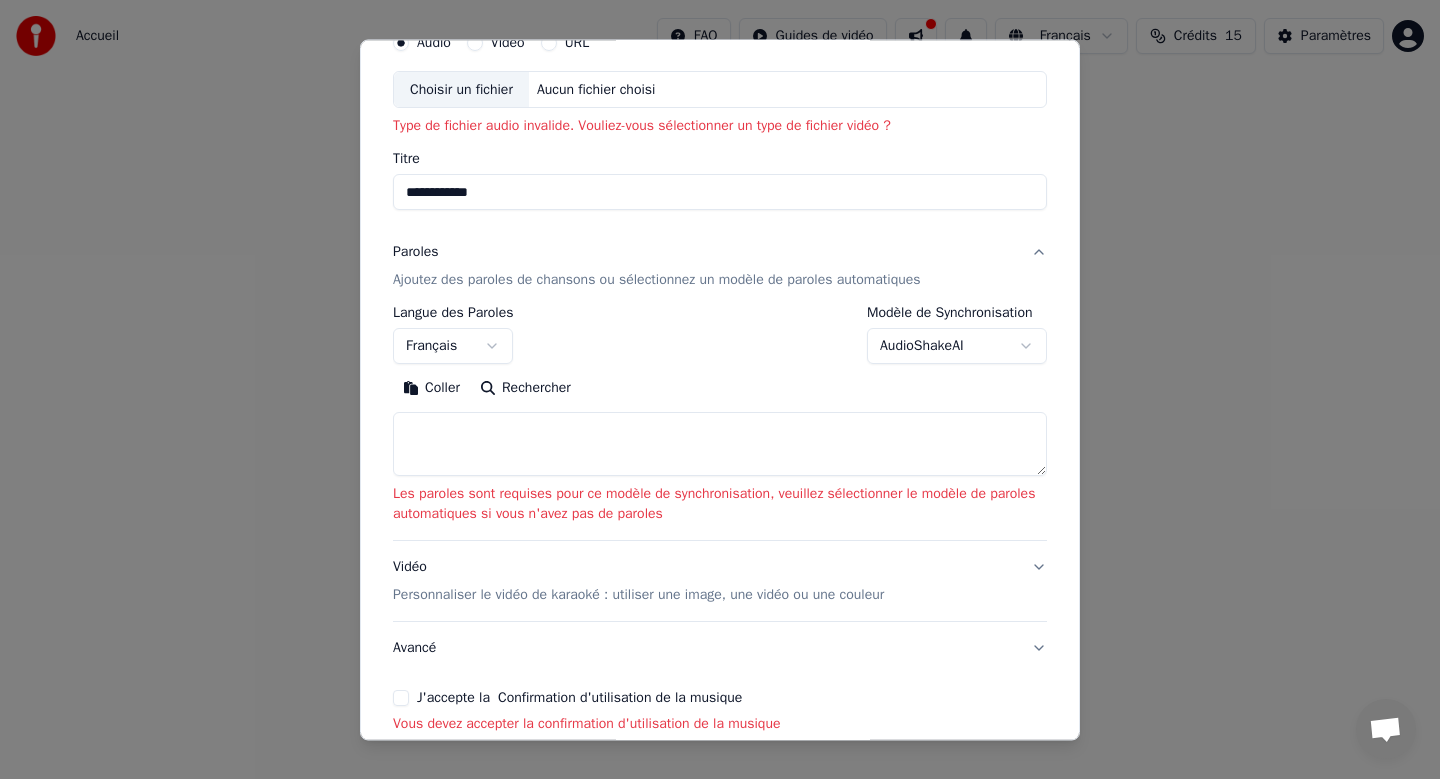 click on "Rechercher" at bounding box center (525, 389) 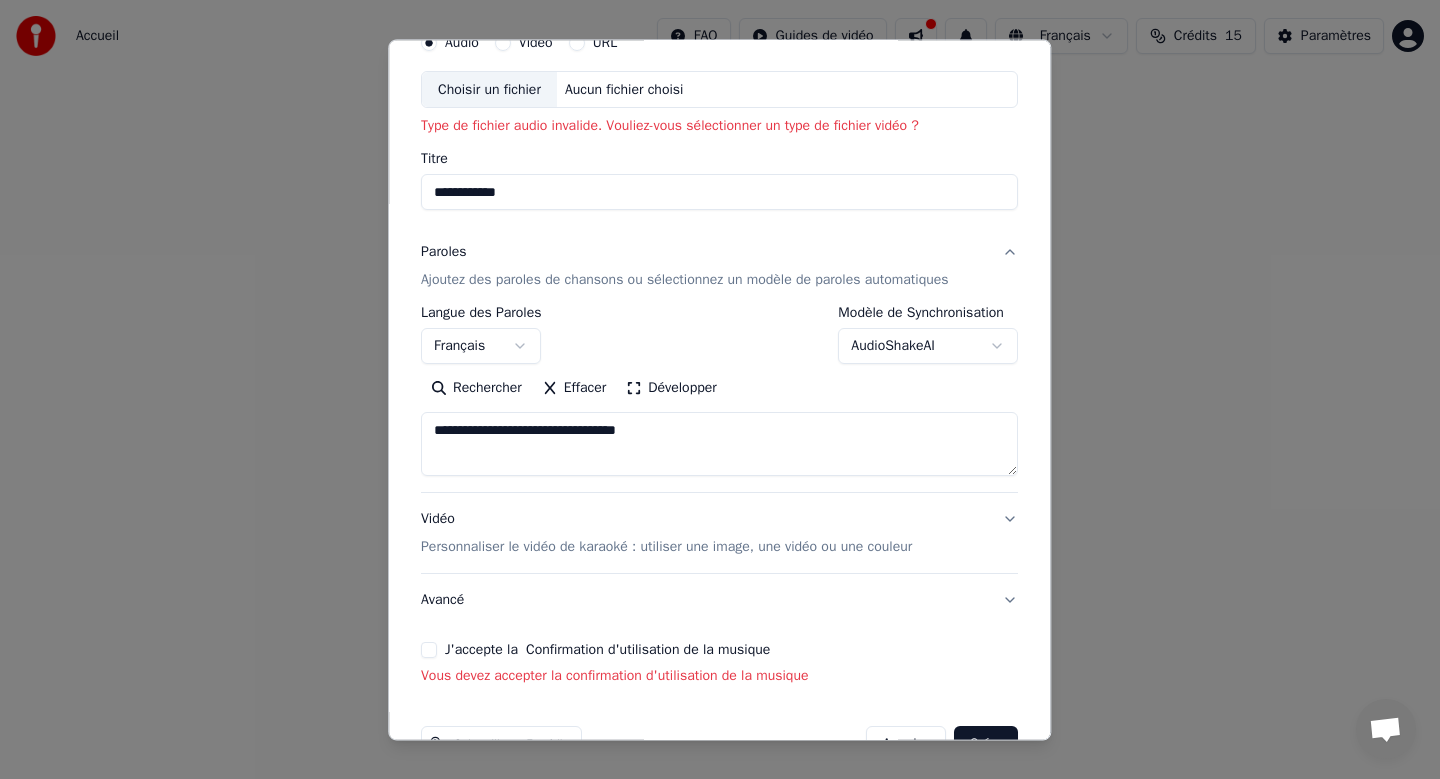 type on "**********" 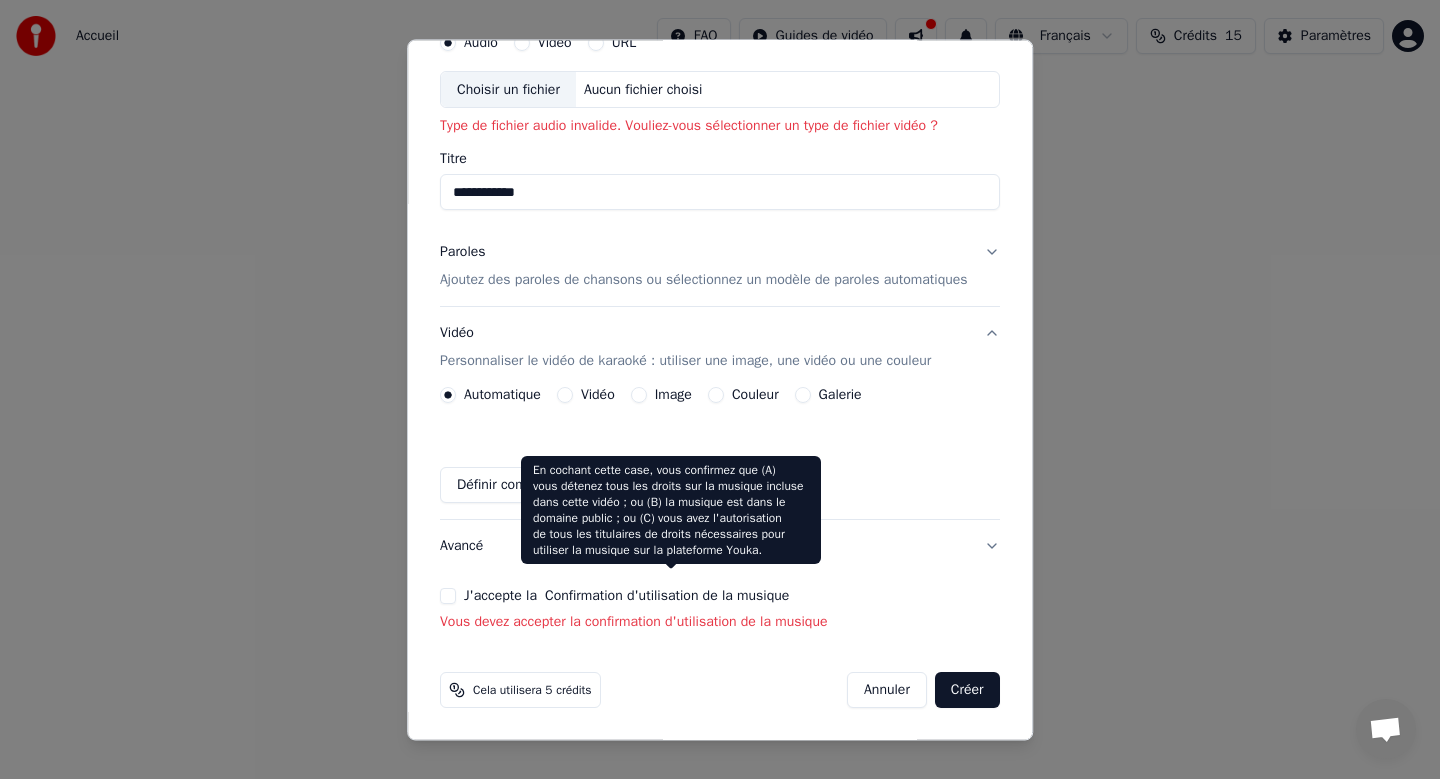 click on "Confirmation d'utilisation de la musique" at bounding box center [667, 597] 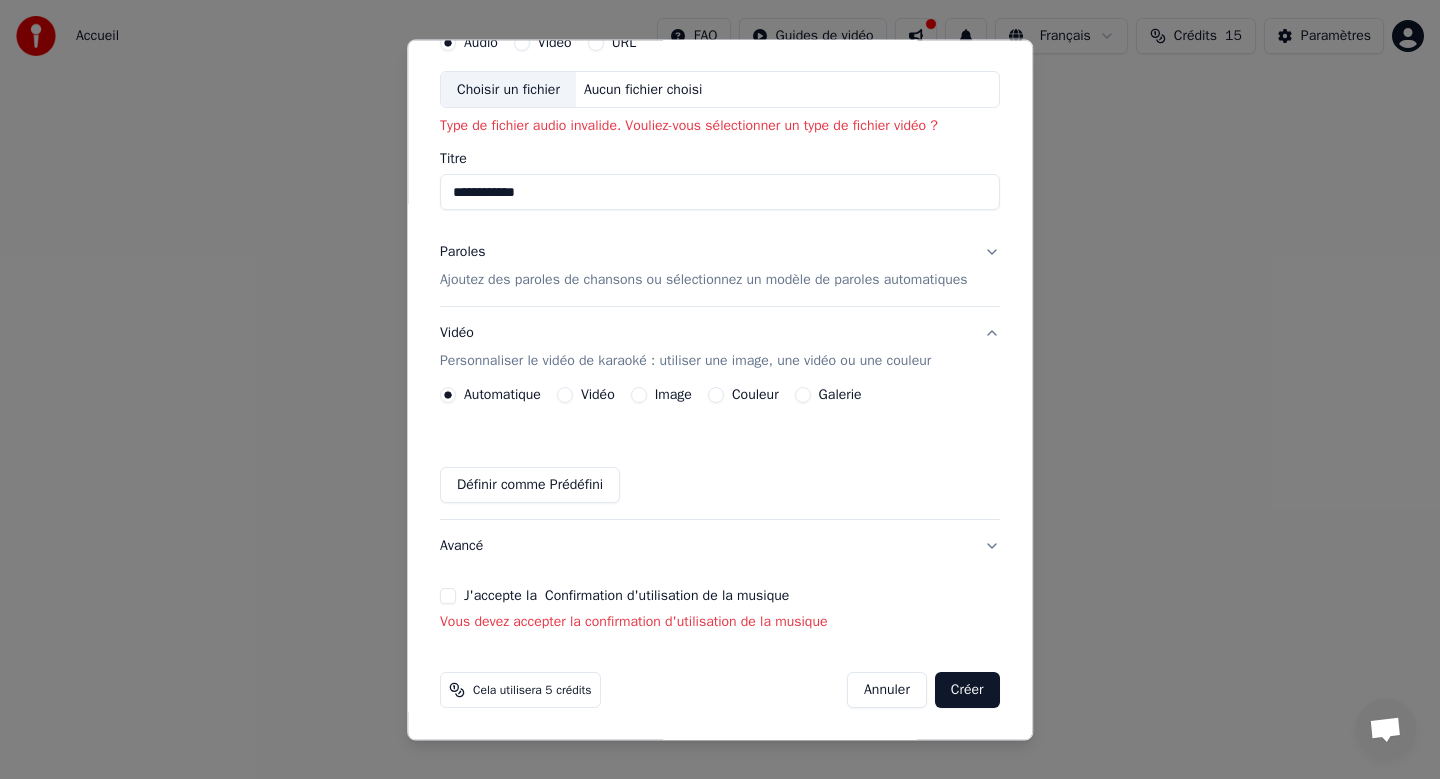 click on "J'accepte la   Confirmation d'utilisation de la musique" at bounding box center [448, 597] 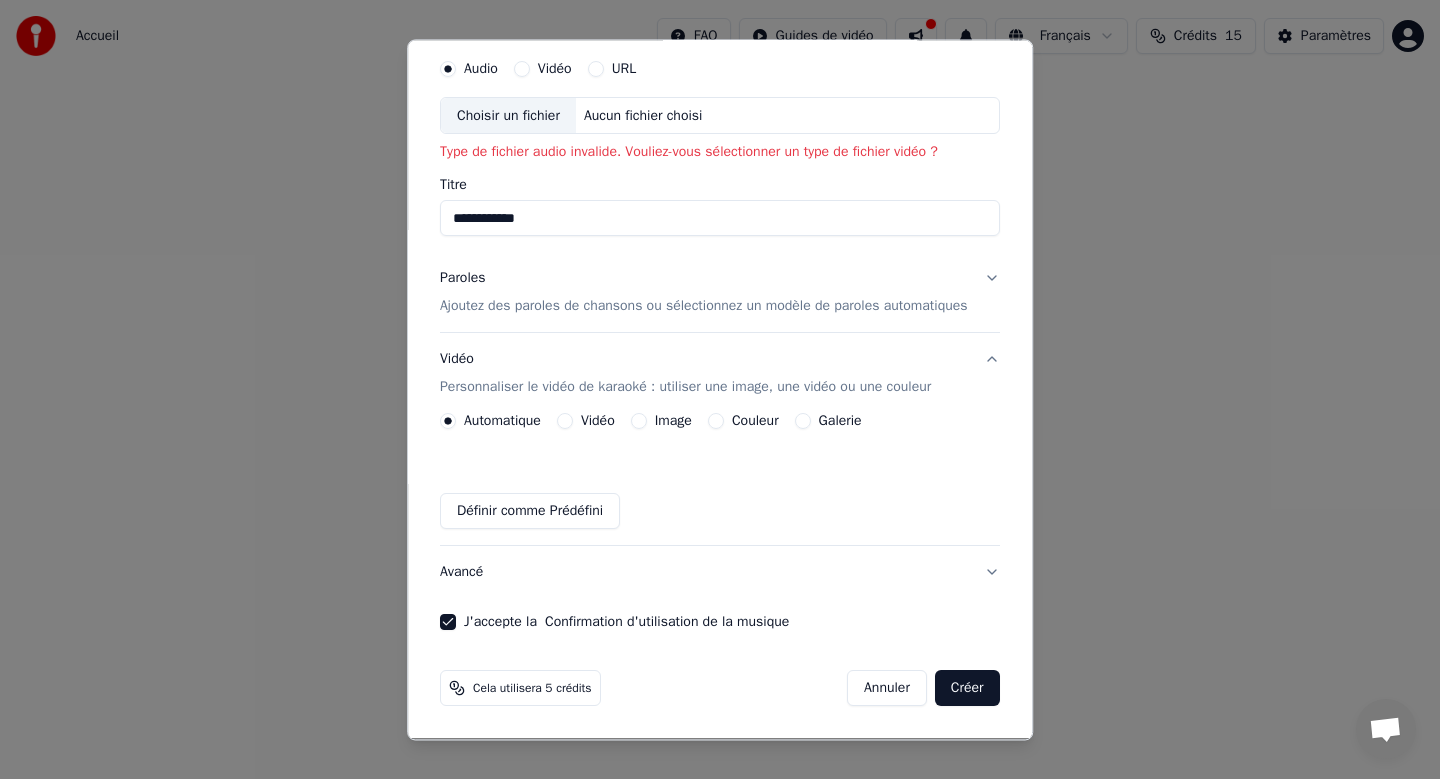 click on "Créer" at bounding box center [967, 689] 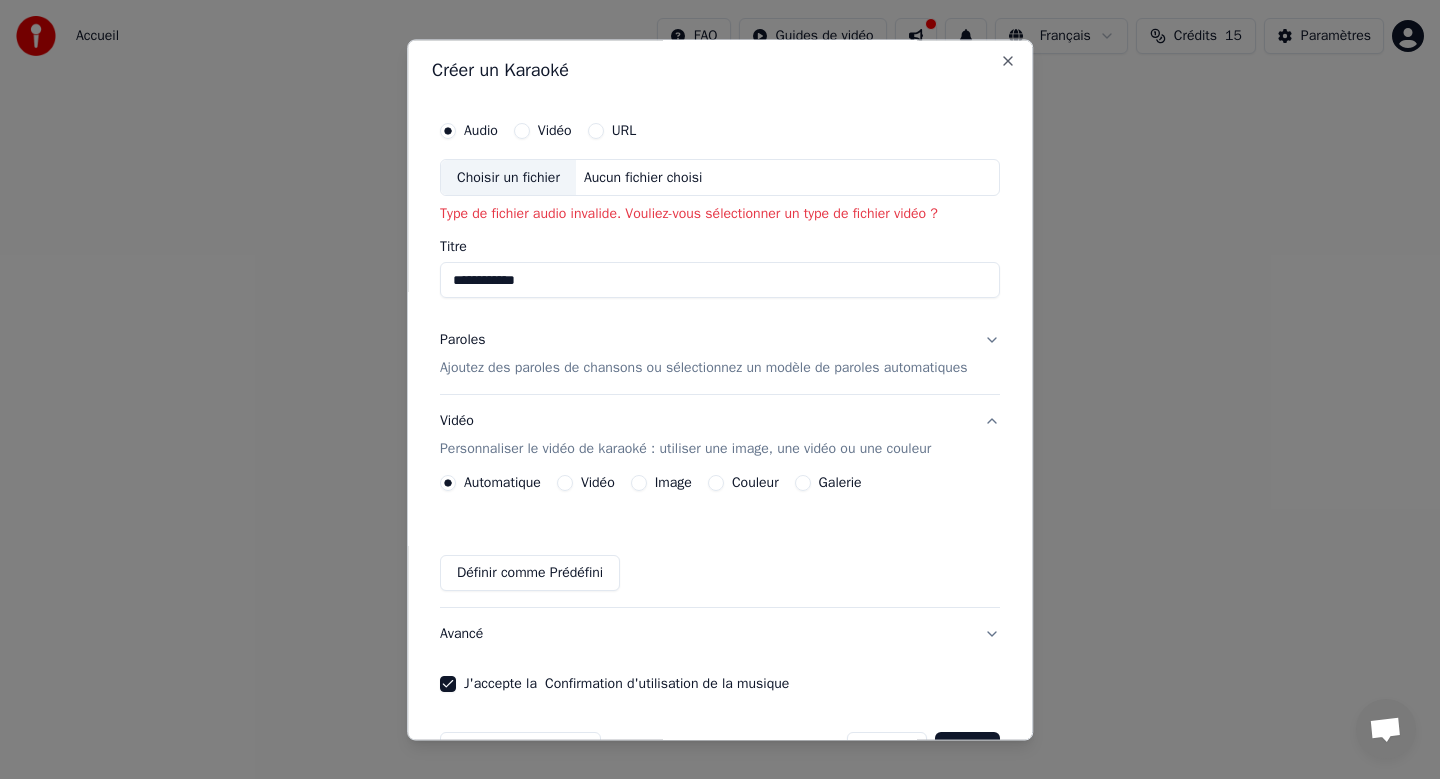 scroll, scrollTop: 0, scrollLeft: 0, axis: both 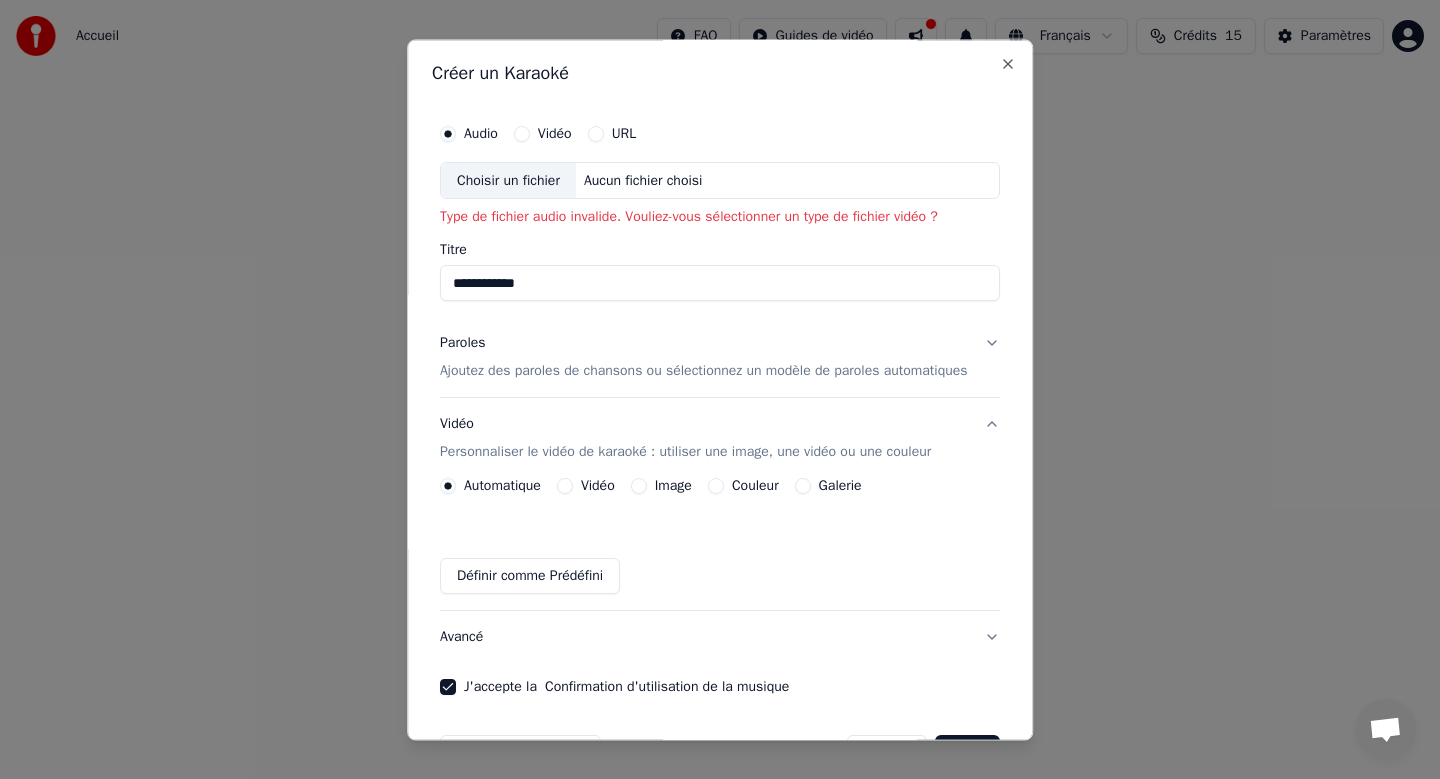 click on "Choisir un fichier" at bounding box center [508, 181] 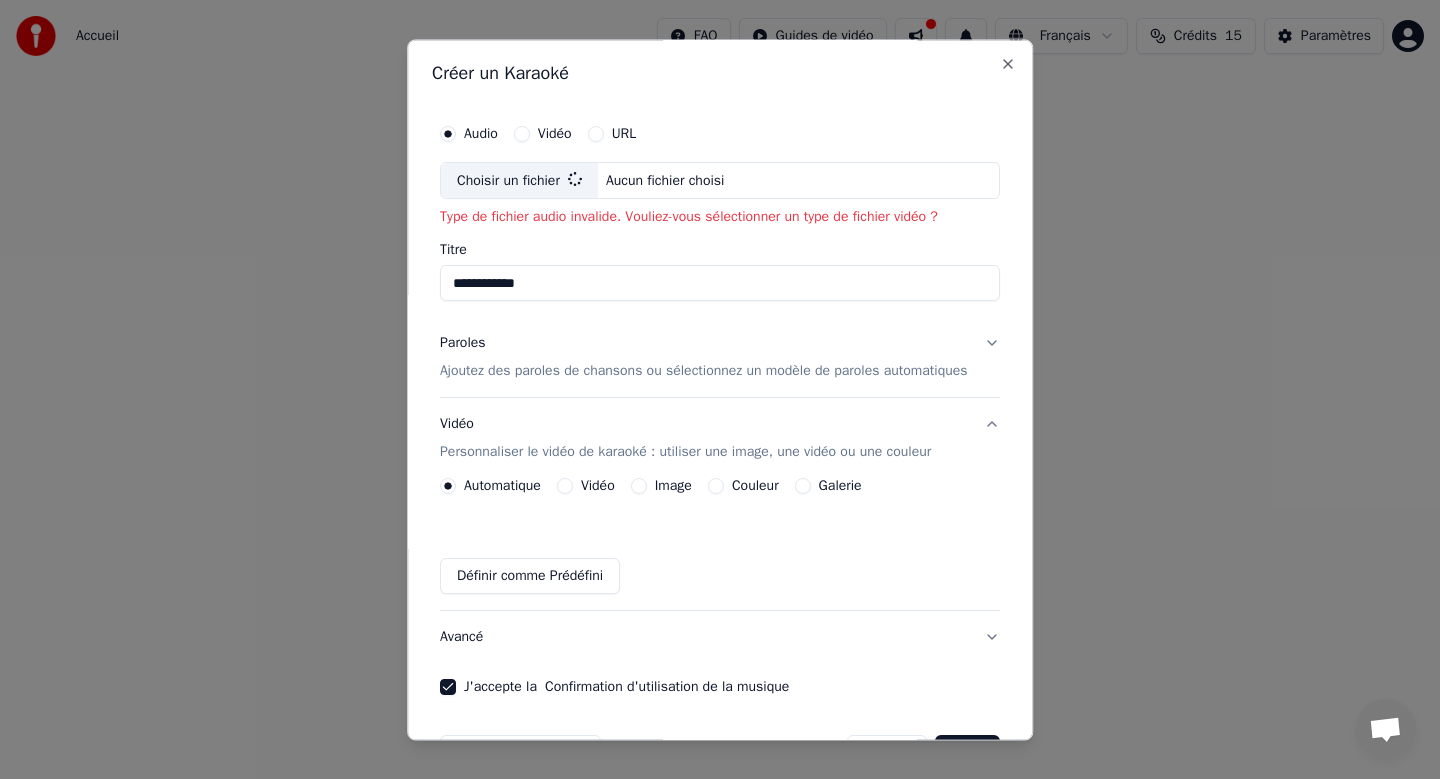 type on "**********" 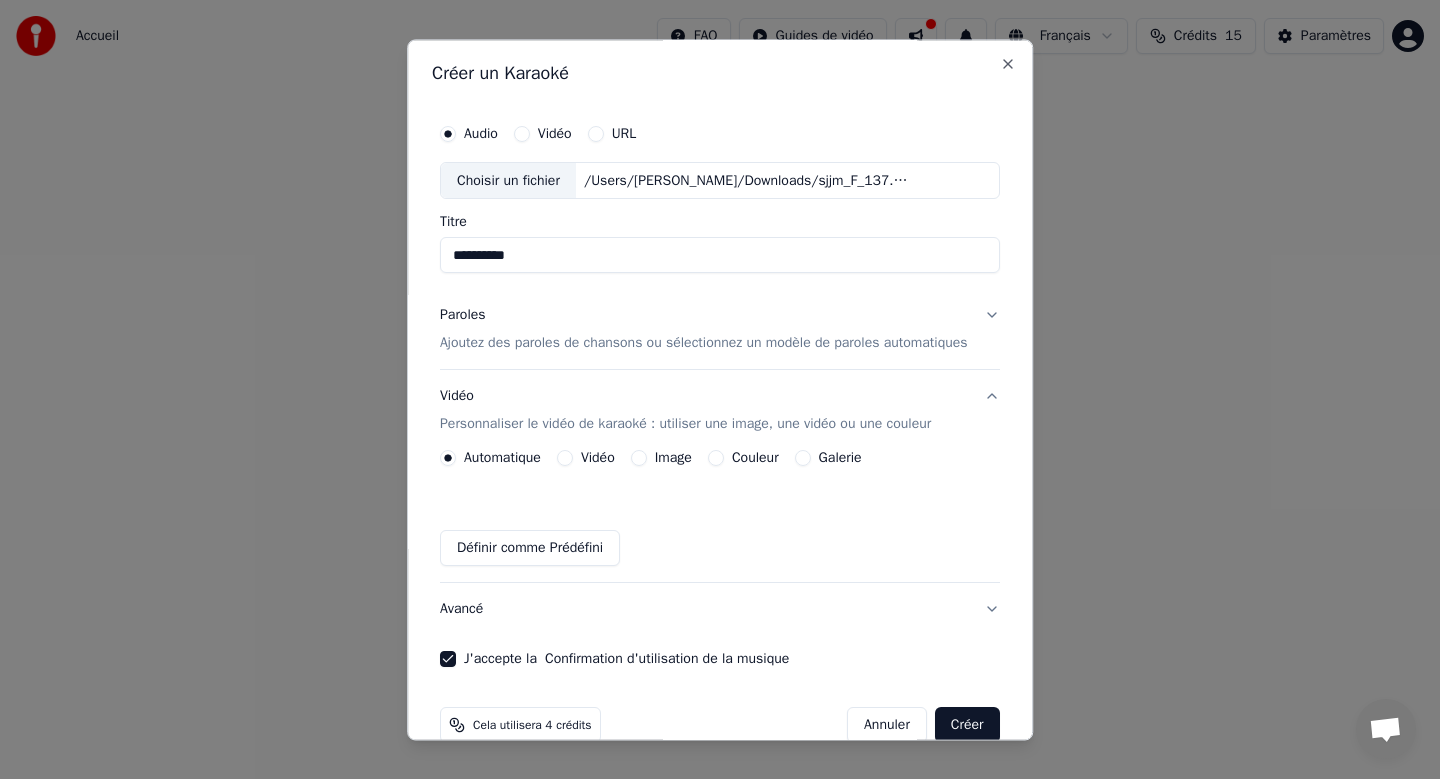 scroll, scrollTop: 37, scrollLeft: 0, axis: vertical 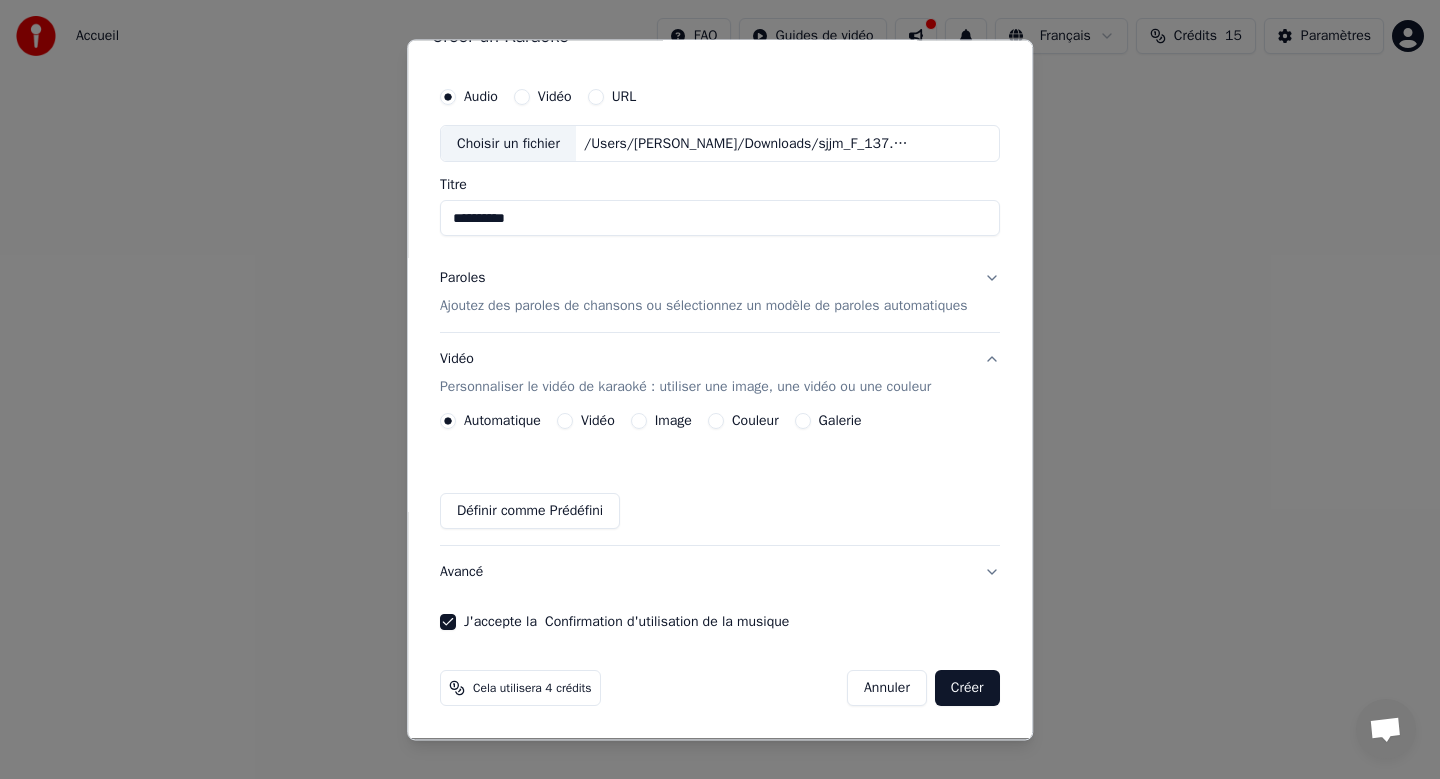 click on "Créer" at bounding box center (967, 689) 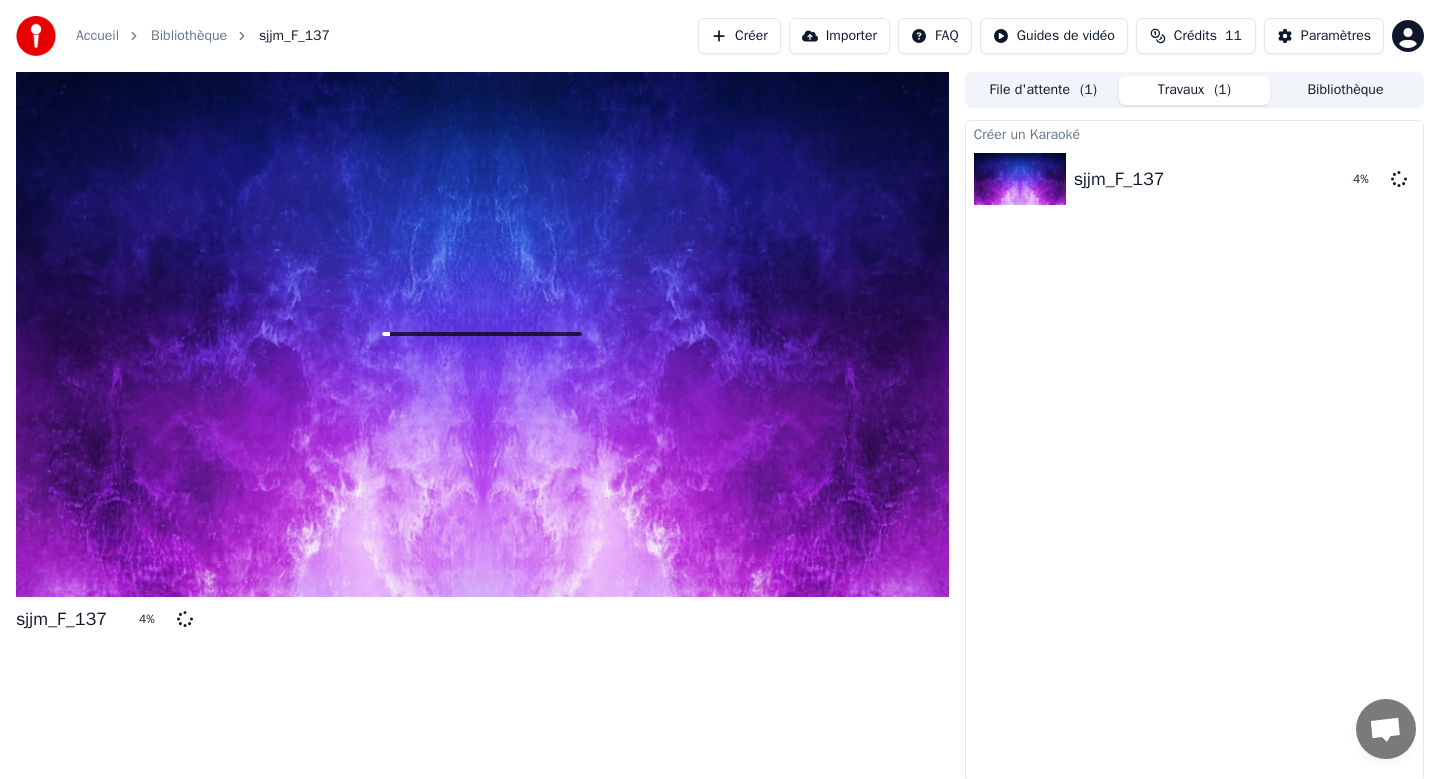 click on "Crédits" at bounding box center [1195, 36] 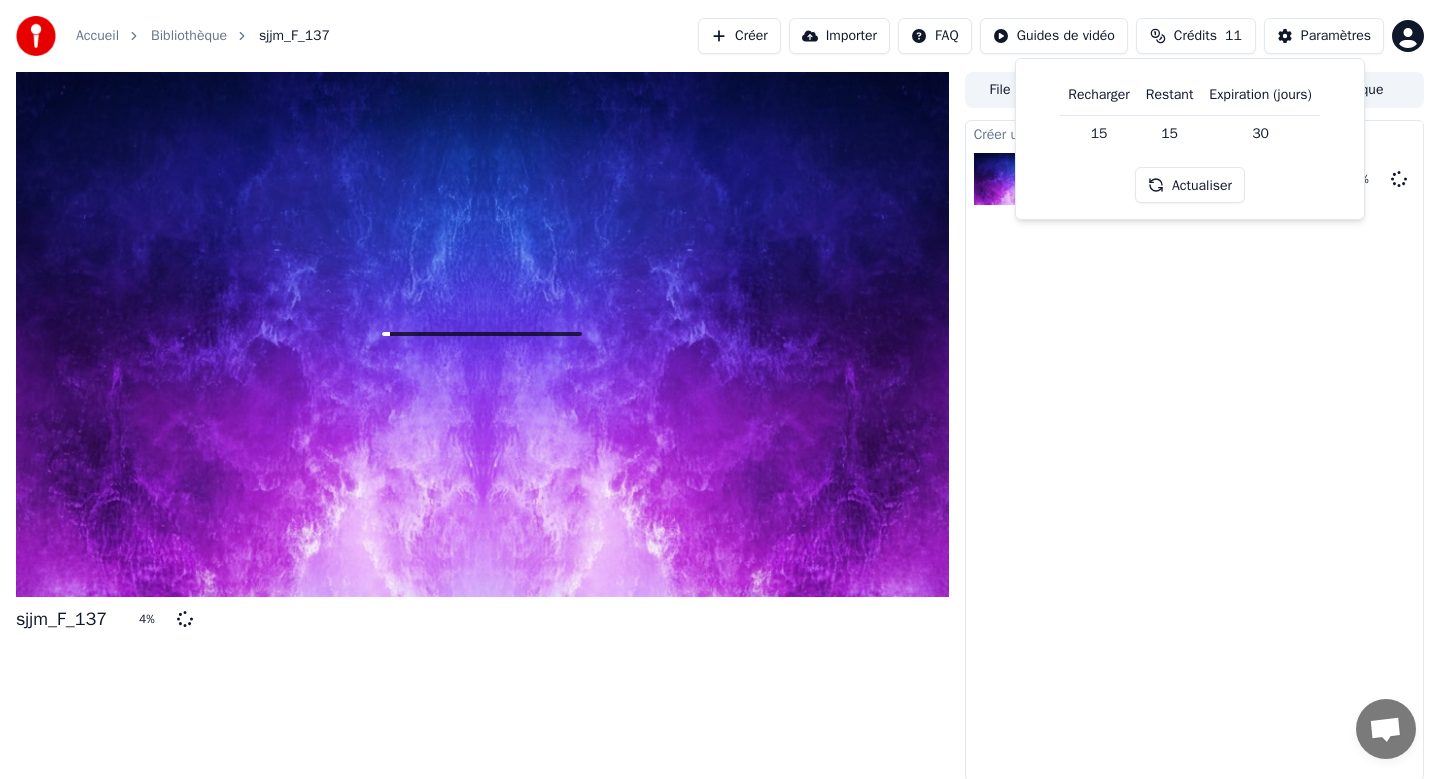click on "Actualiser" at bounding box center (1190, 185) 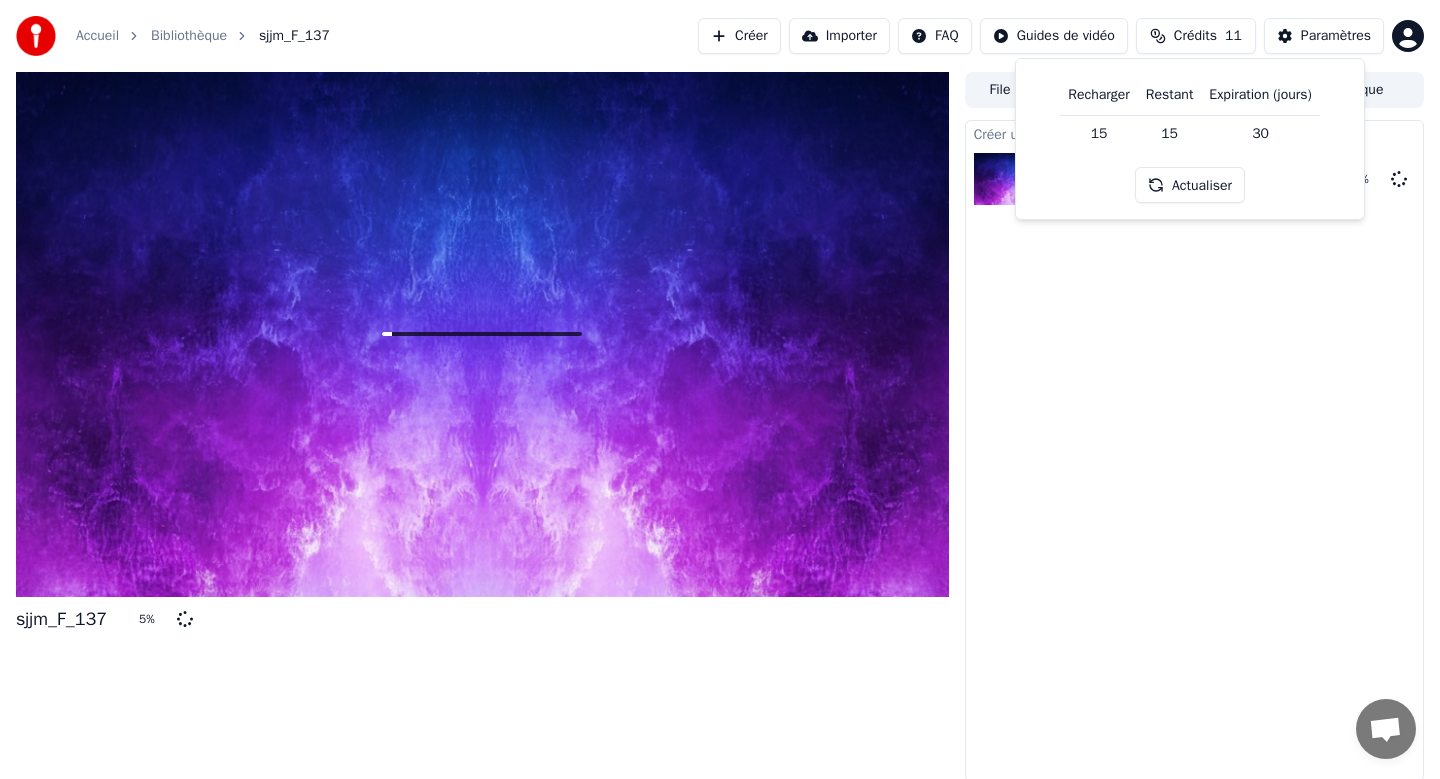 click on "Créer un Karaoké sjjm_F_137 5 %" at bounding box center (1194, 451) 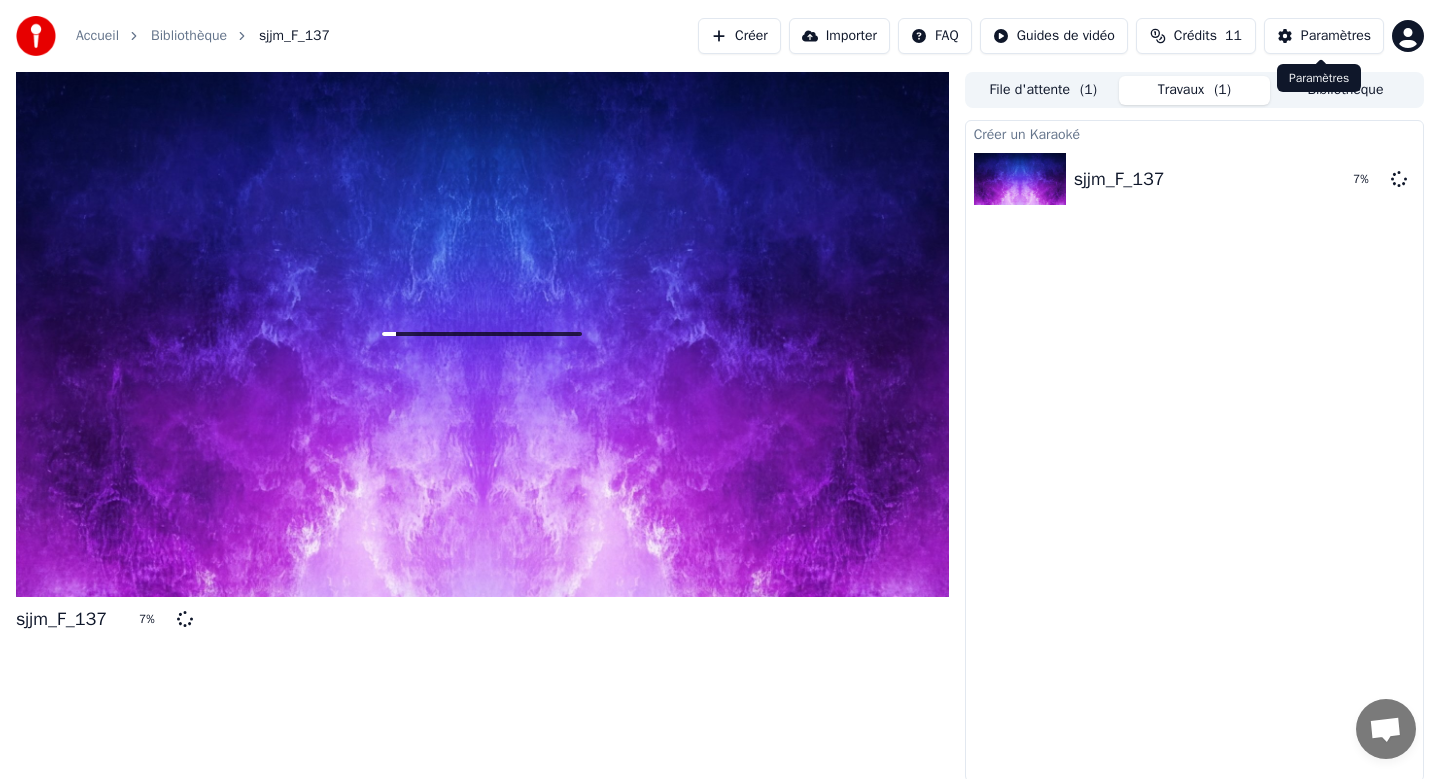 click on "Paramètres" at bounding box center [1336, 36] 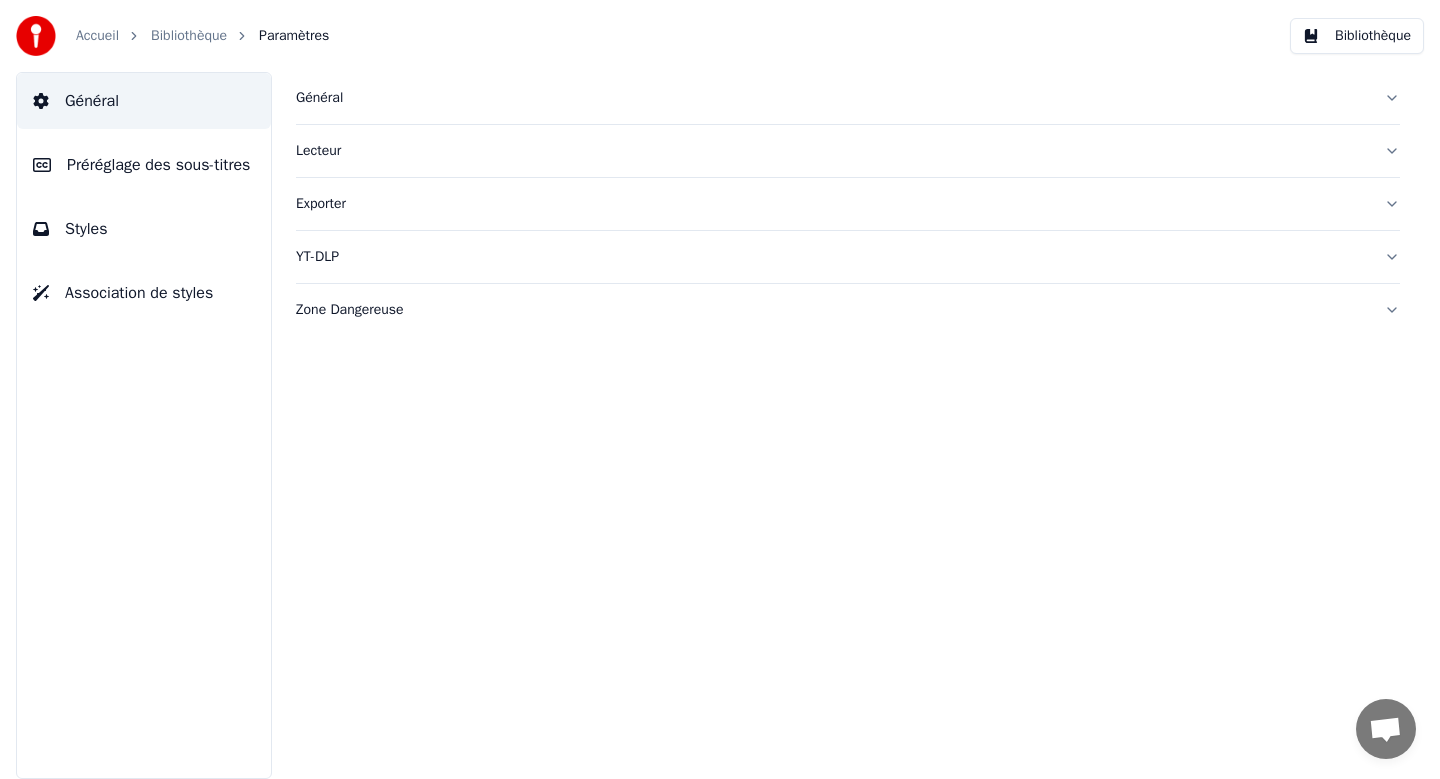 click on "Général" at bounding box center (92, 101) 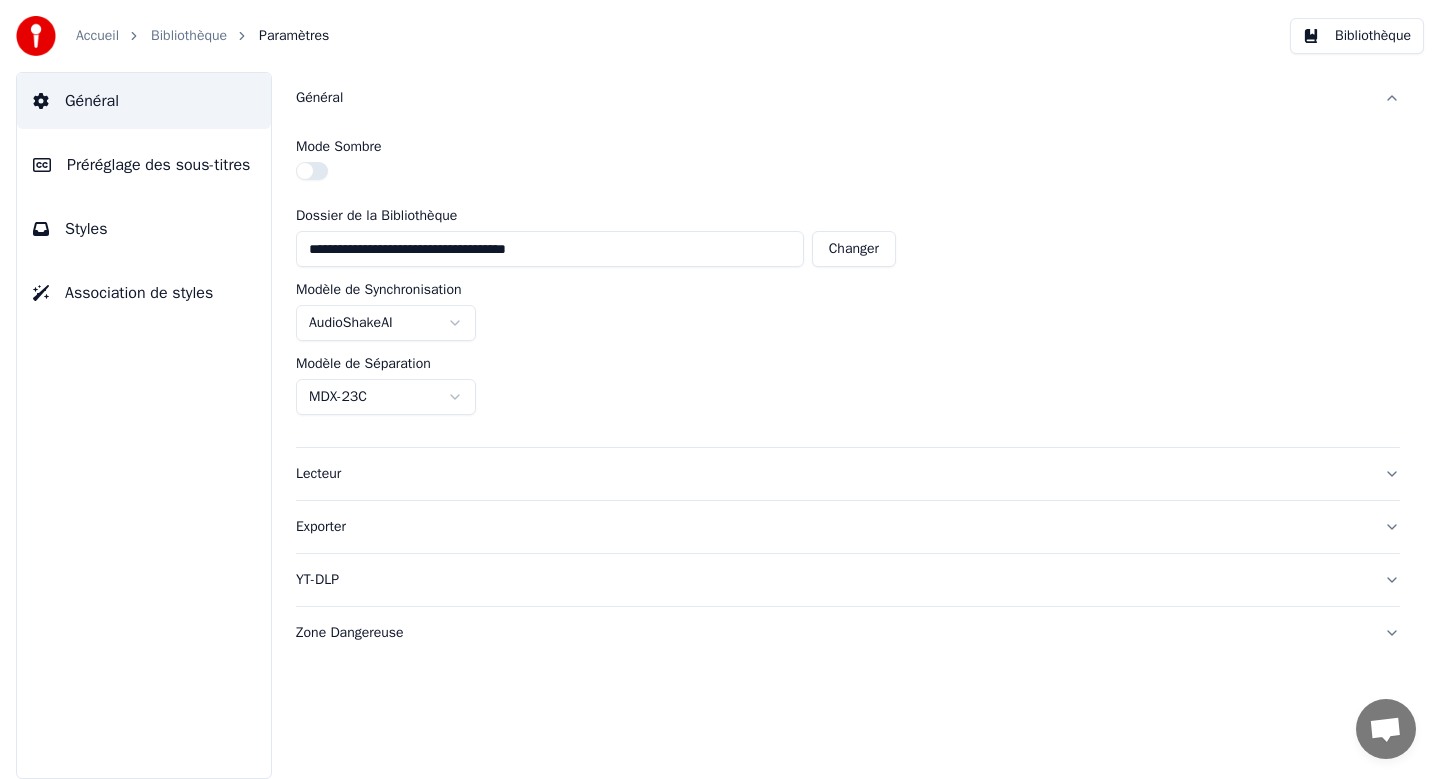 click on "**********" at bounding box center (848, 285) 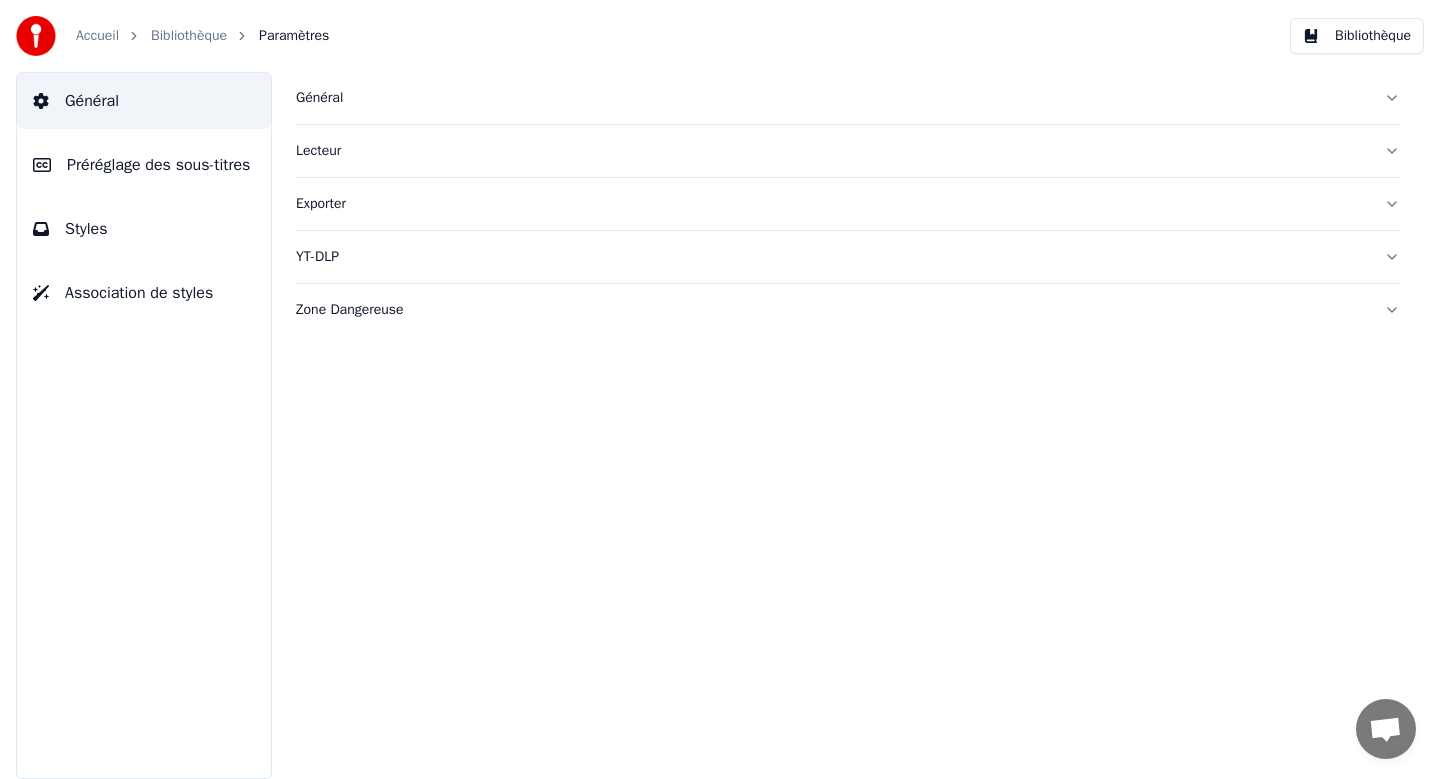 click on "Lecteur" at bounding box center (848, 151) 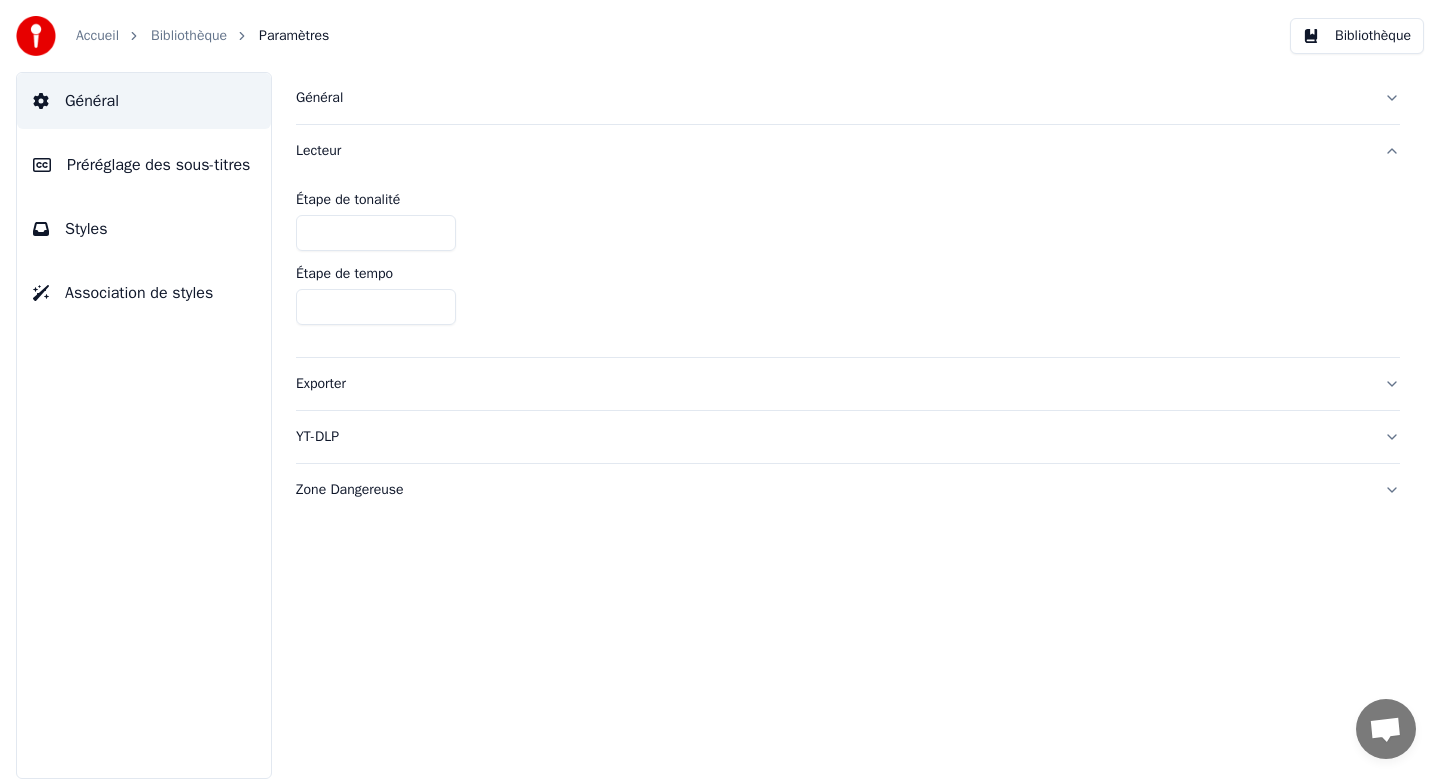click on "Exporter" at bounding box center [848, 384] 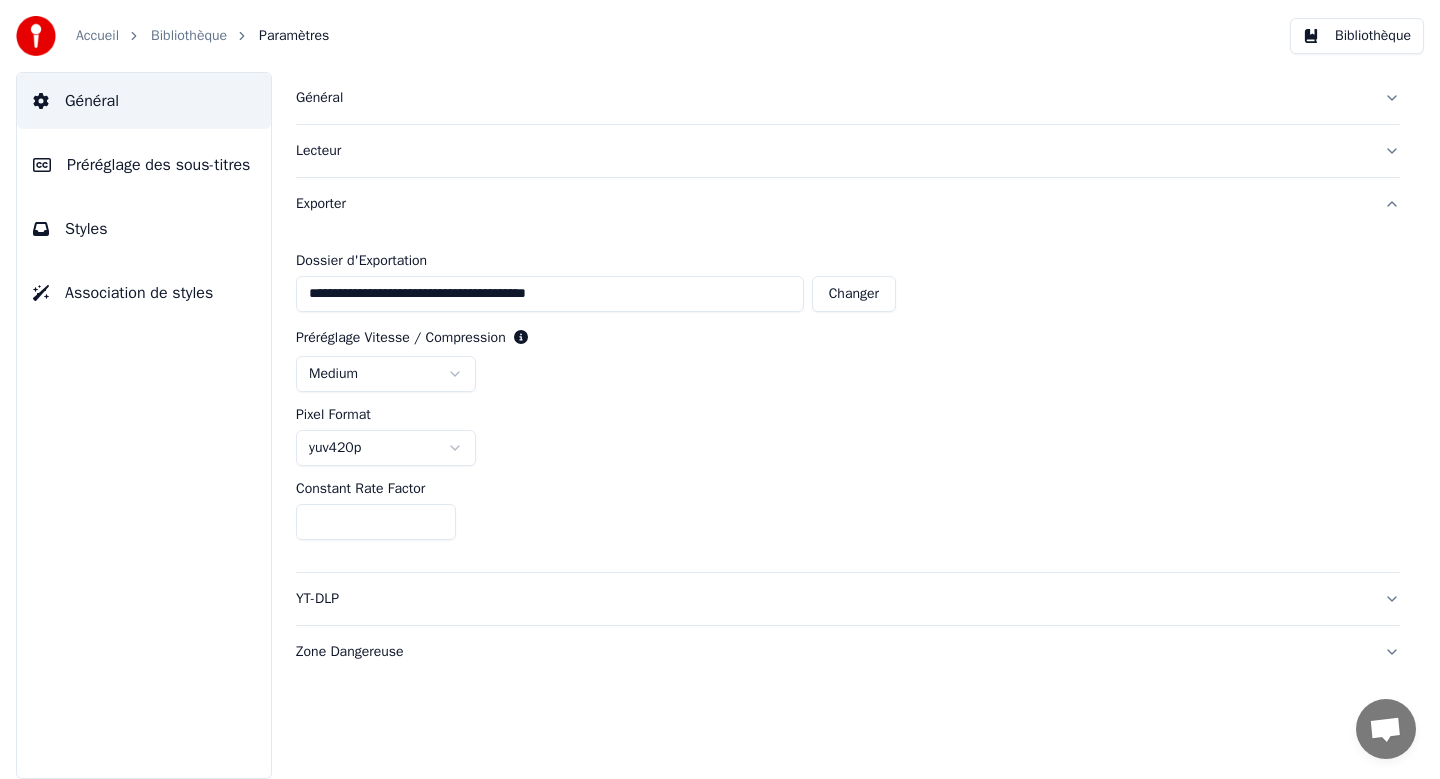 click on "YT-DLP" at bounding box center [848, 599] 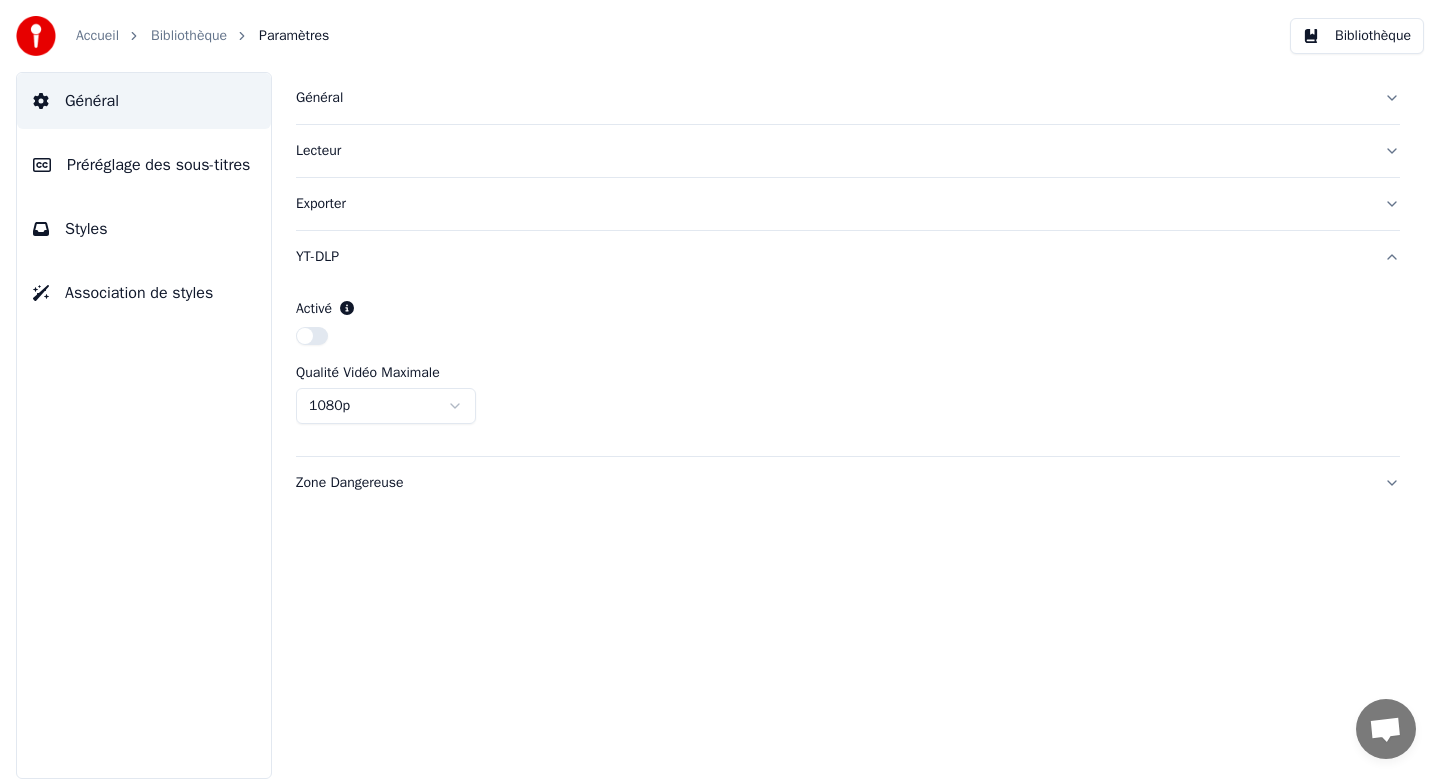 click on "Zone Dangereuse" at bounding box center [848, 483] 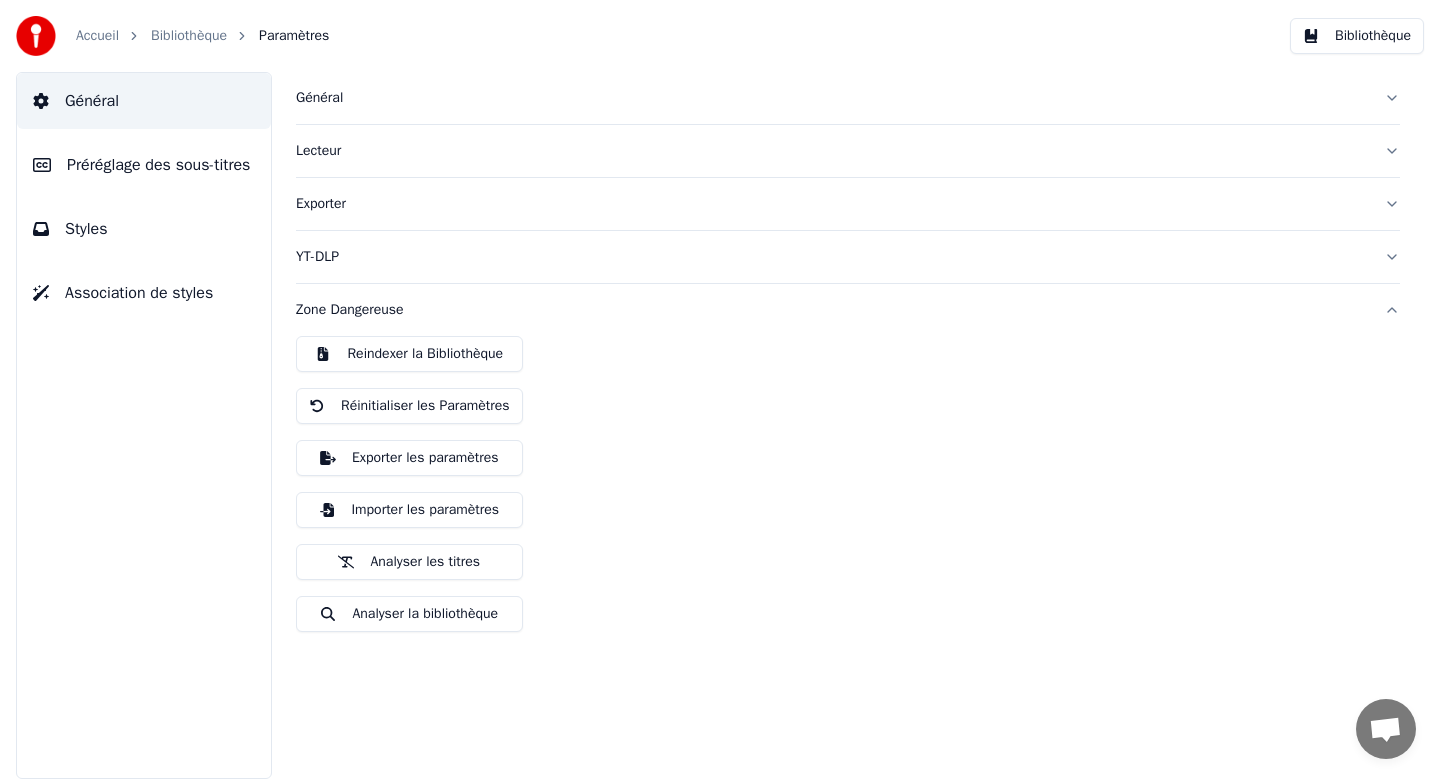 click on "Zone Dangereuse" at bounding box center (848, 310) 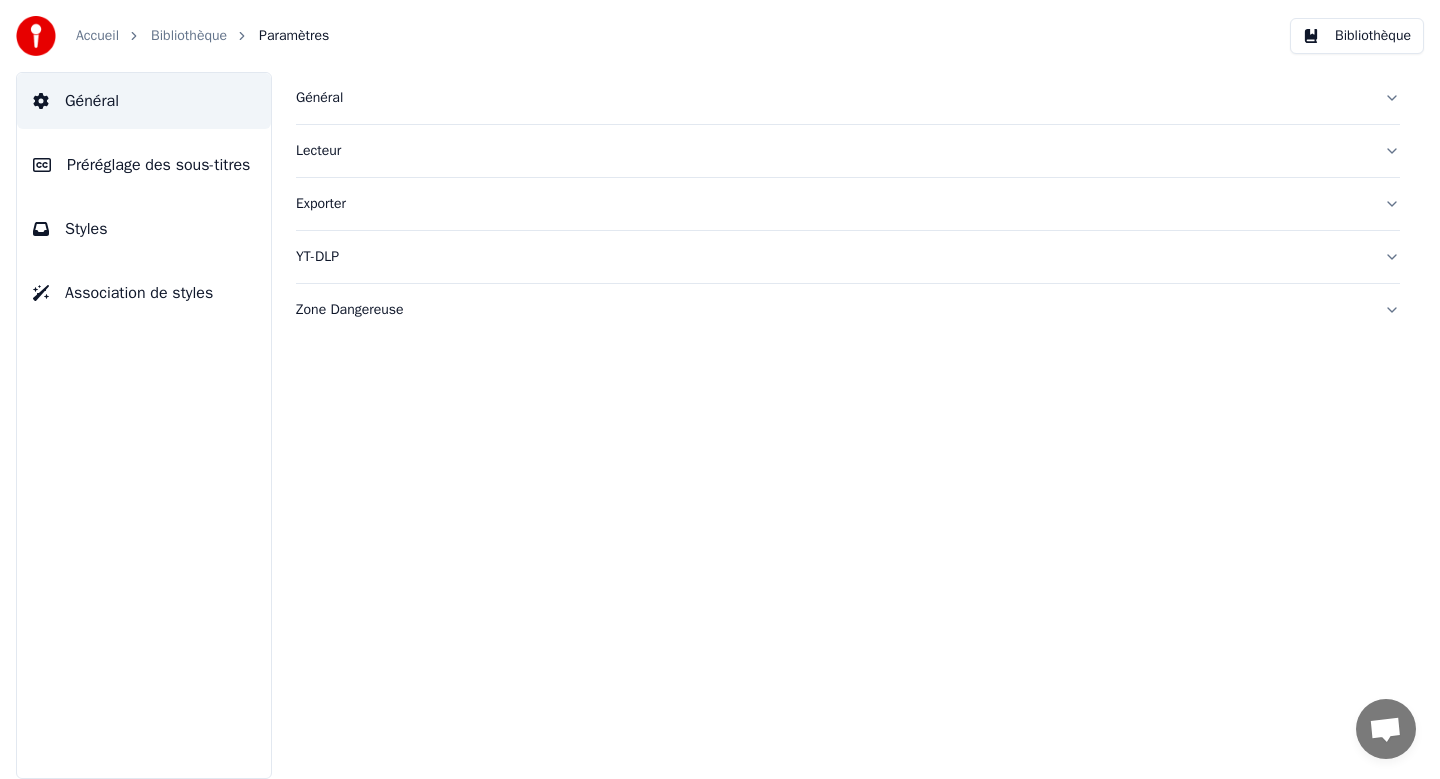click on "Accueil" at bounding box center (97, 36) 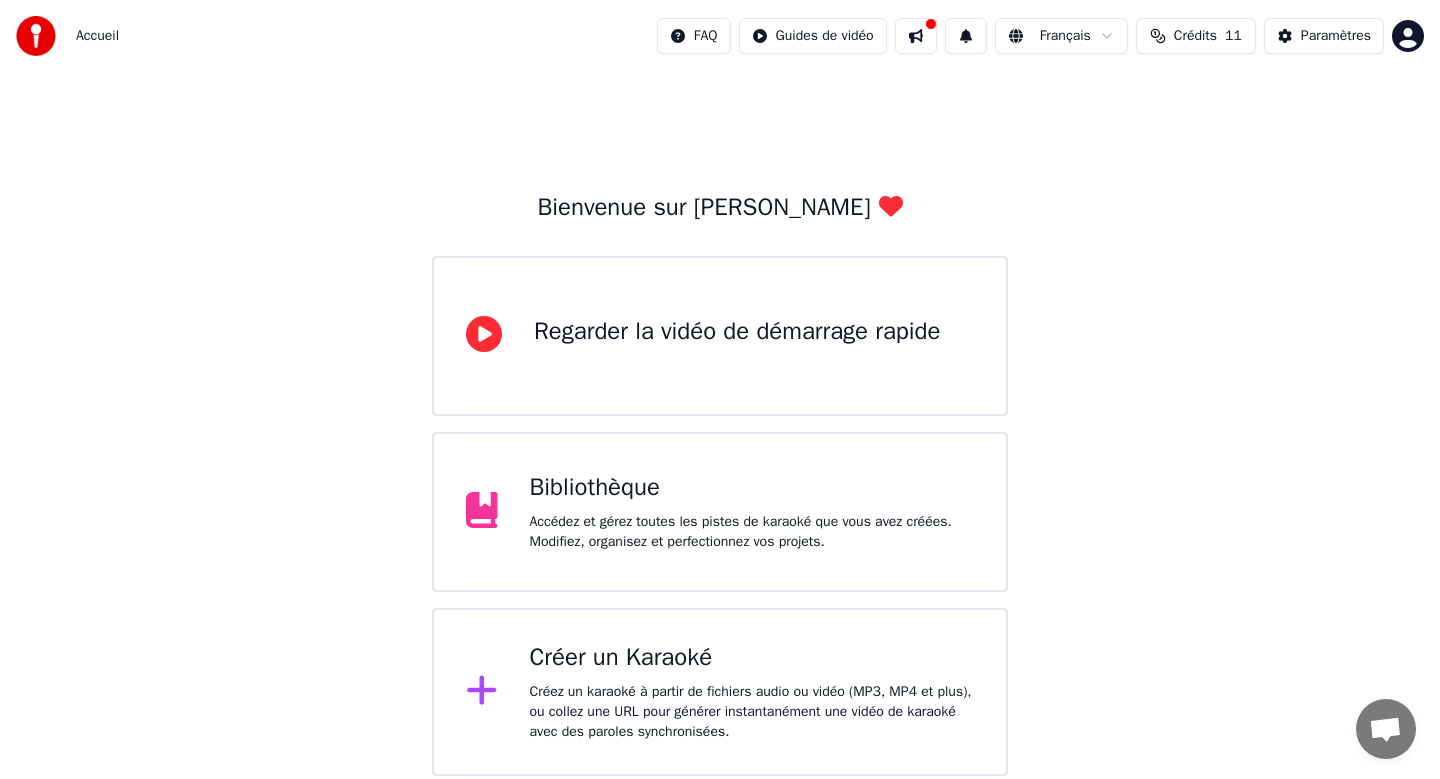 click on "Accédez et gérez toutes les pistes de karaoké que vous avez créées. Modifiez, organisez et perfectionnez vos projets." at bounding box center (752, 532) 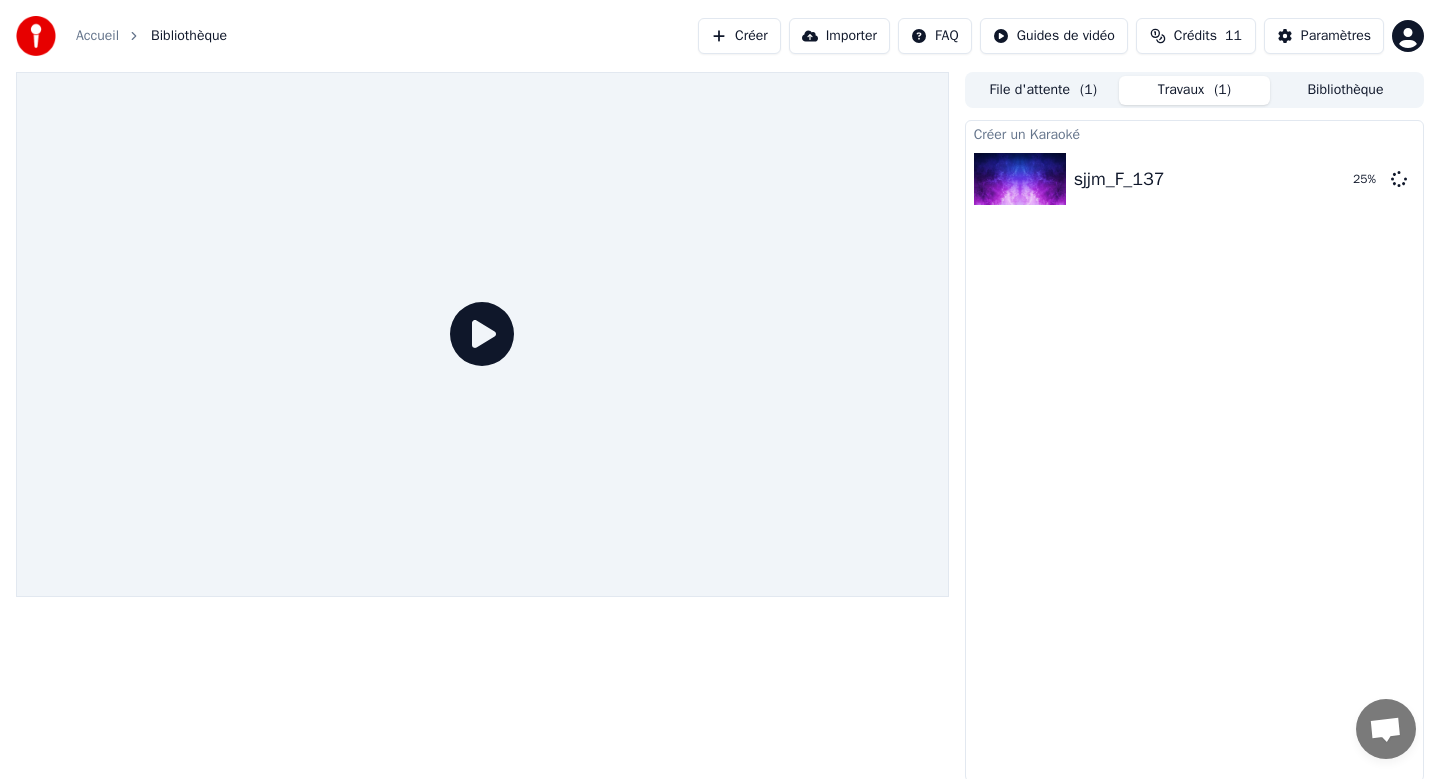 click 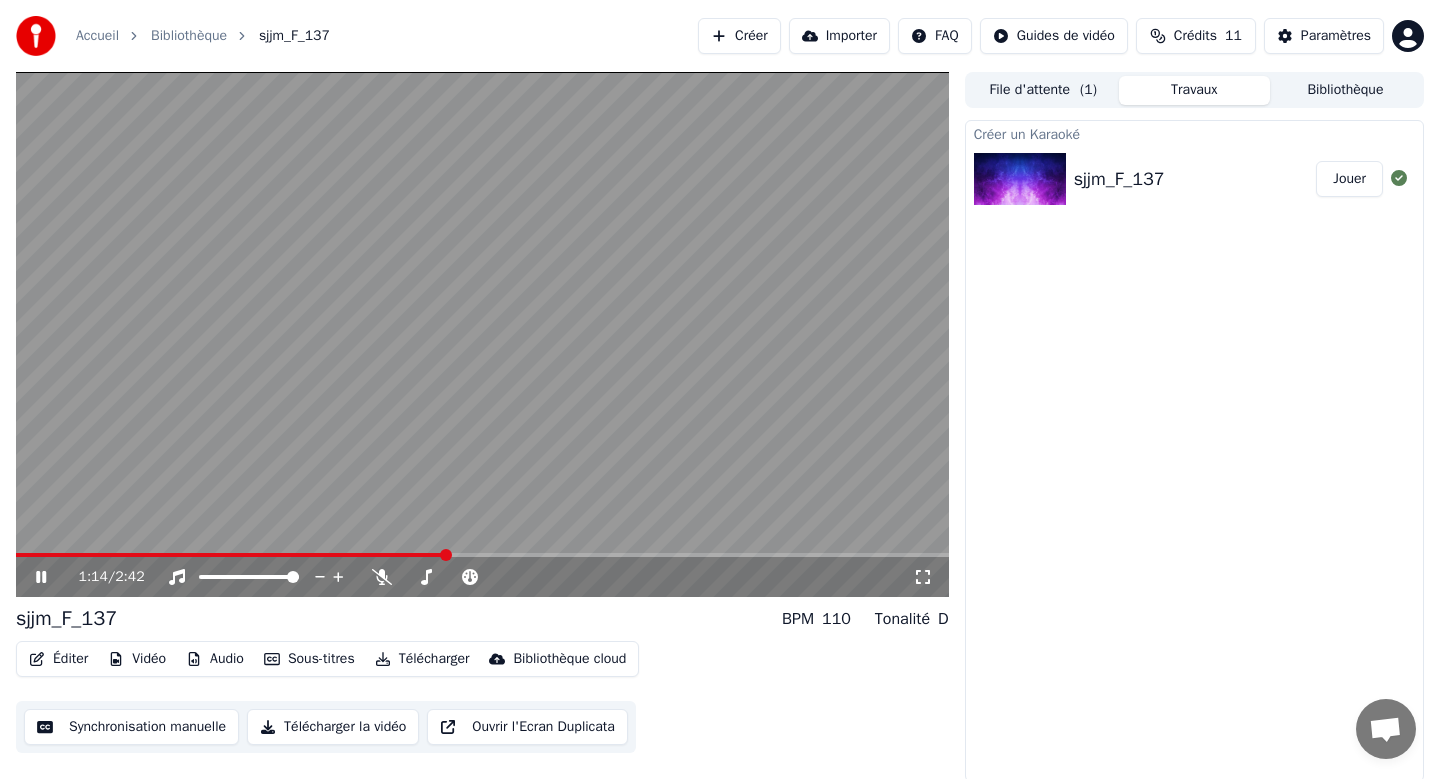 click on "Télécharger" at bounding box center [422, 659] 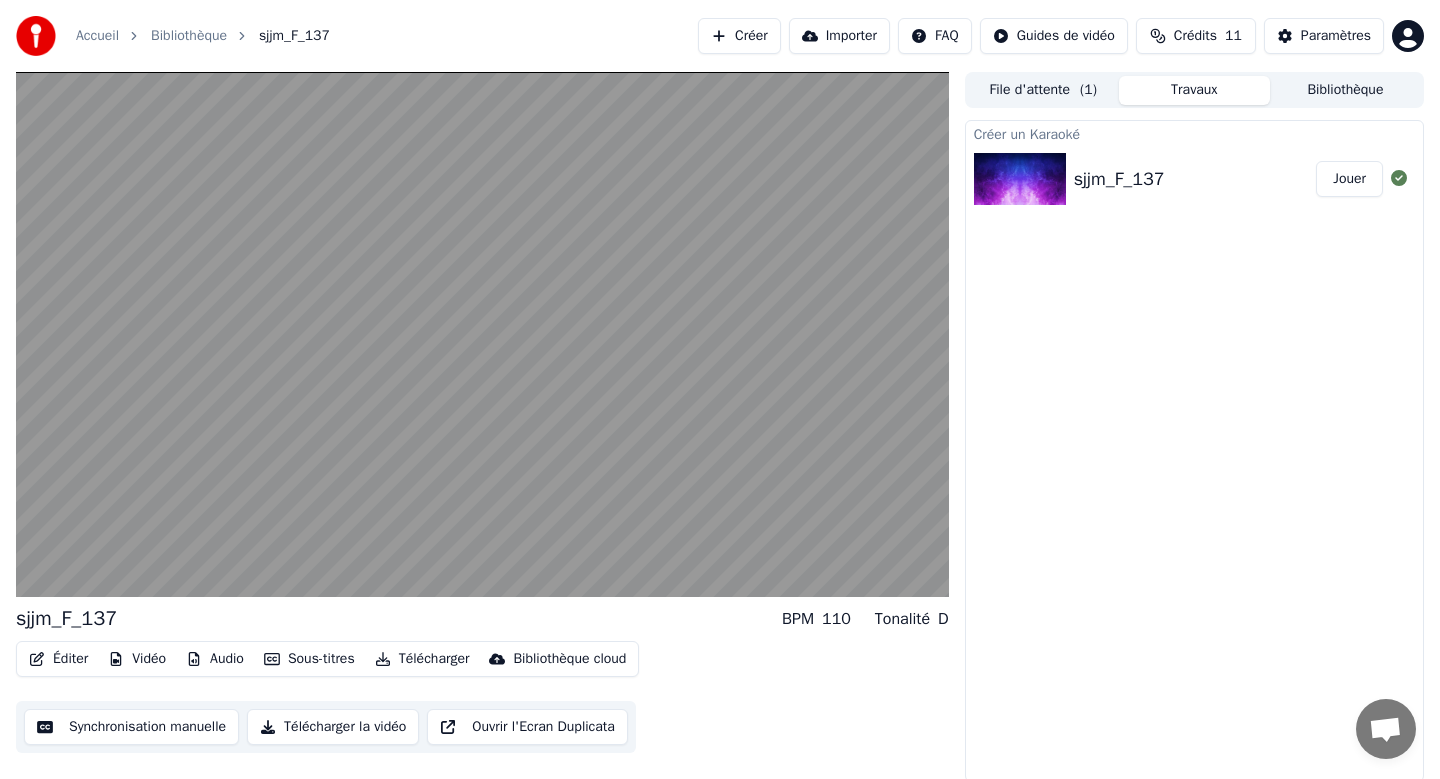 click on "Éditer Vidéo Audio Sous-titres Télécharger Bibliothèque cloud Synchronisation manuelle Télécharger la vidéo Ouvrir l'Ecran Duplicata" at bounding box center [482, 697] 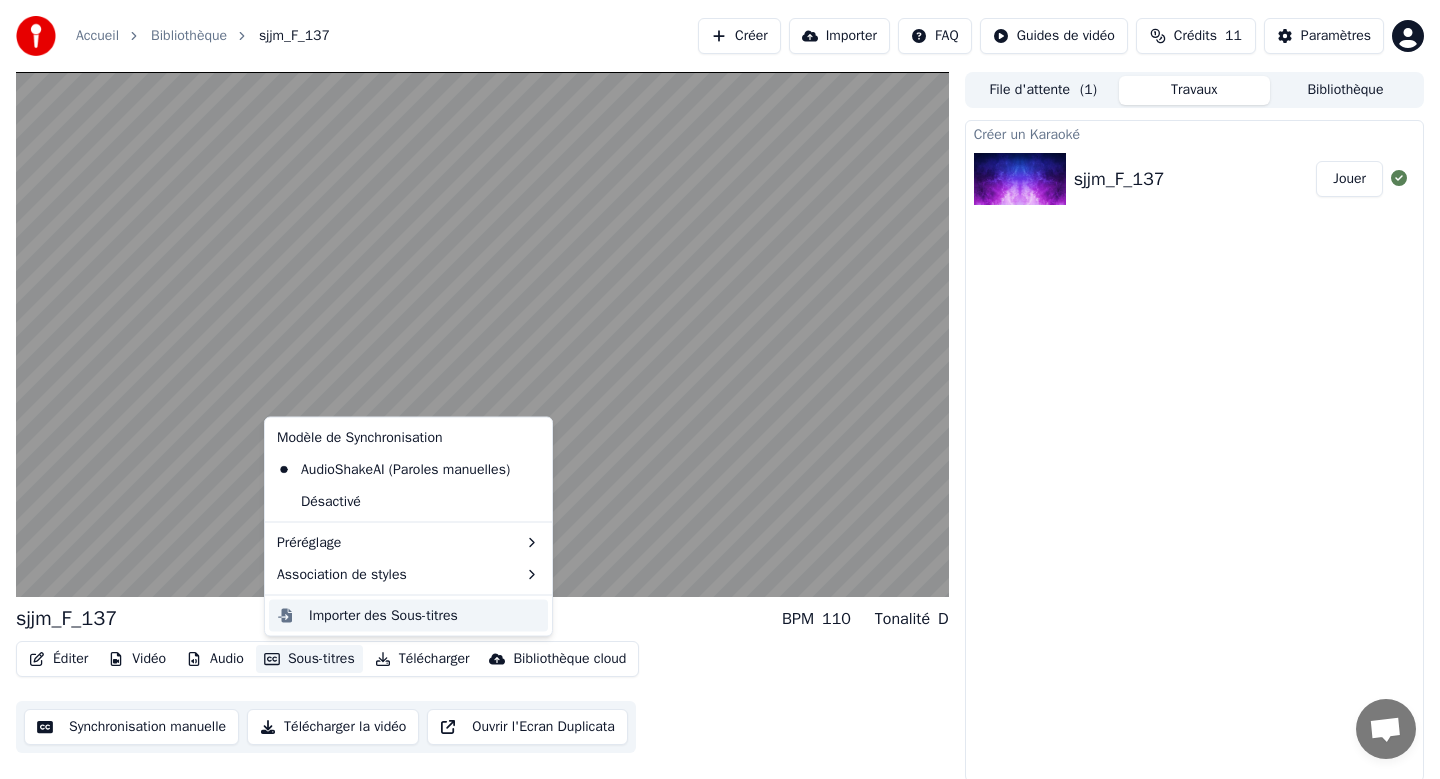 click on "Importer des Sous-titres" at bounding box center [383, 615] 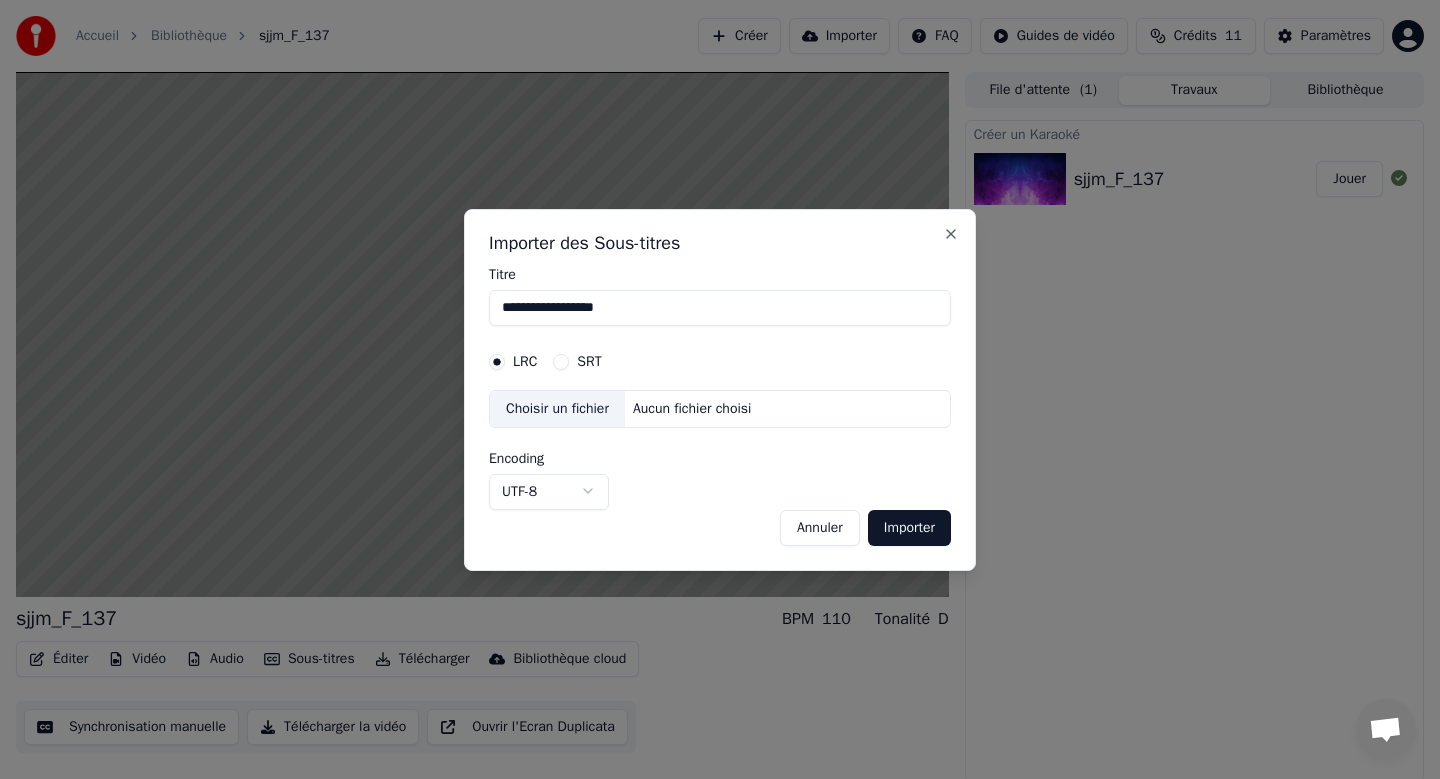 click on "Choisir un fichier" at bounding box center [557, 409] 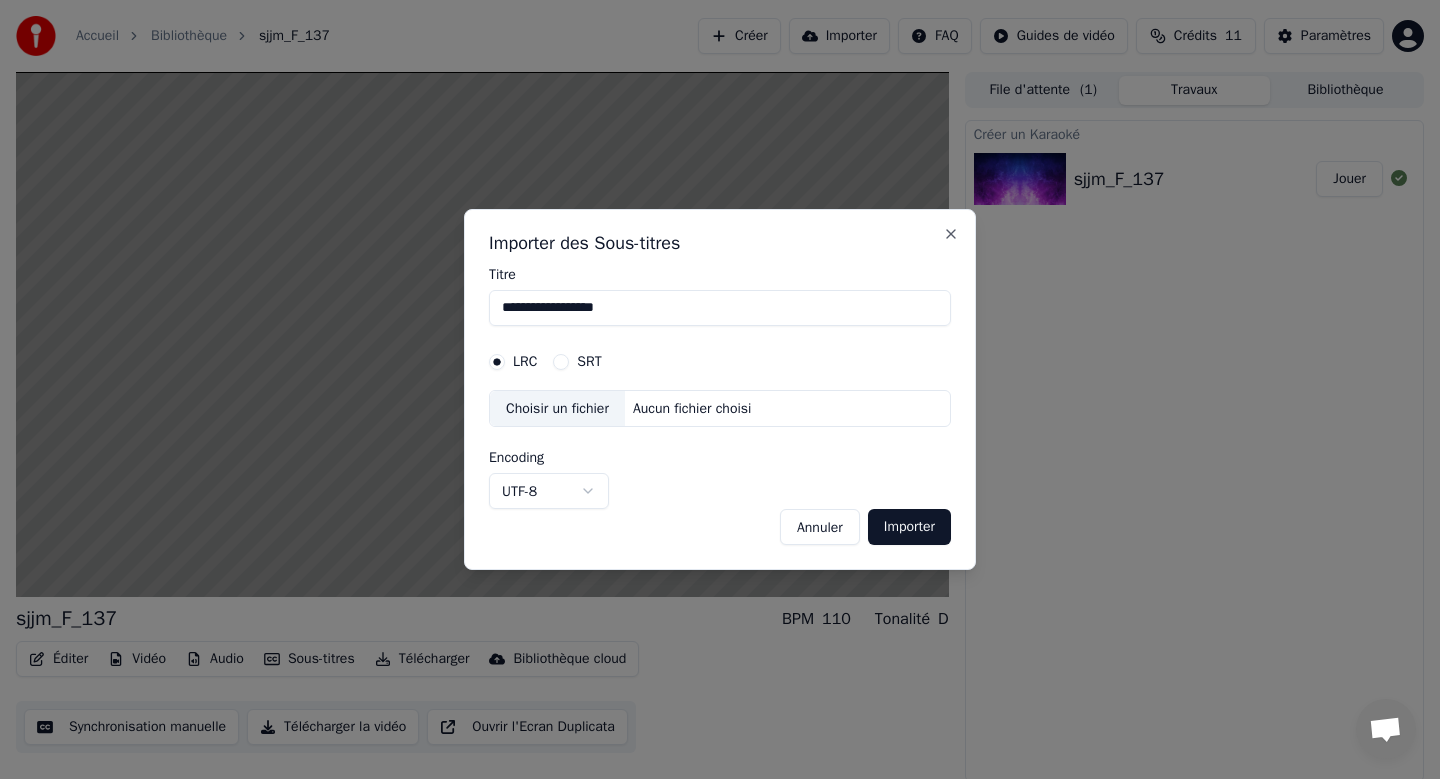click on "SRT" at bounding box center [589, 362] 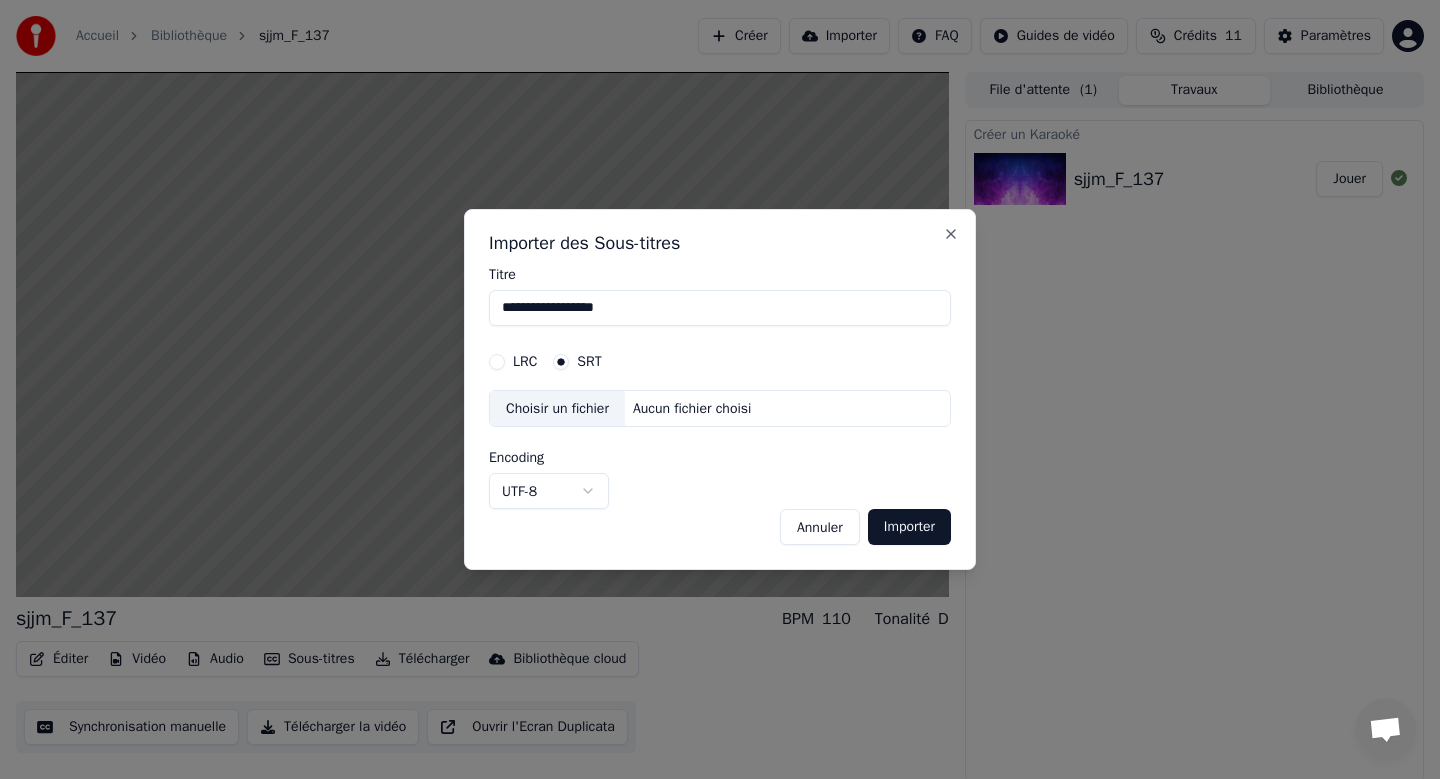 click on "Choisir un fichier" at bounding box center (557, 409) 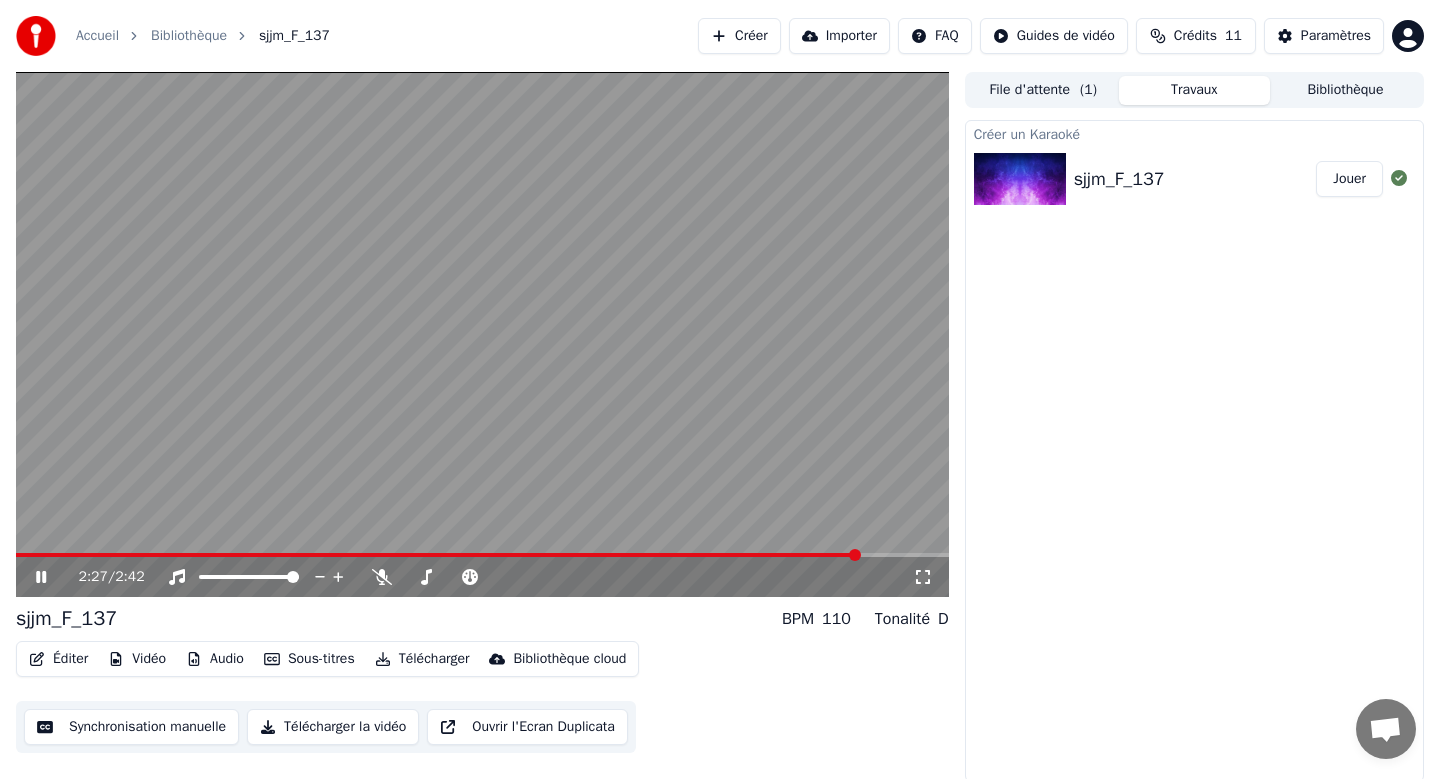 click at bounding box center (482, 334) 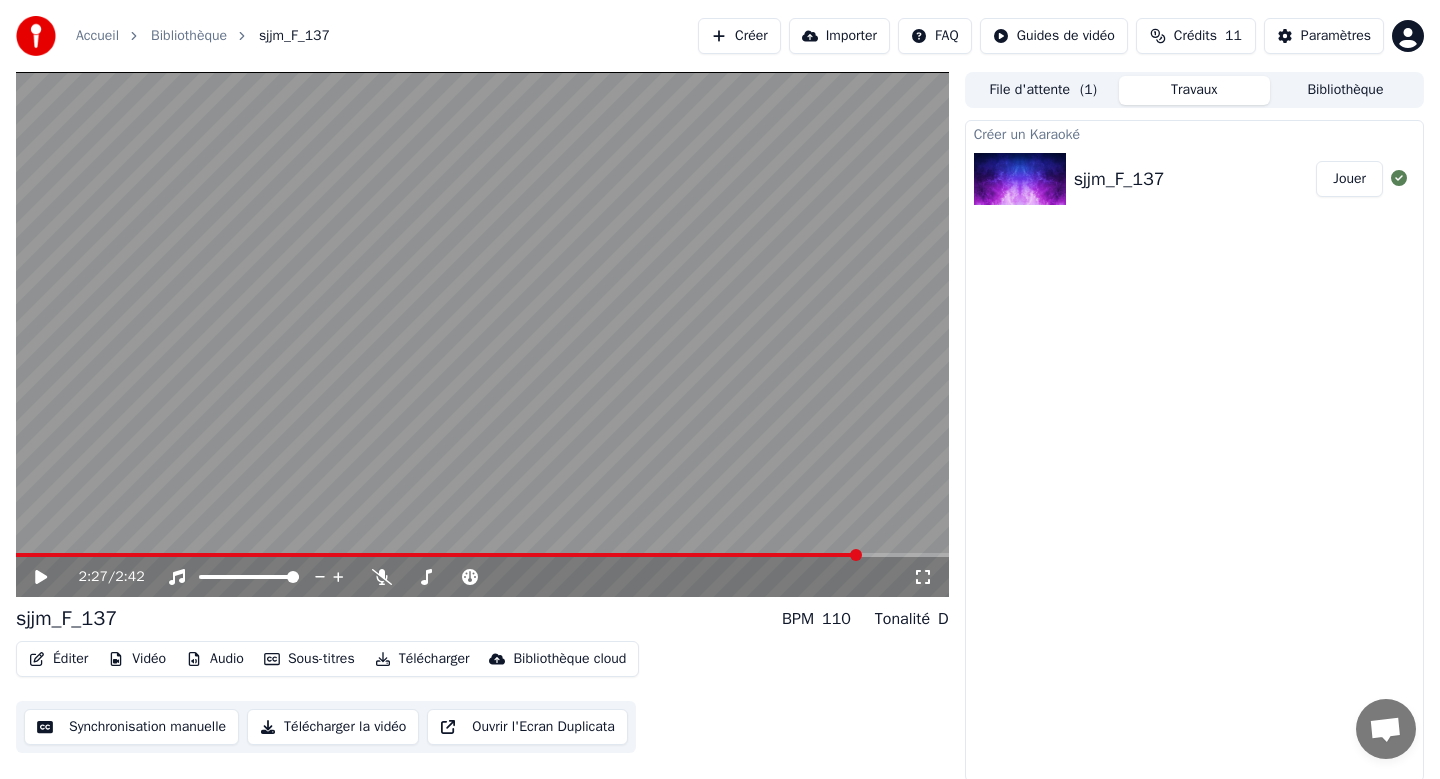 click at bounding box center (438, 555) 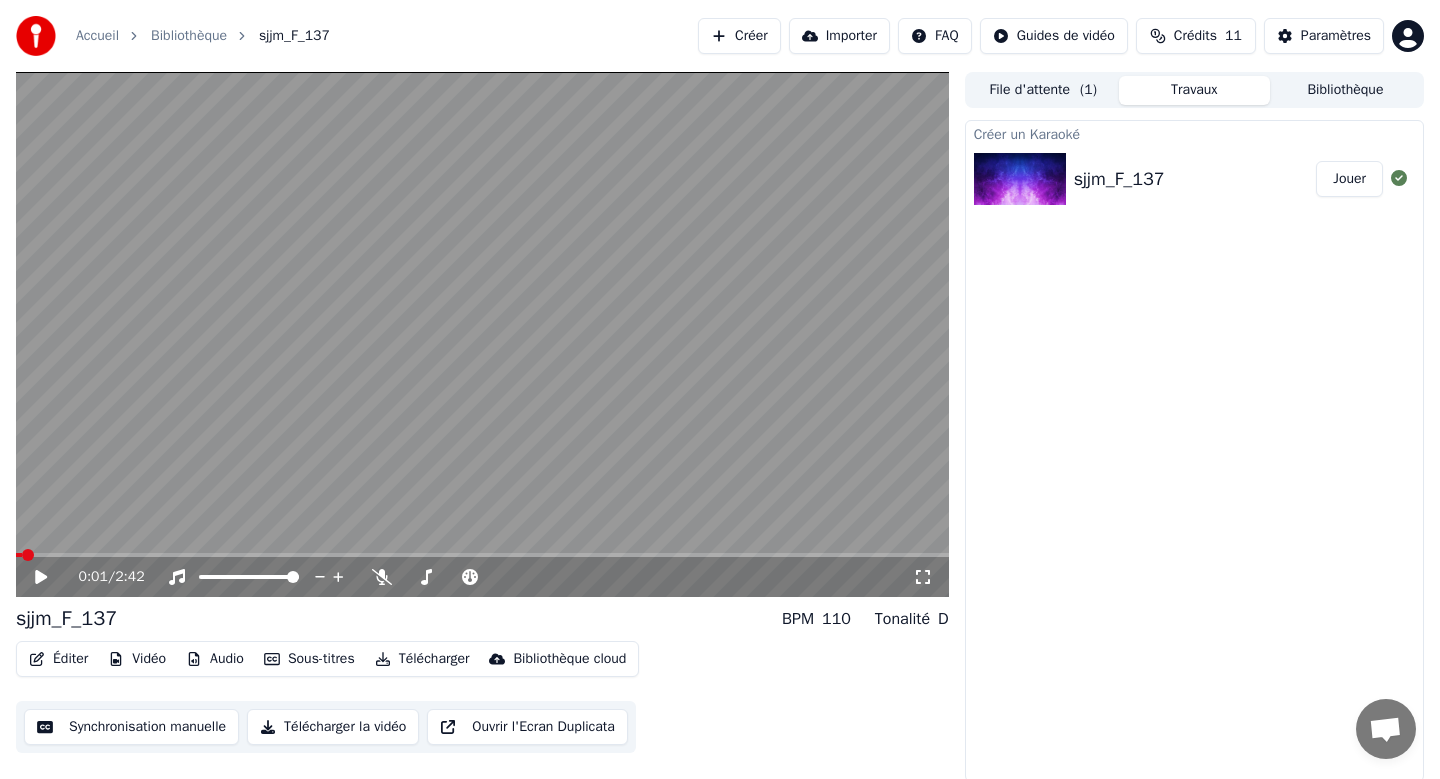 click at bounding box center [19, 555] 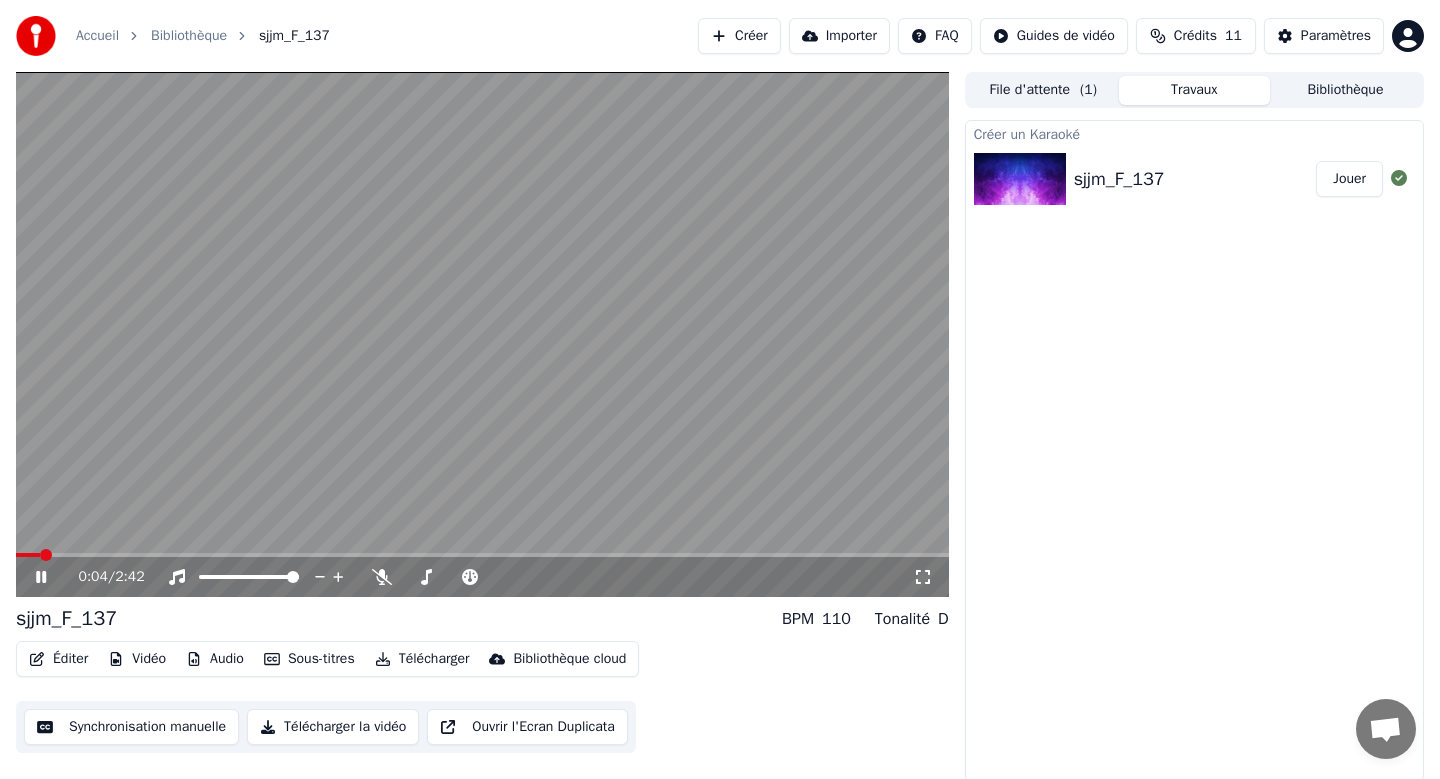 click 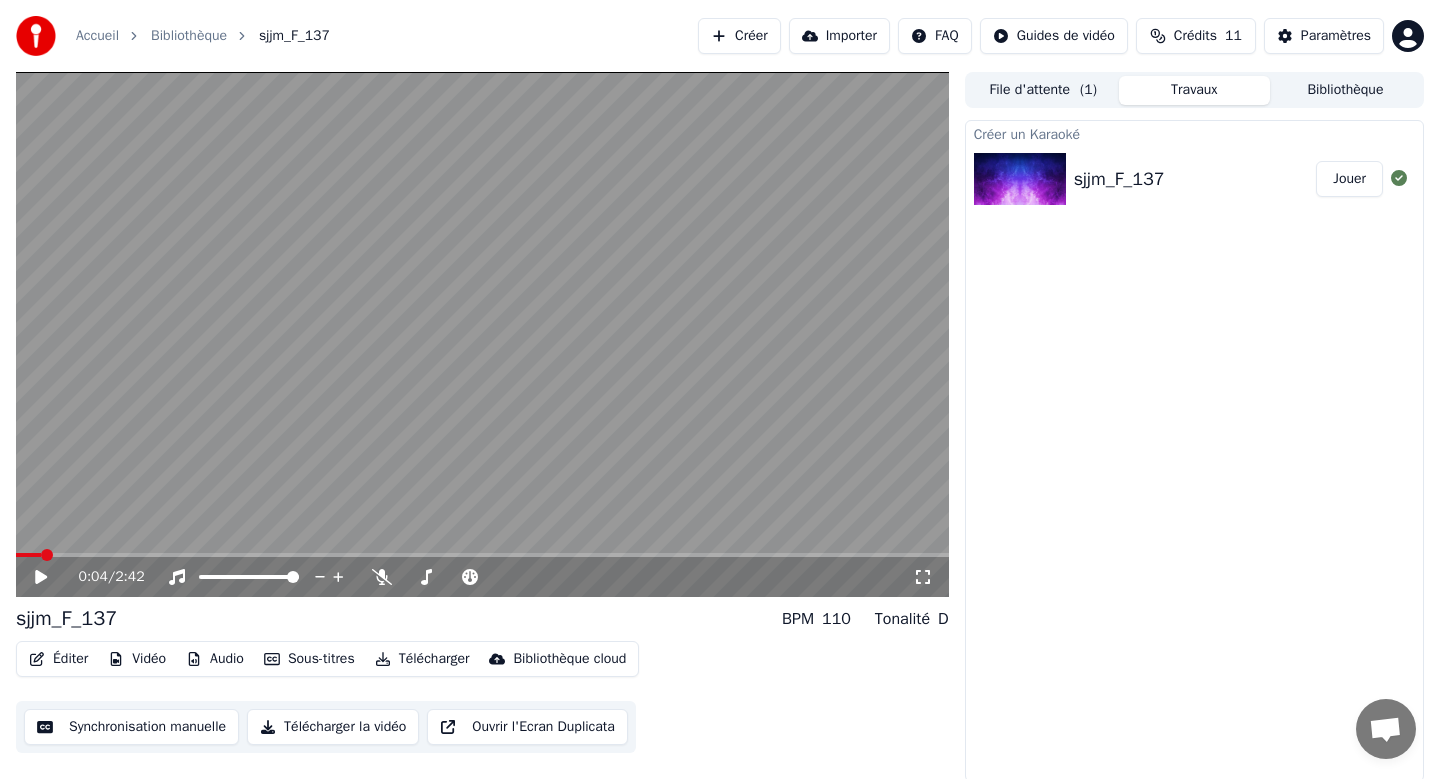 click at bounding box center (28, 555) 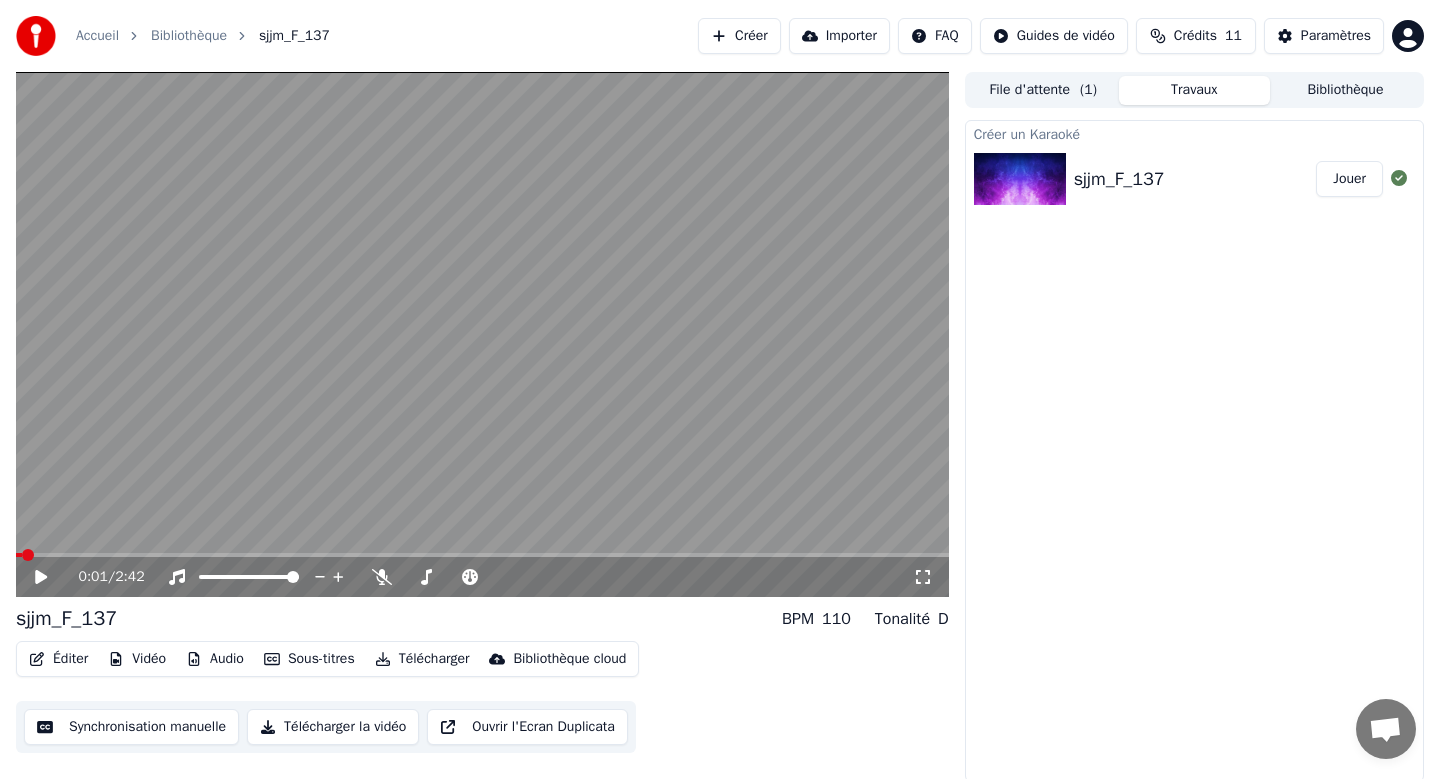 click at bounding box center (482, 334) 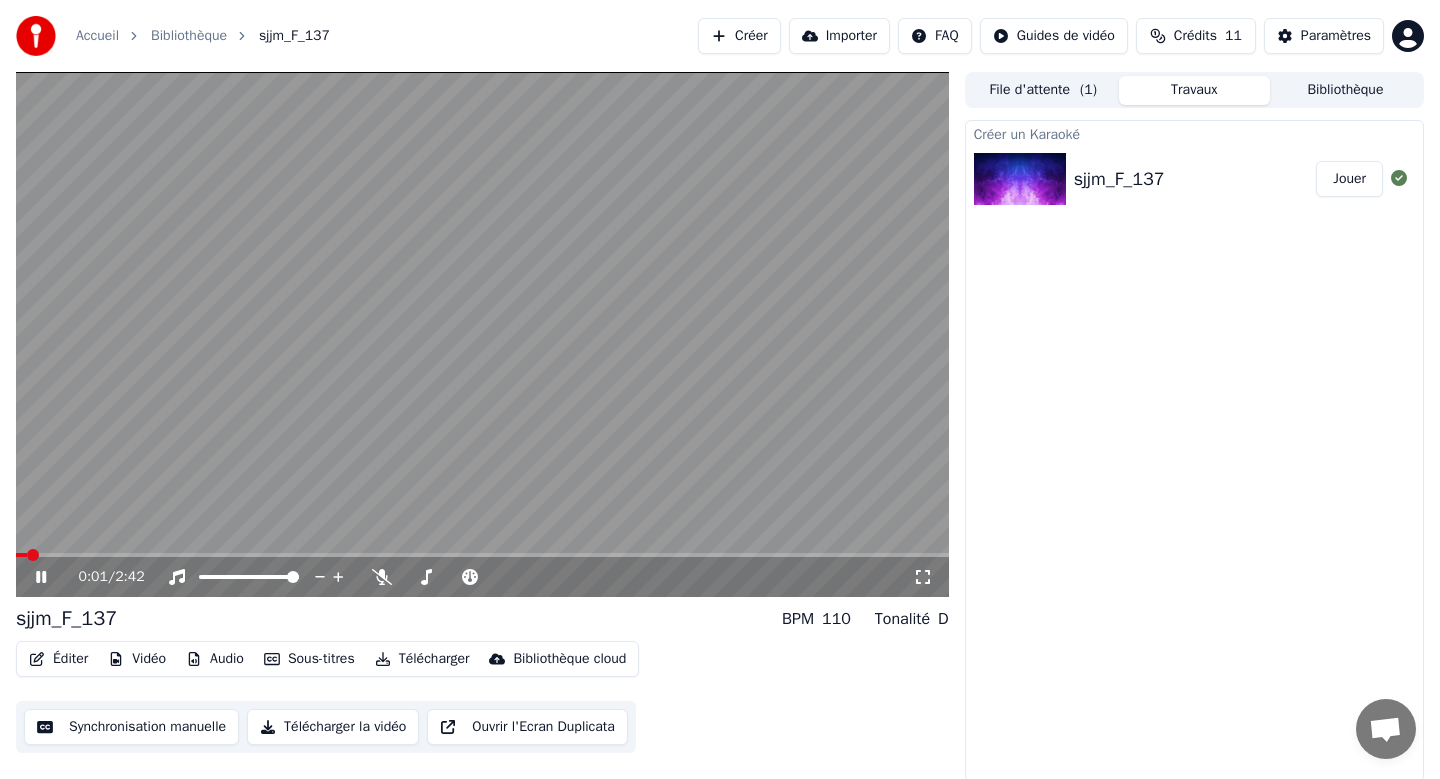 click at bounding box center (482, 334) 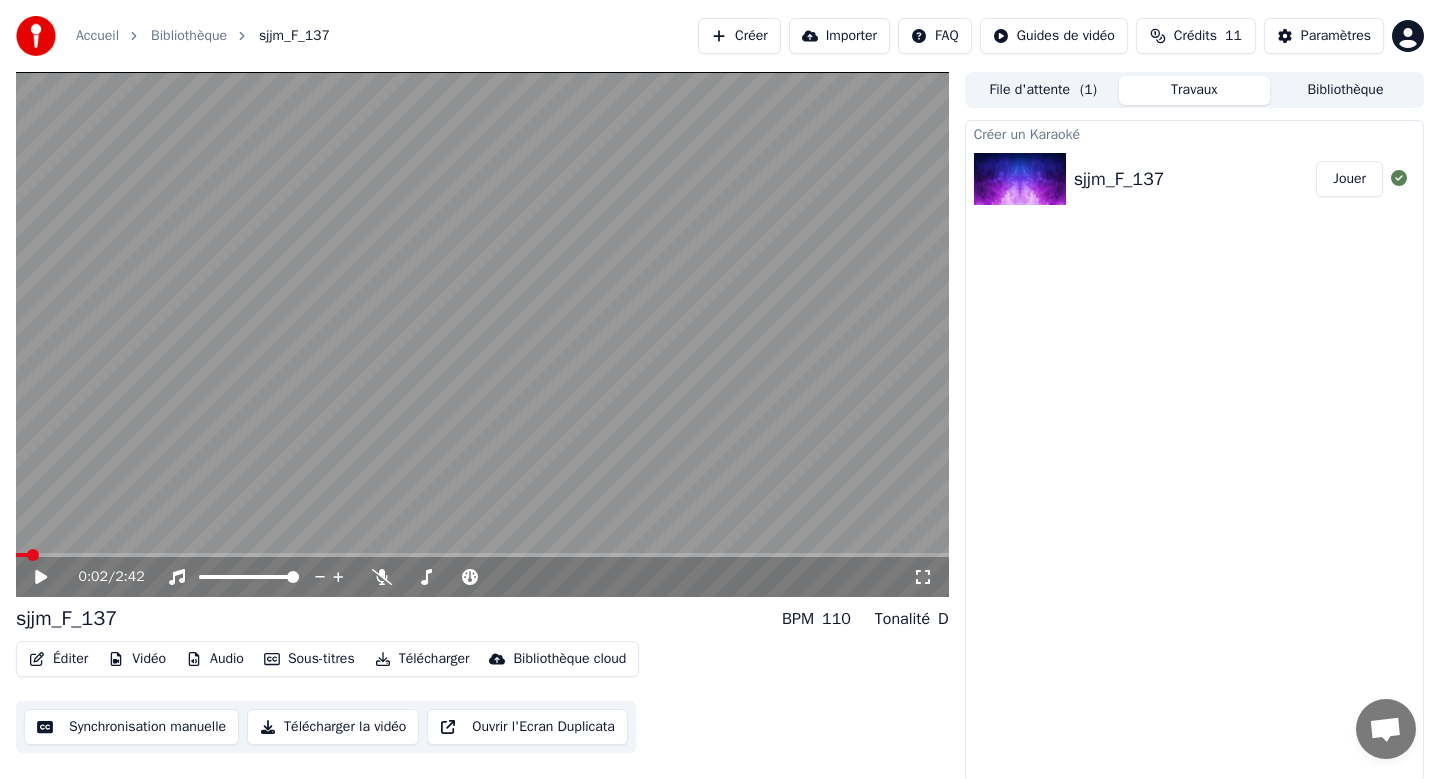 click at bounding box center [482, 334] 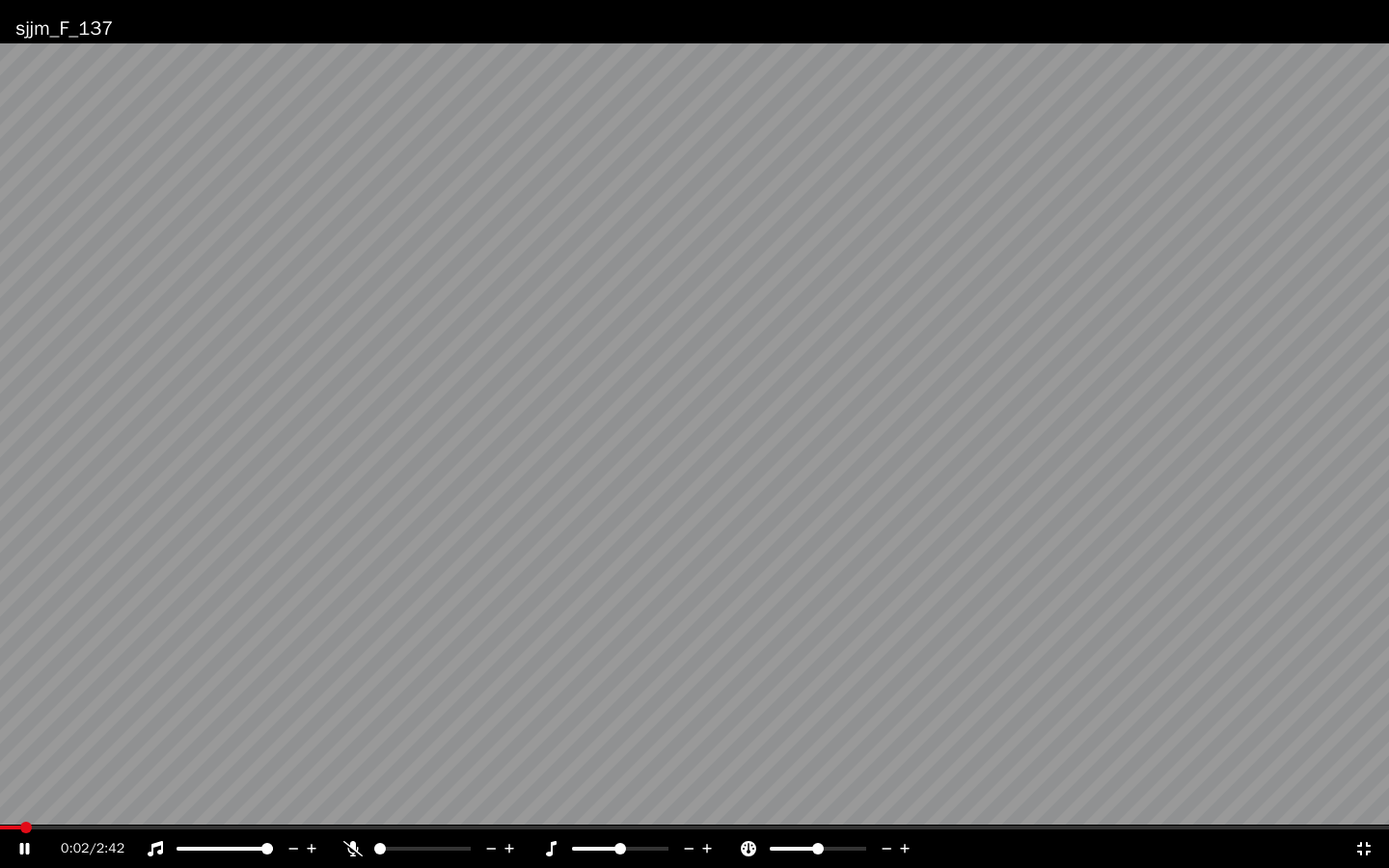 click at bounding box center (694, 434) 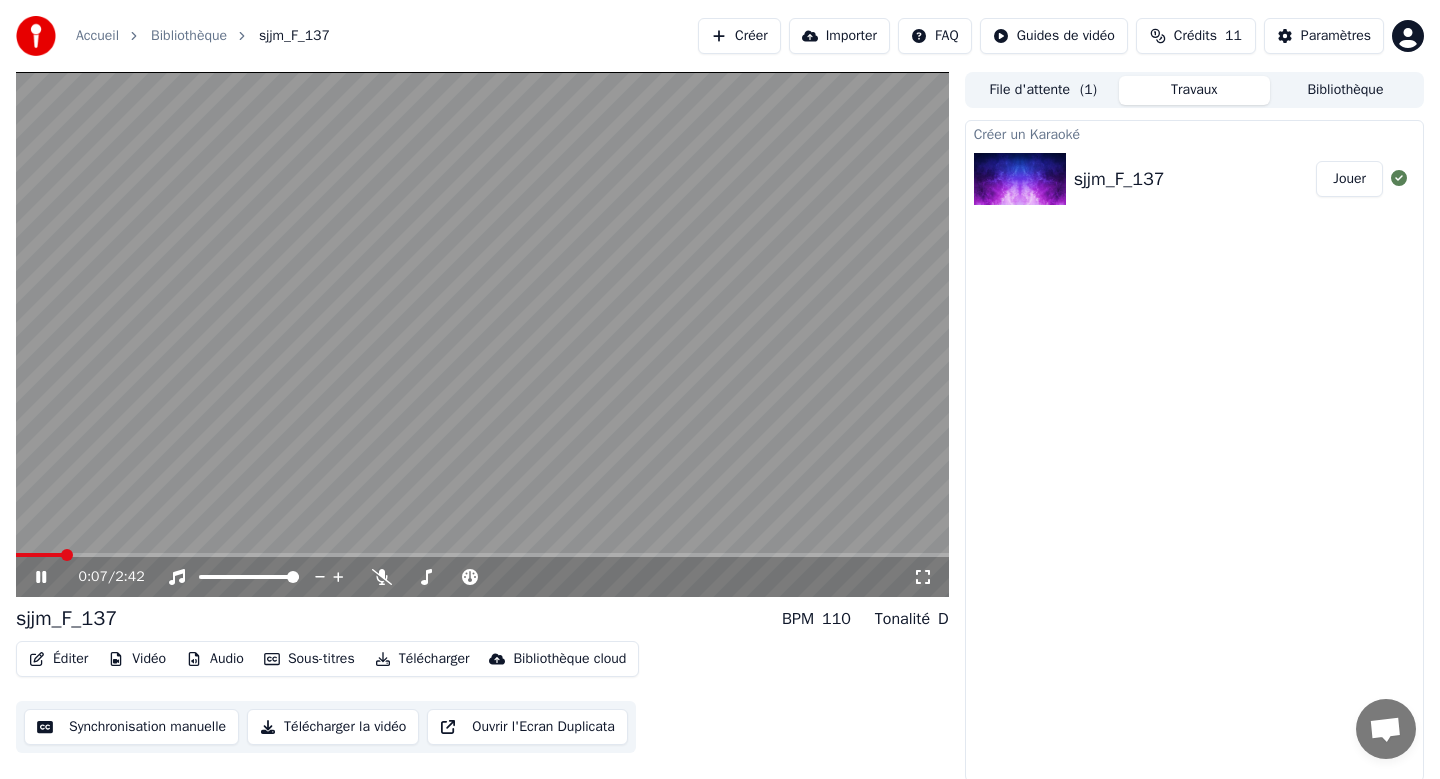 click at bounding box center (482, 334) 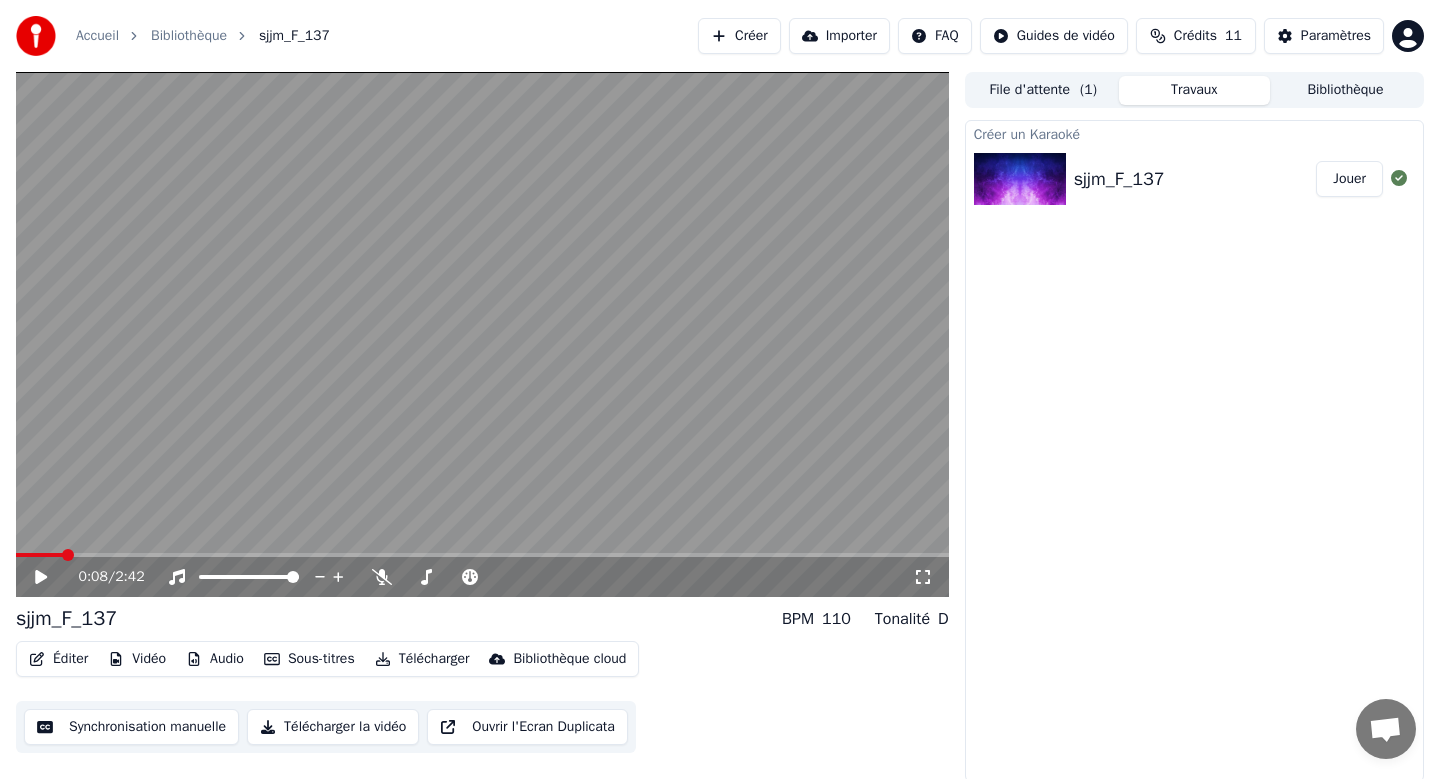 click at bounding box center [482, 334] 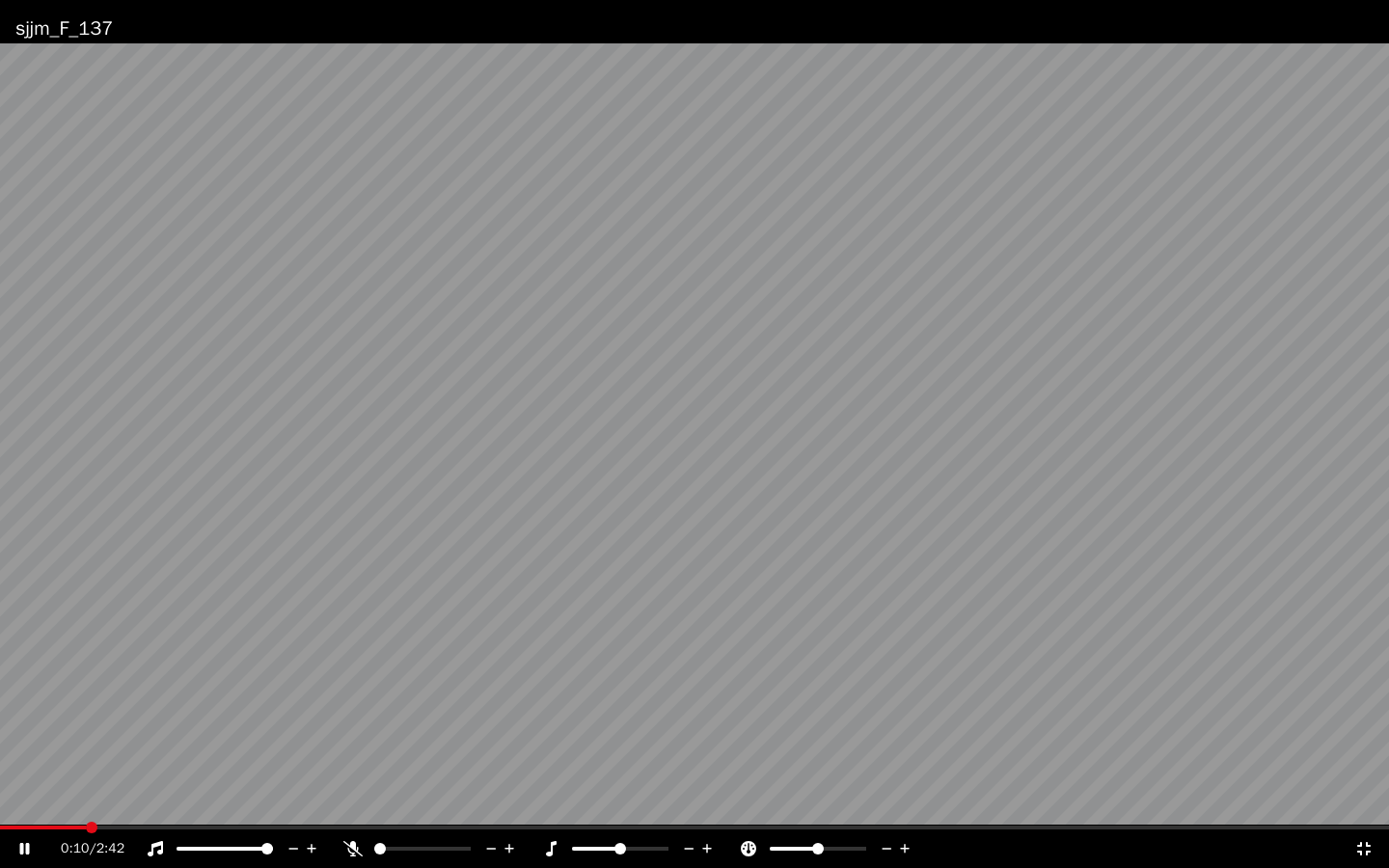 click at bounding box center (694, 434) 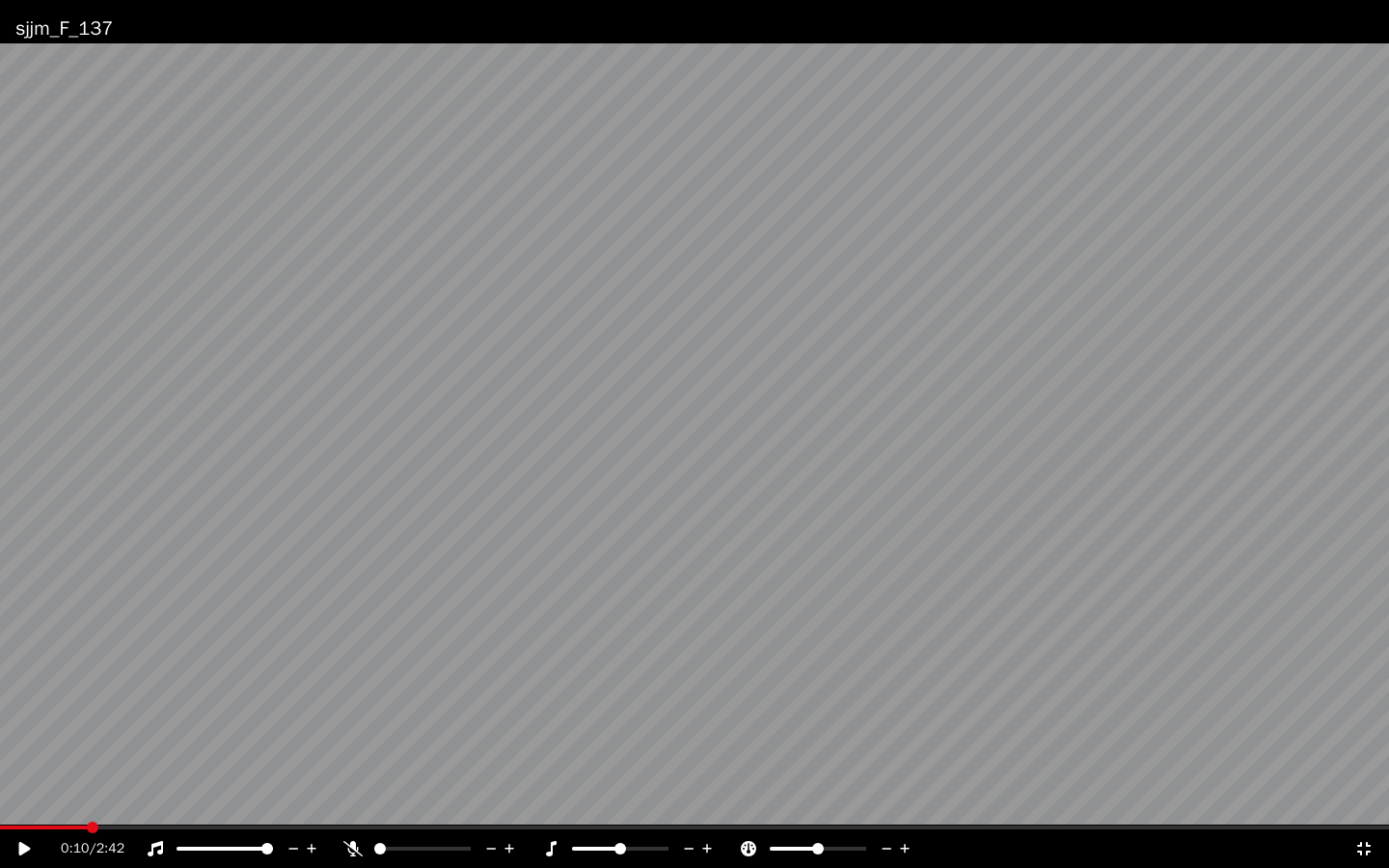 click at bounding box center [694, 434] 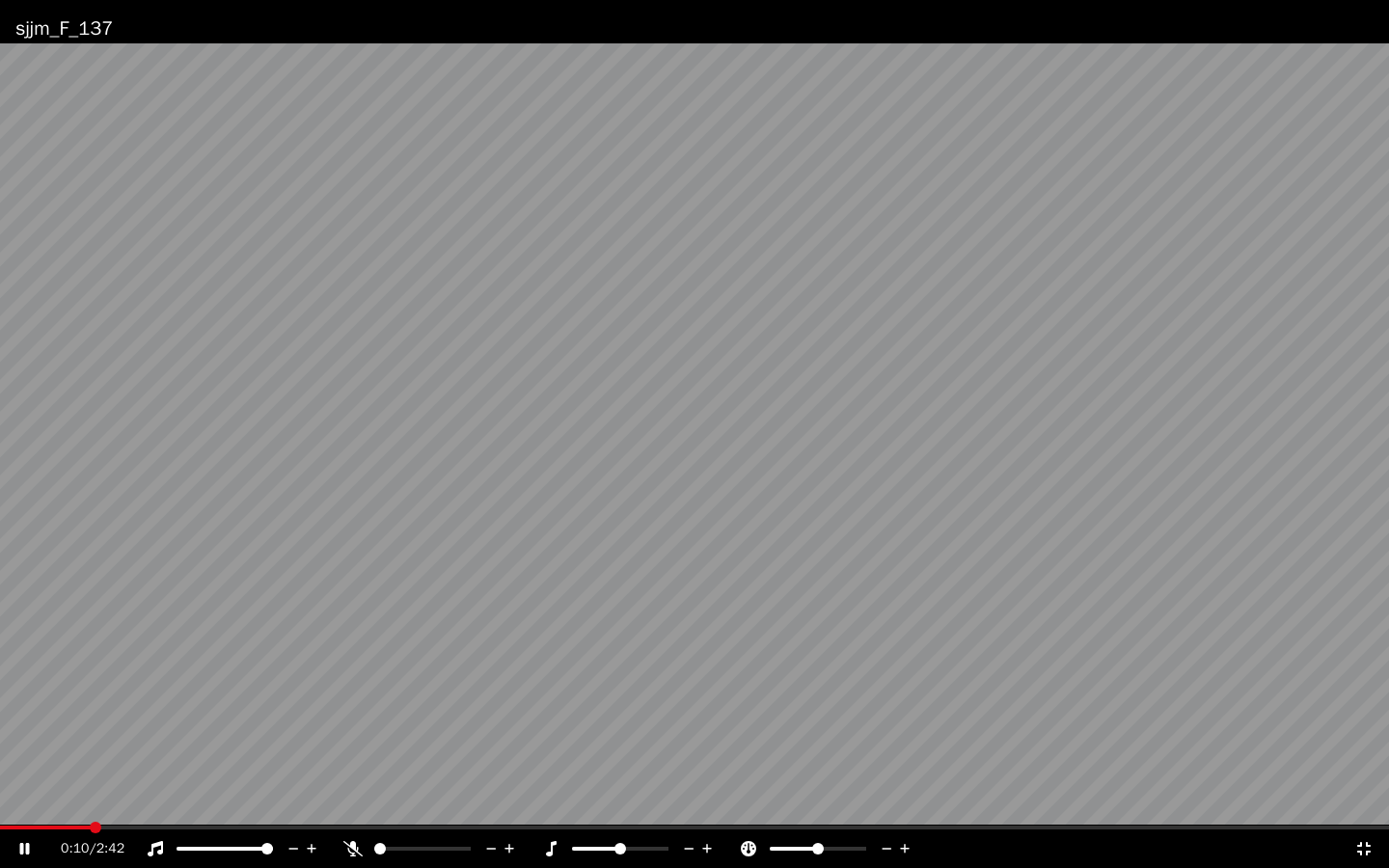 click at bounding box center (694, 434) 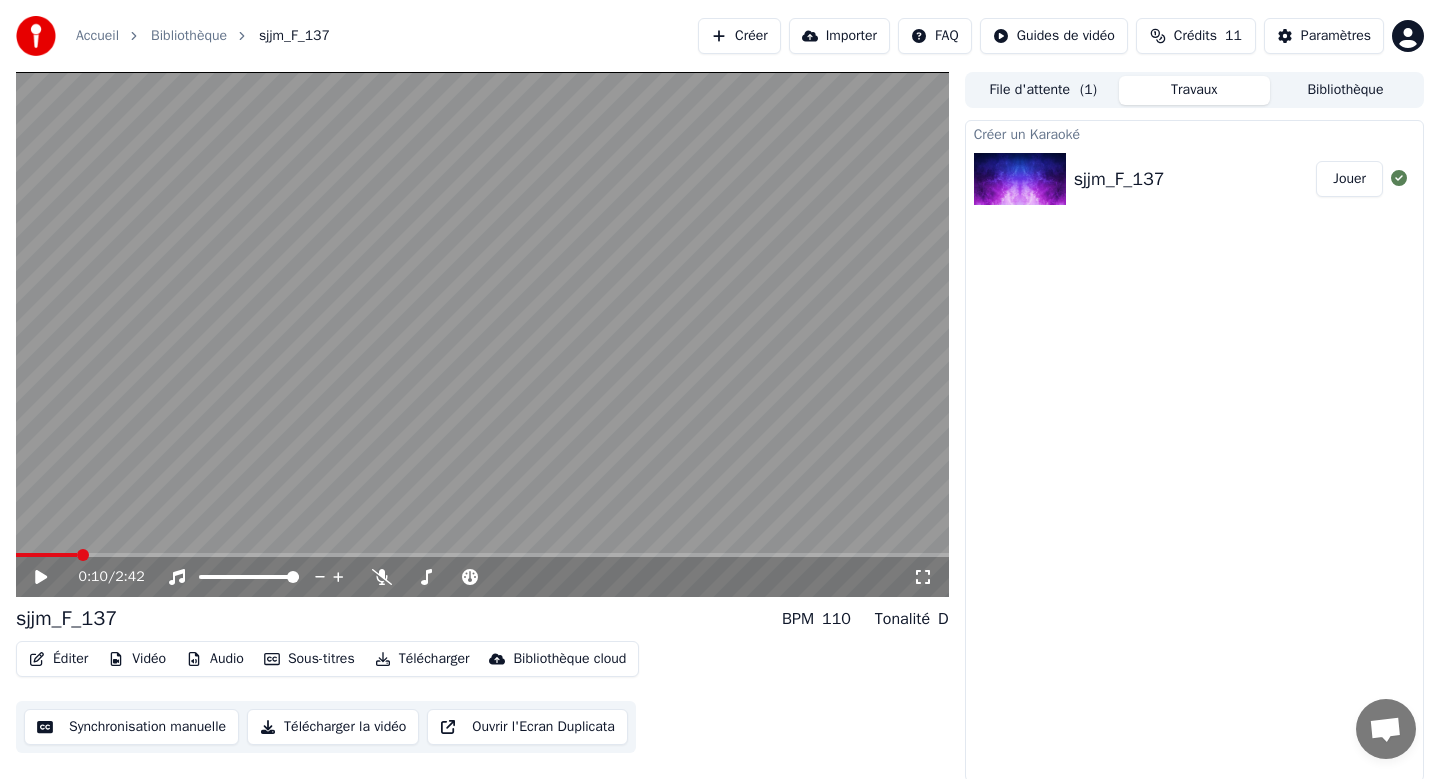 click on "Importer" at bounding box center [839, 36] 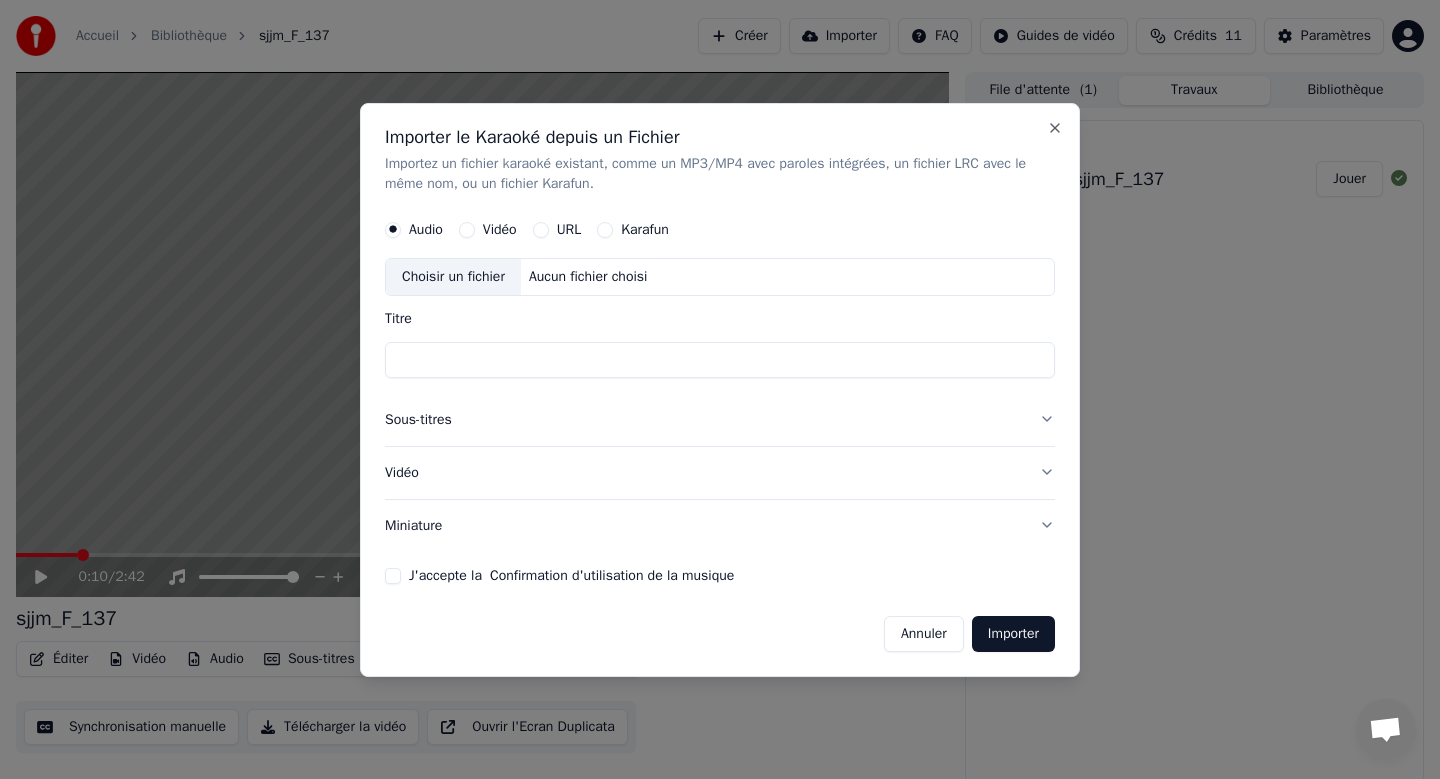 click on "Sous-titres" at bounding box center [720, 420] 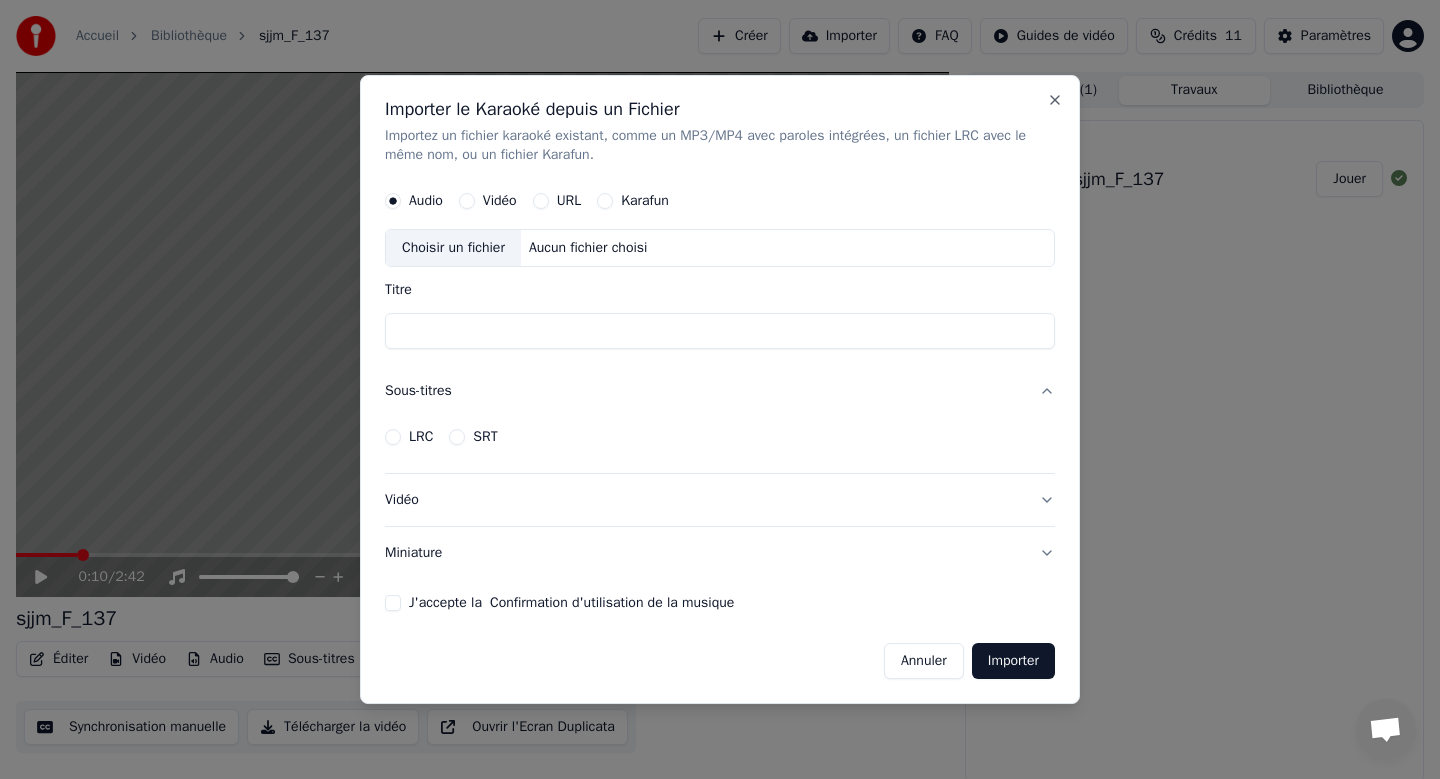 click on "LRC" at bounding box center (393, 437) 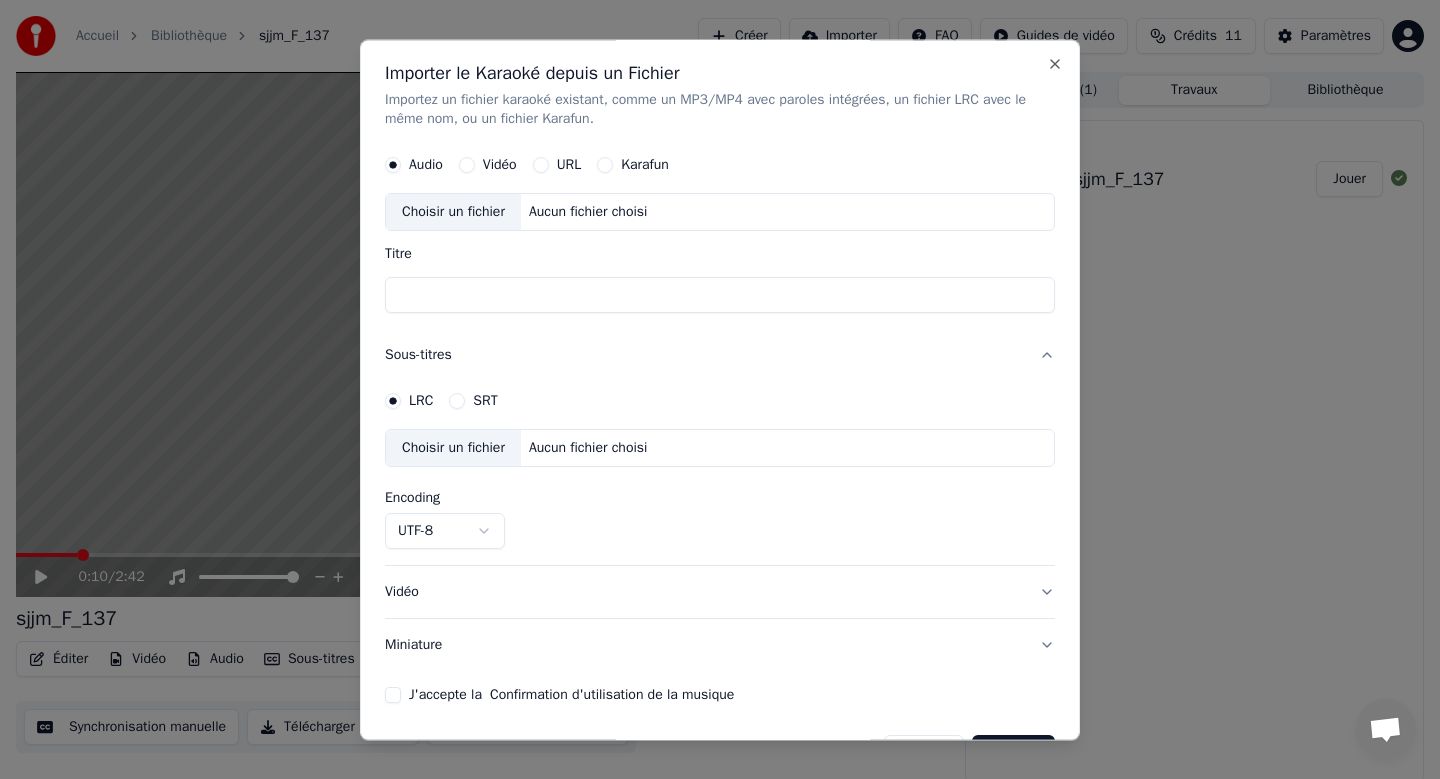 click on "Choisir un fichier" at bounding box center (453, 449) 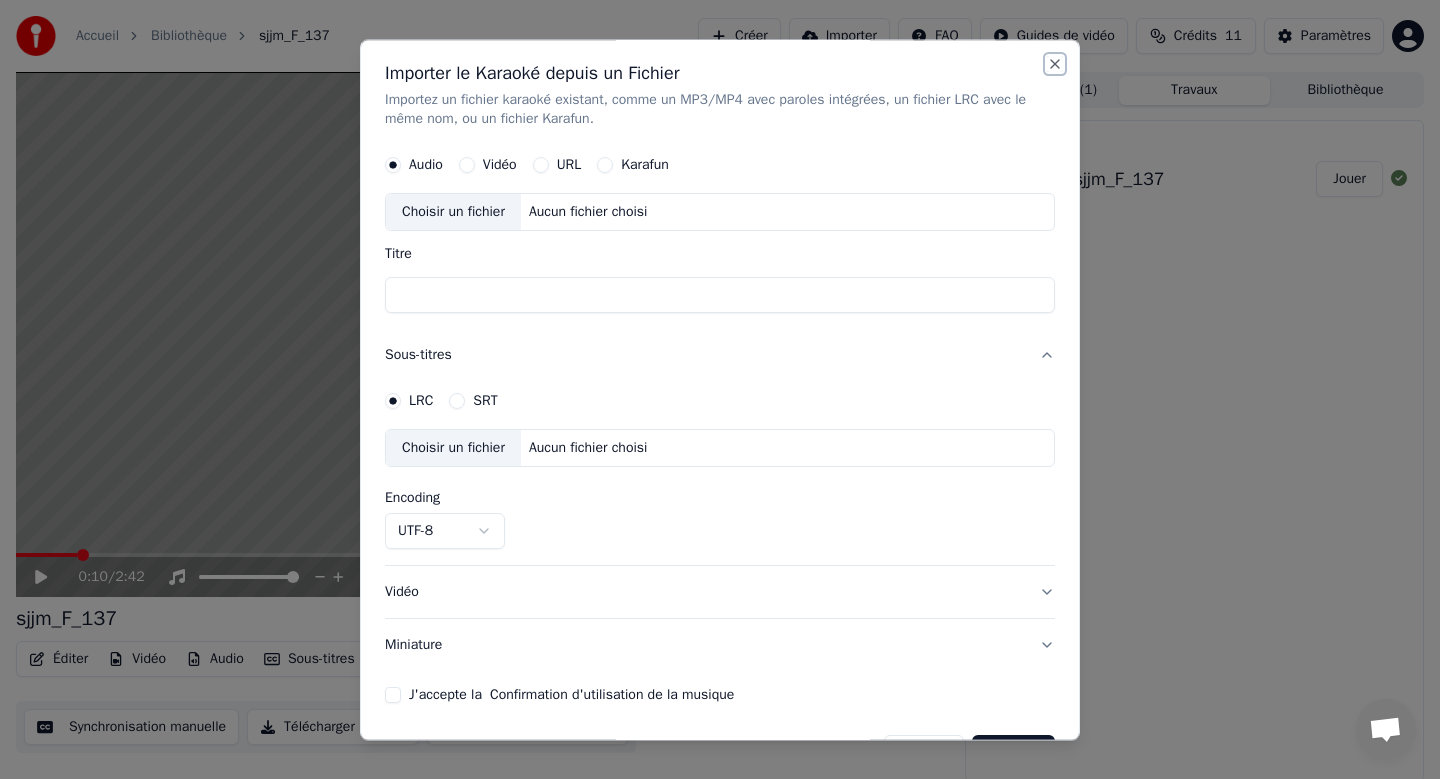 click on "Close" at bounding box center [1055, 64] 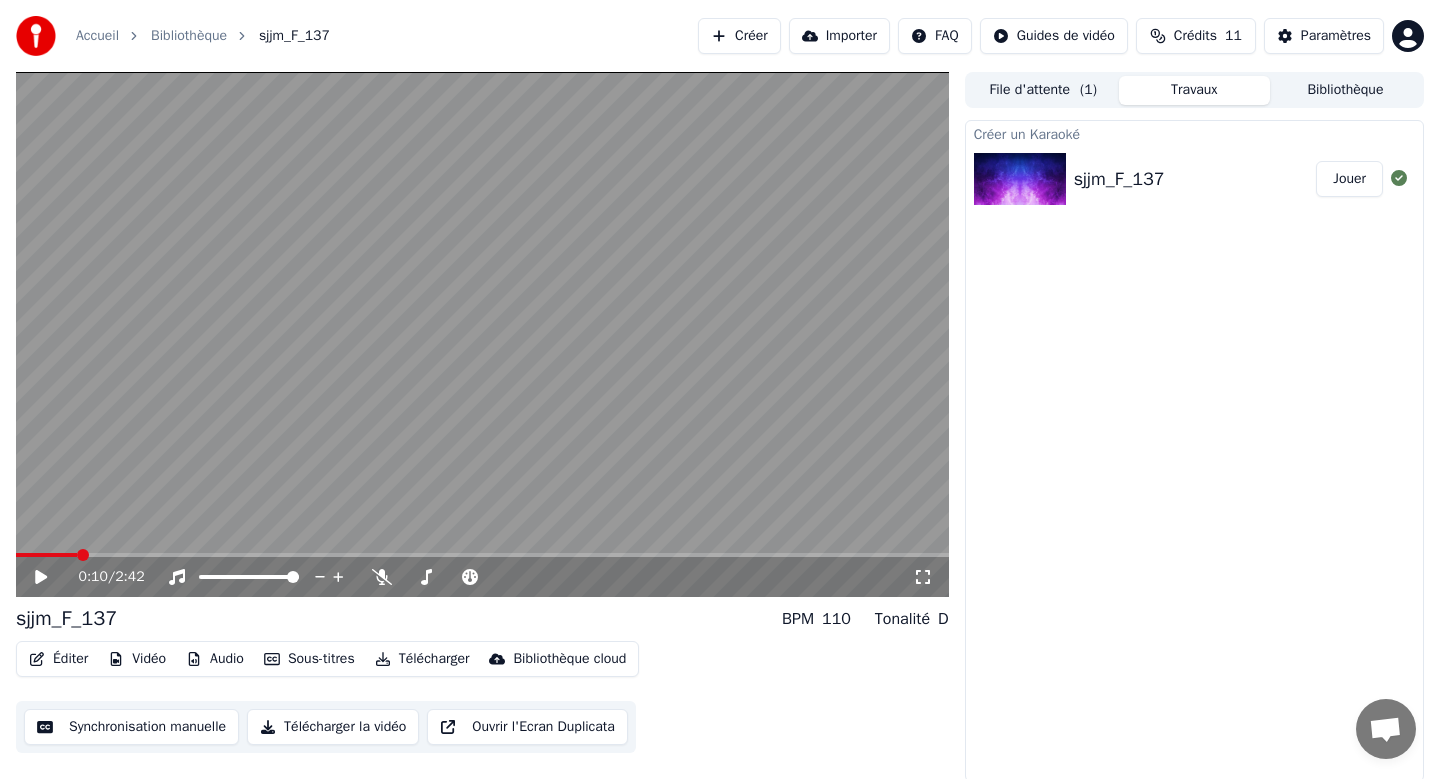 click at bounding box center (482, 334) 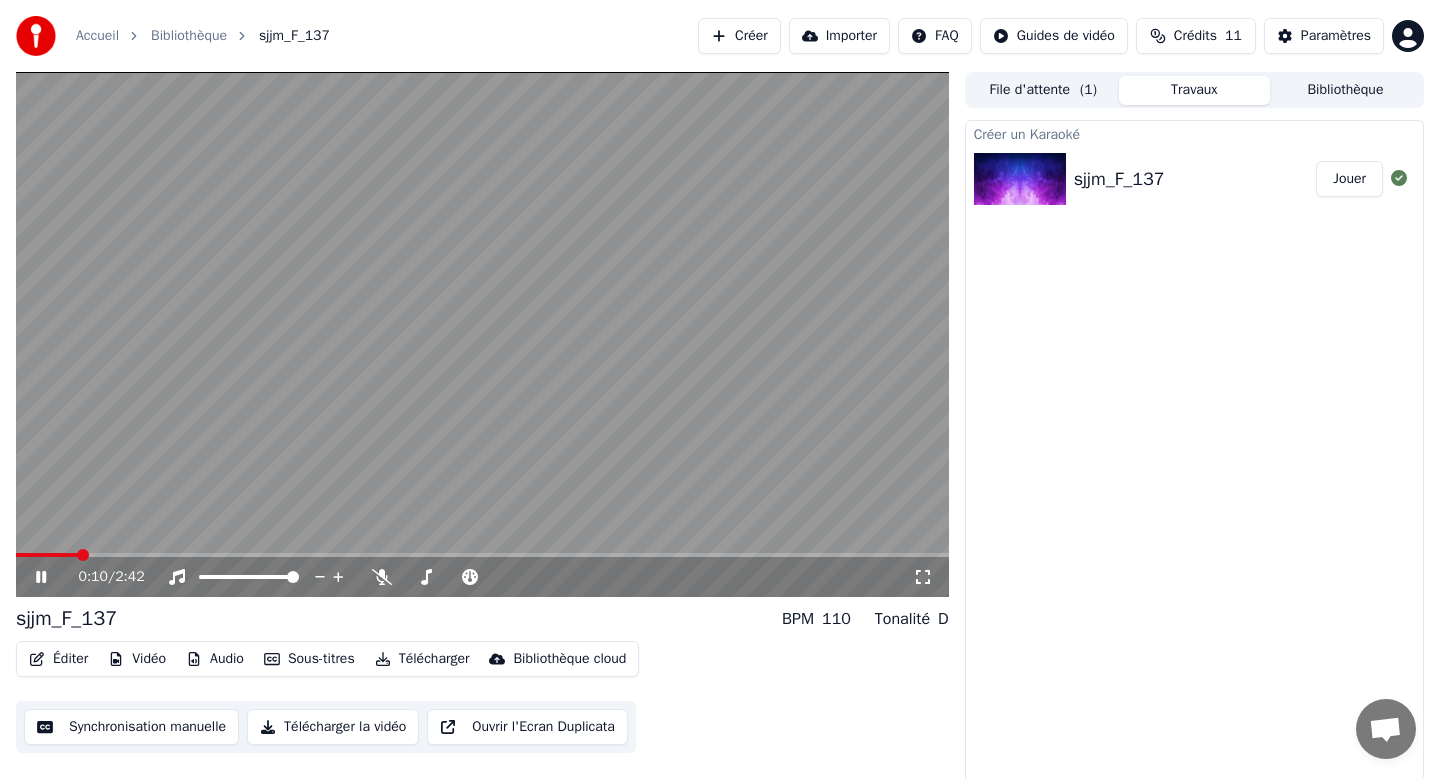 click at bounding box center [482, 334] 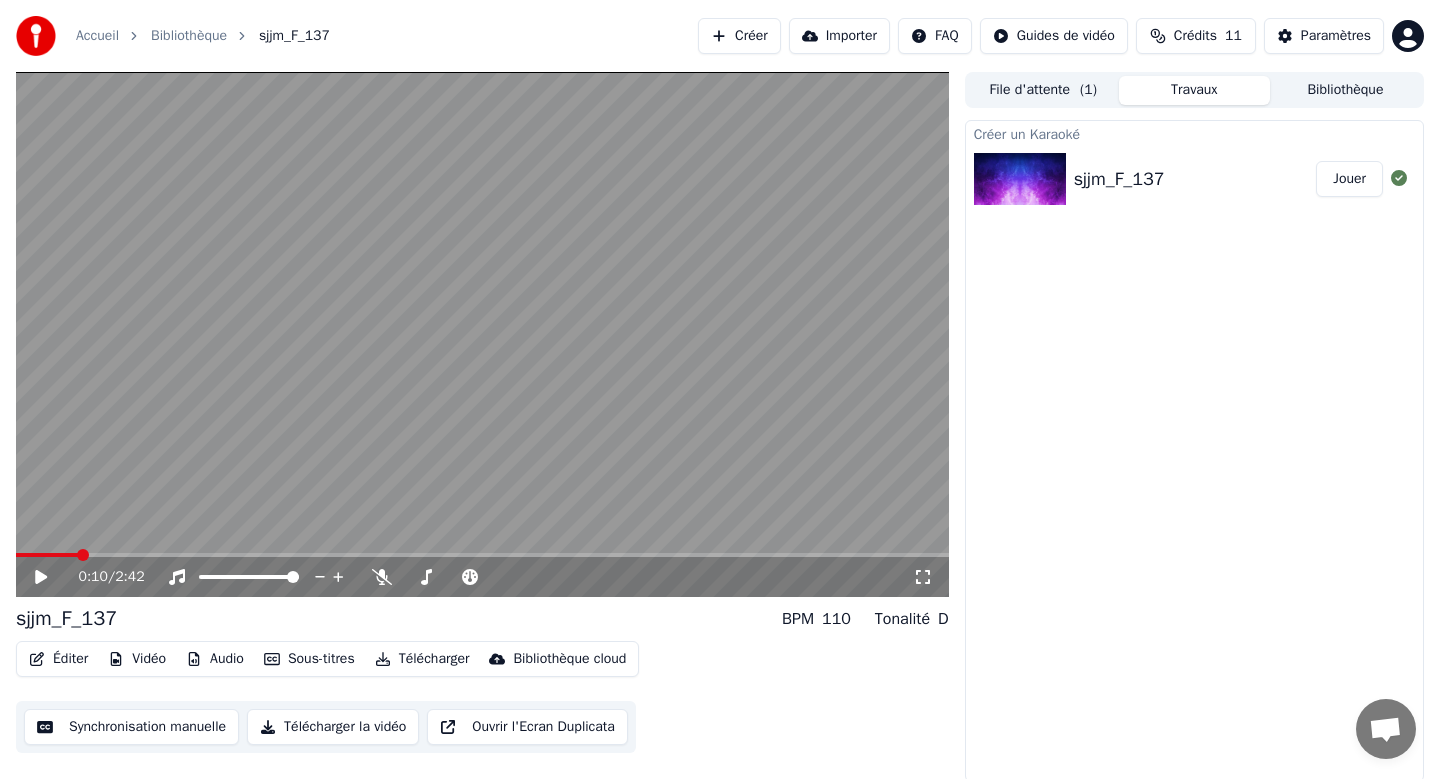 scroll, scrollTop: 3, scrollLeft: 0, axis: vertical 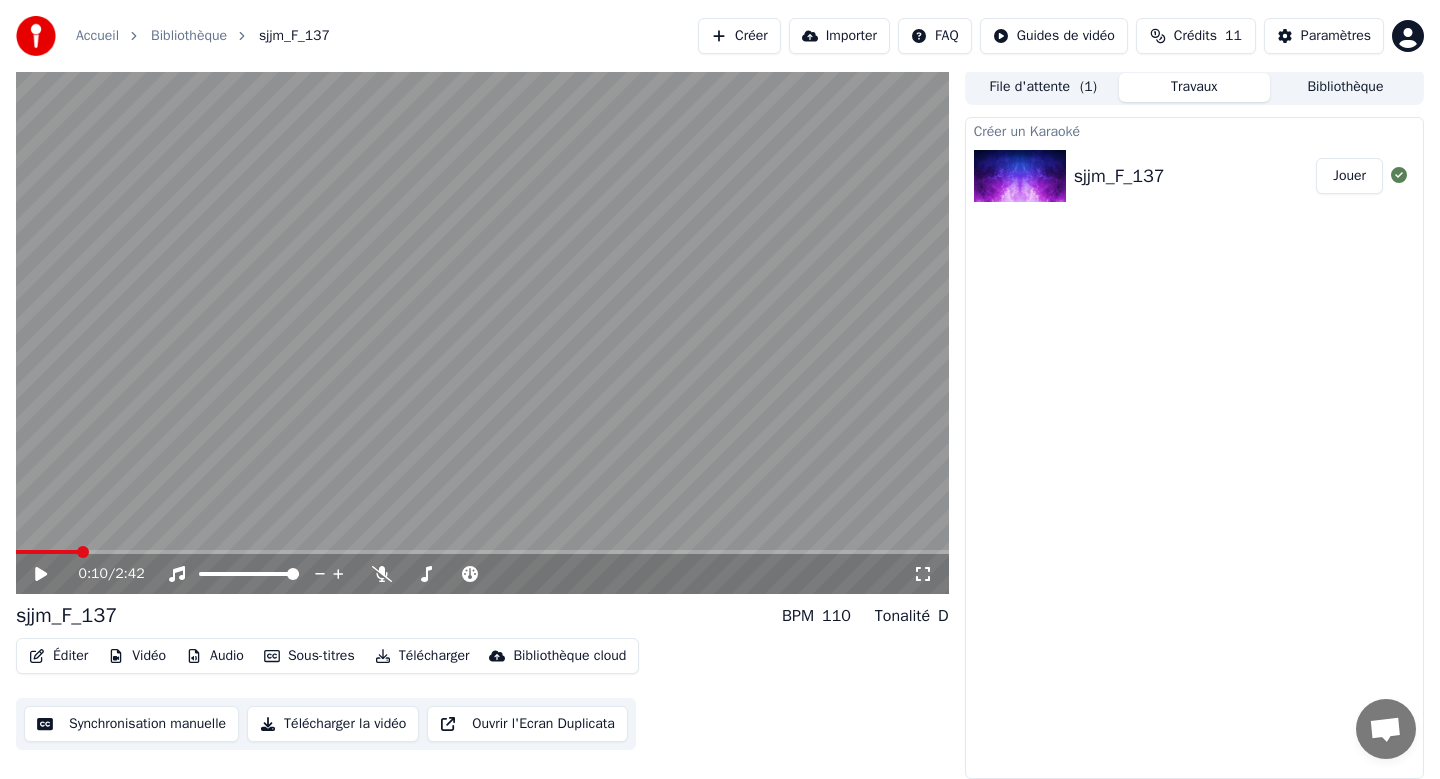 click on "Créer" at bounding box center [739, 36] 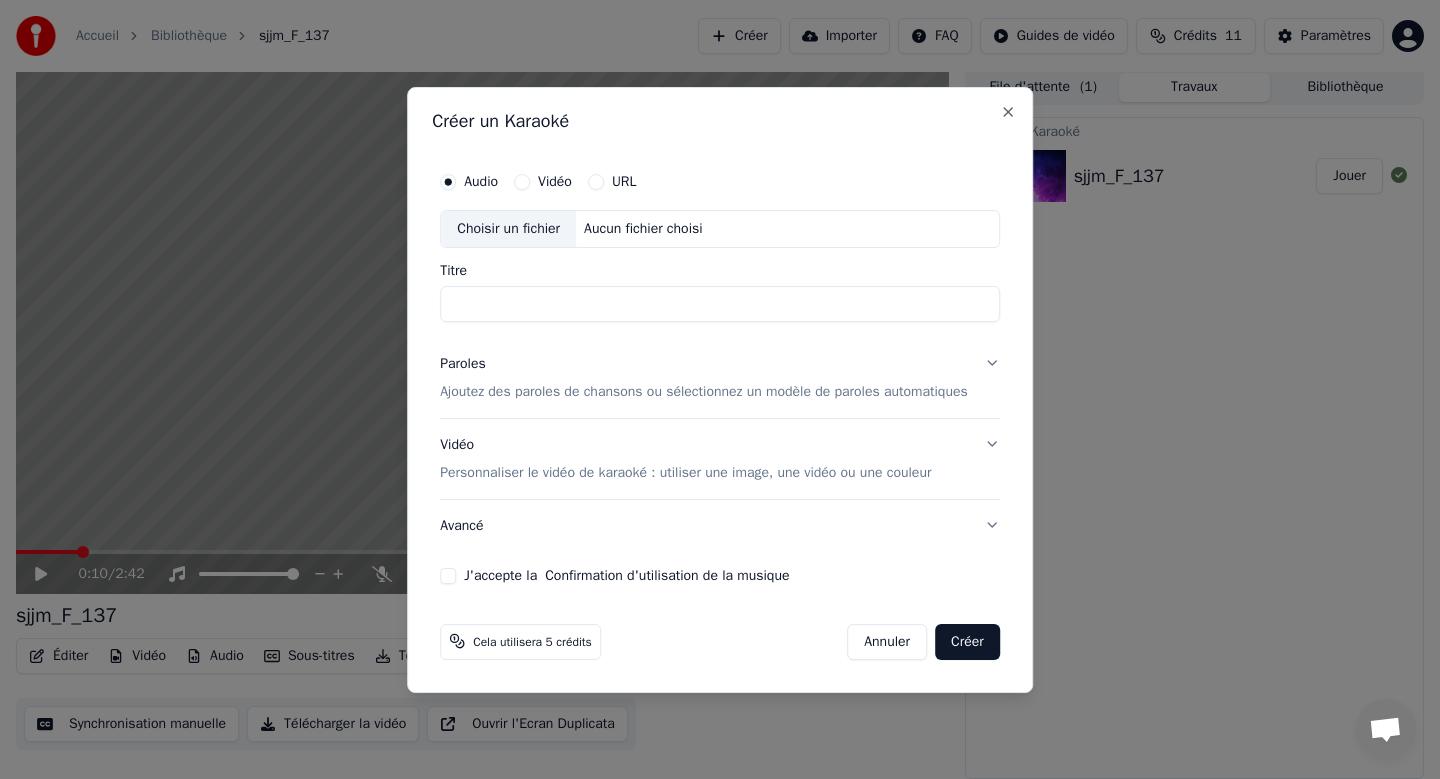 click on "Choisir un fichier" at bounding box center [508, 229] 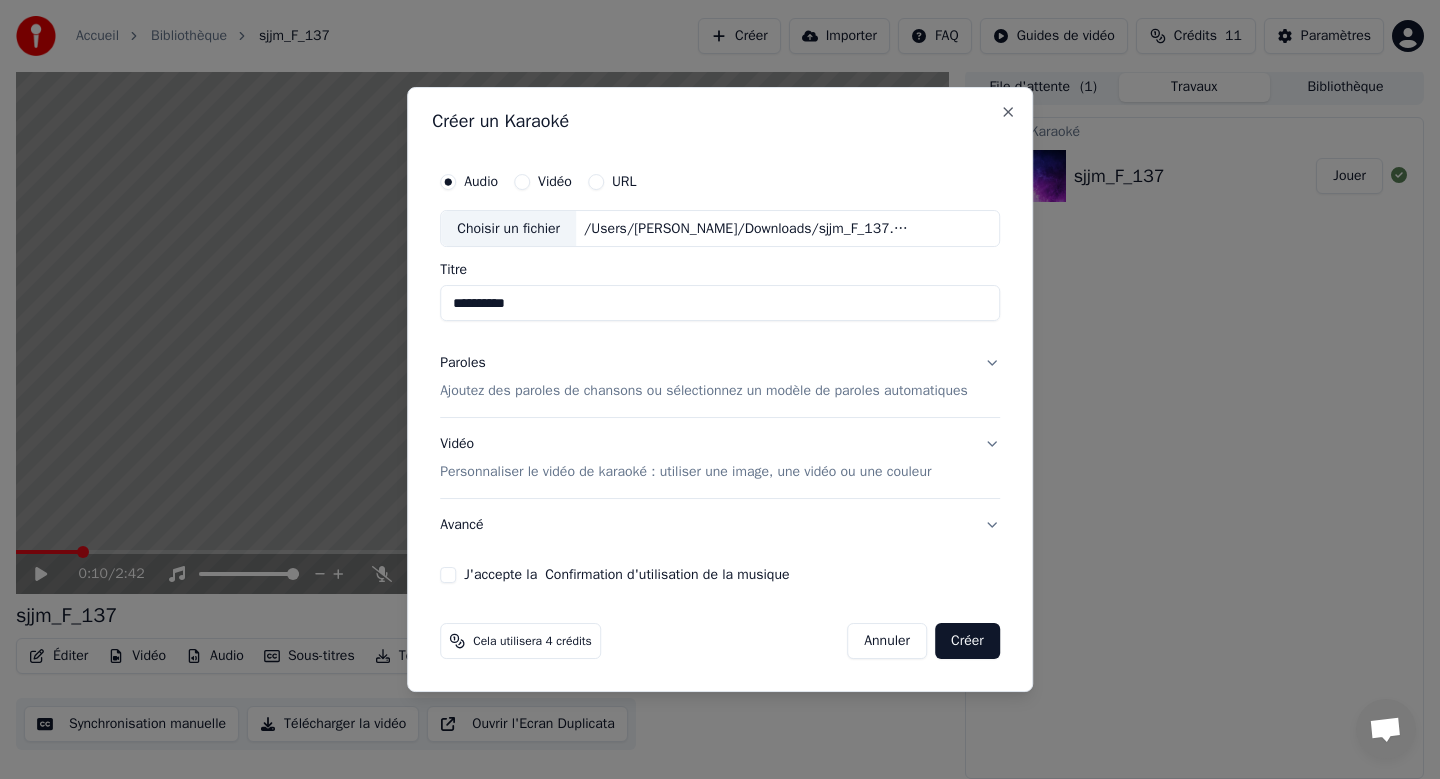 click on "**********" at bounding box center [720, 304] 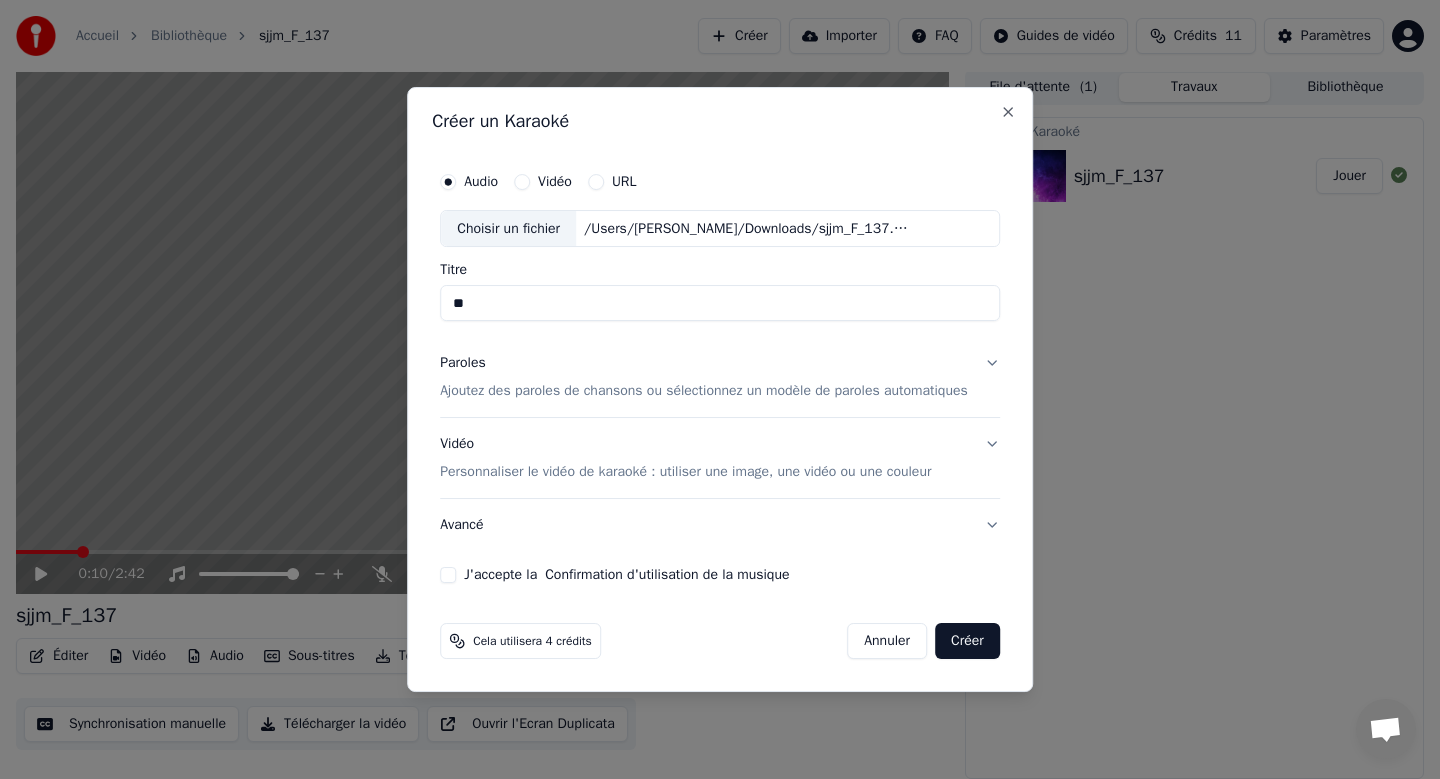 type on "*" 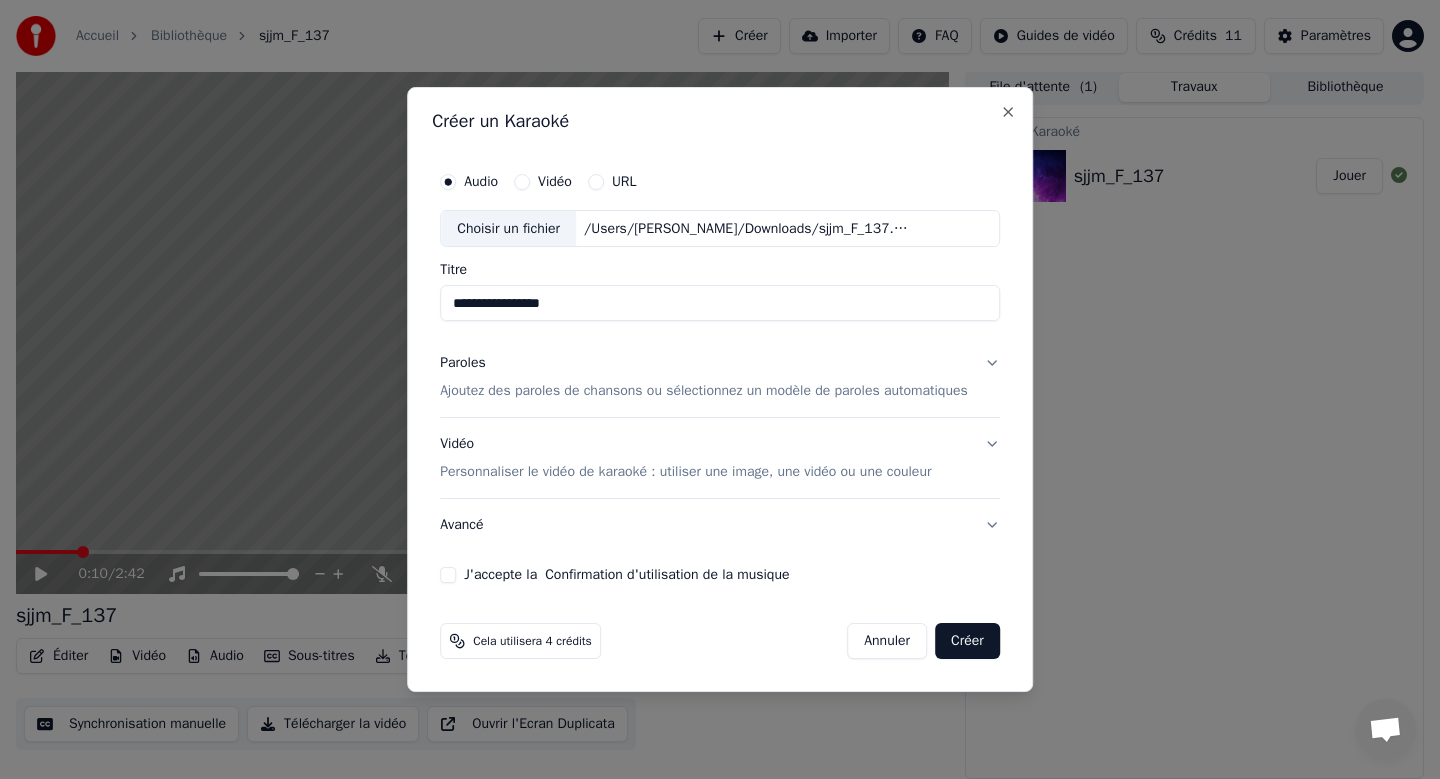 type on "**********" 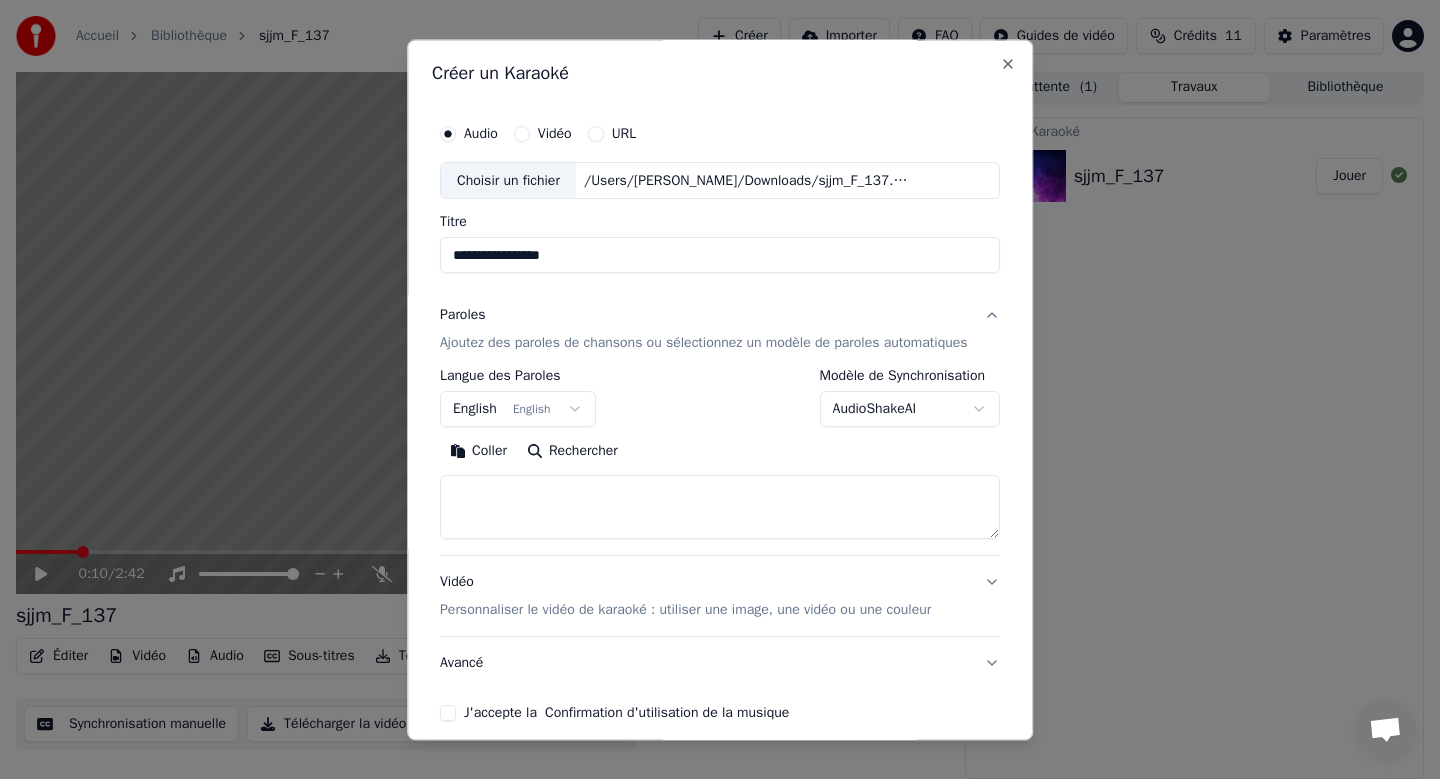 click on "**********" at bounding box center (720, 386) 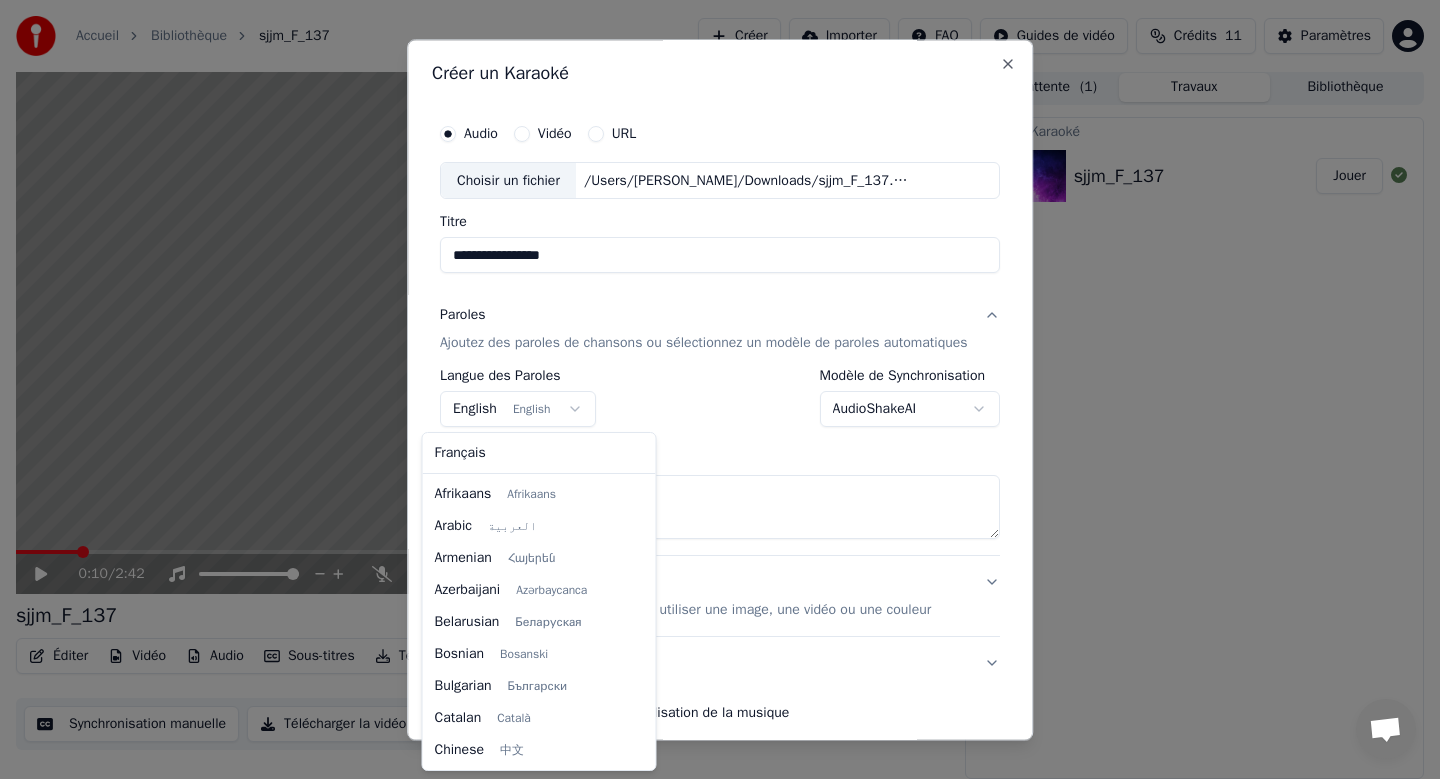 scroll, scrollTop: 160, scrollLeft: 0, axis: vertical 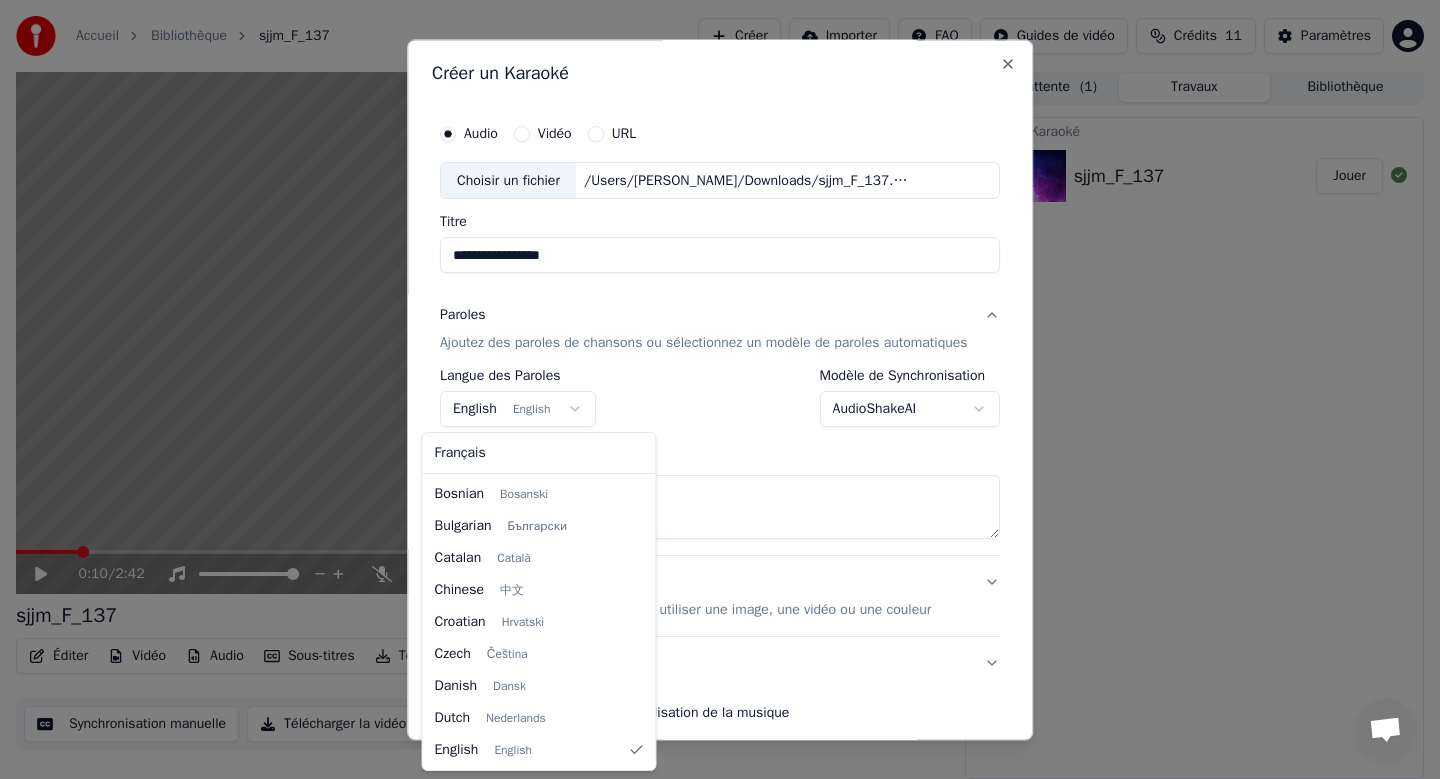 select on "**" 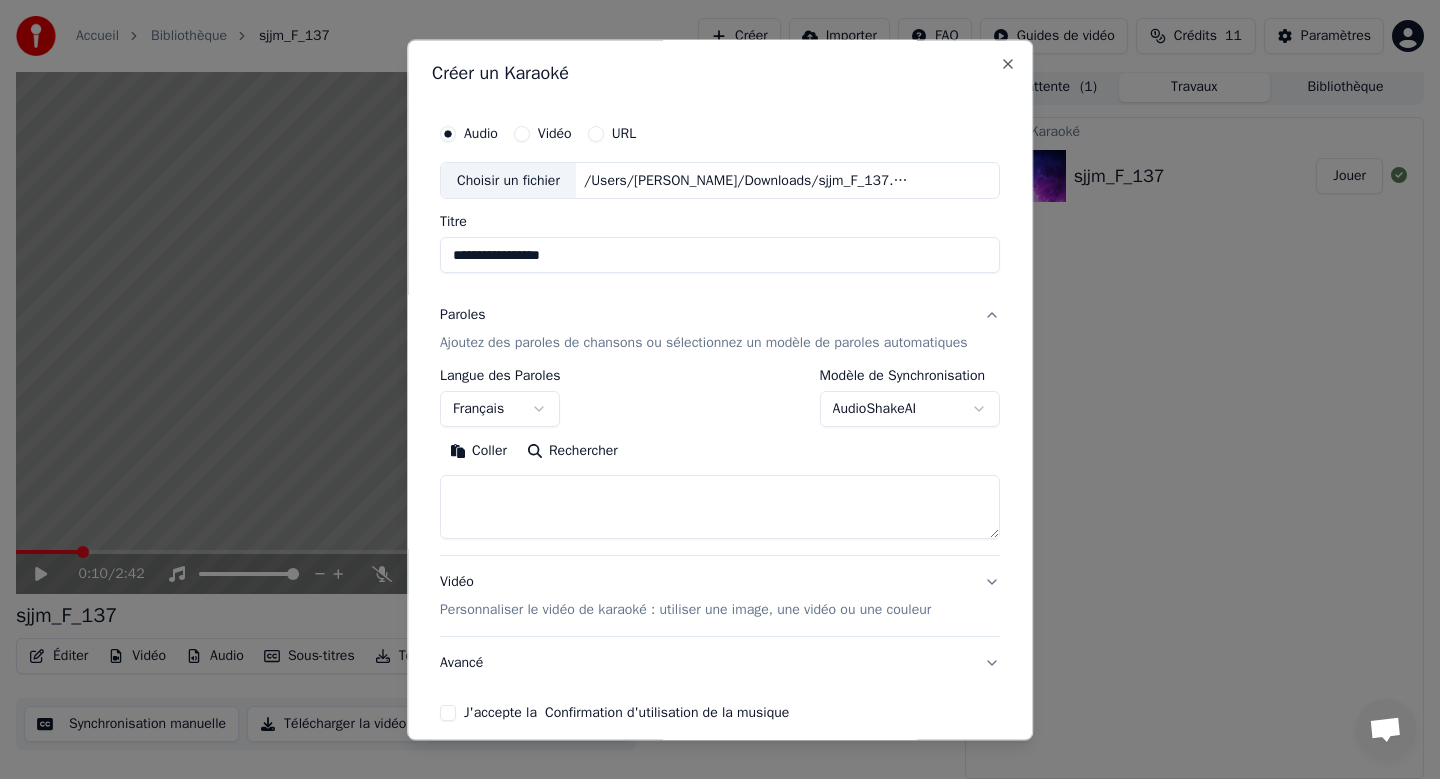 click at bounding box center [720, 508] 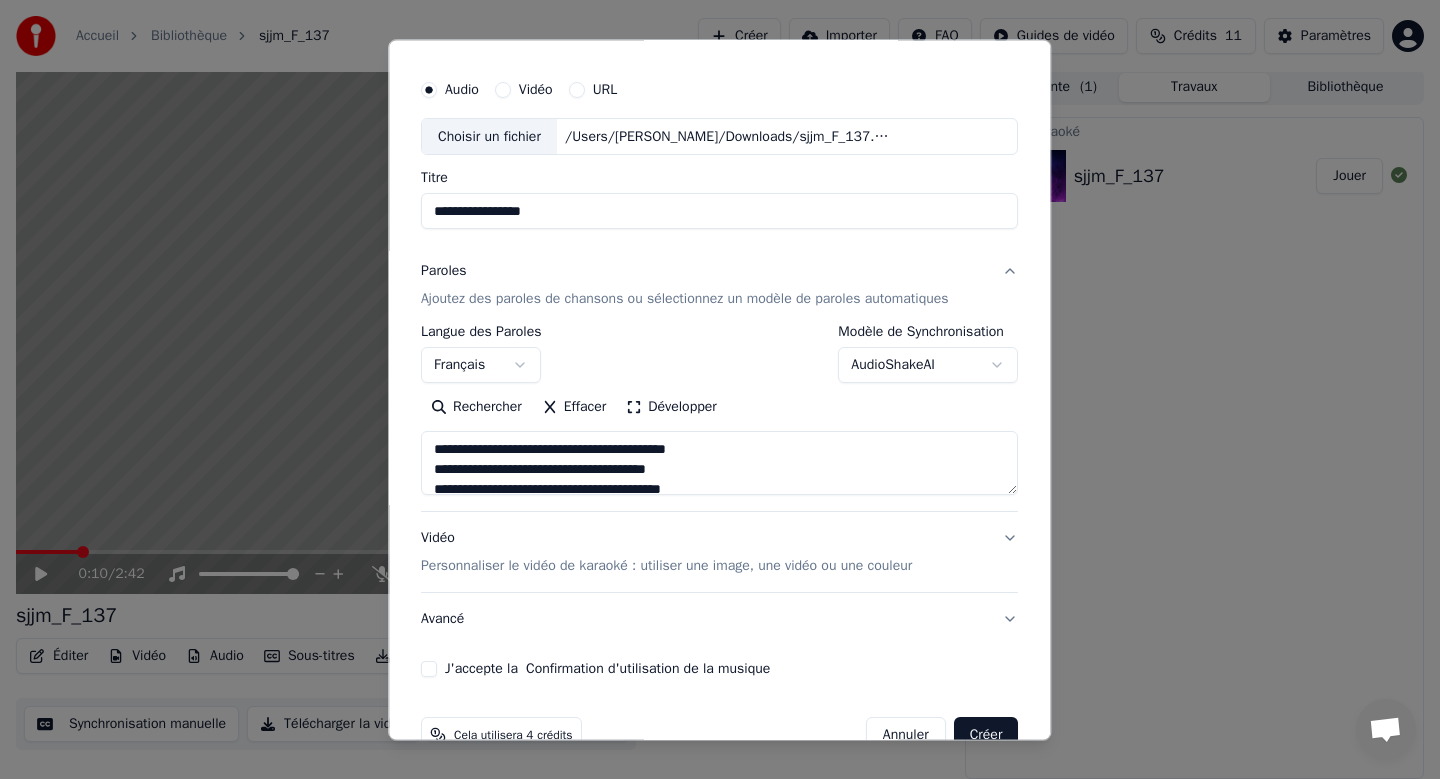 scroll, scrollTop: 91, scrollLeft: 0, axis: vertical 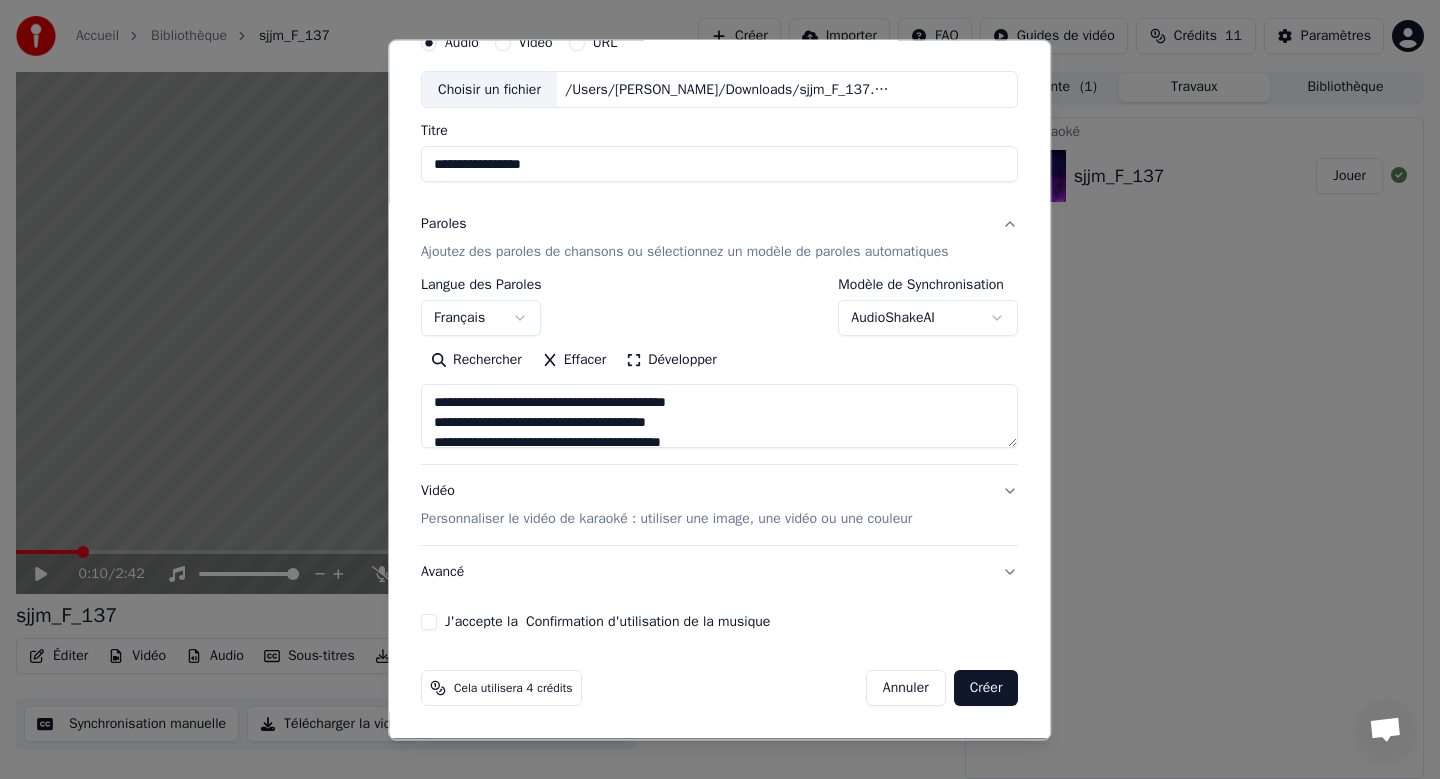click on "J'accepte la   Confirmation d'utilisation de la musique" at bounding box center [429, 623] 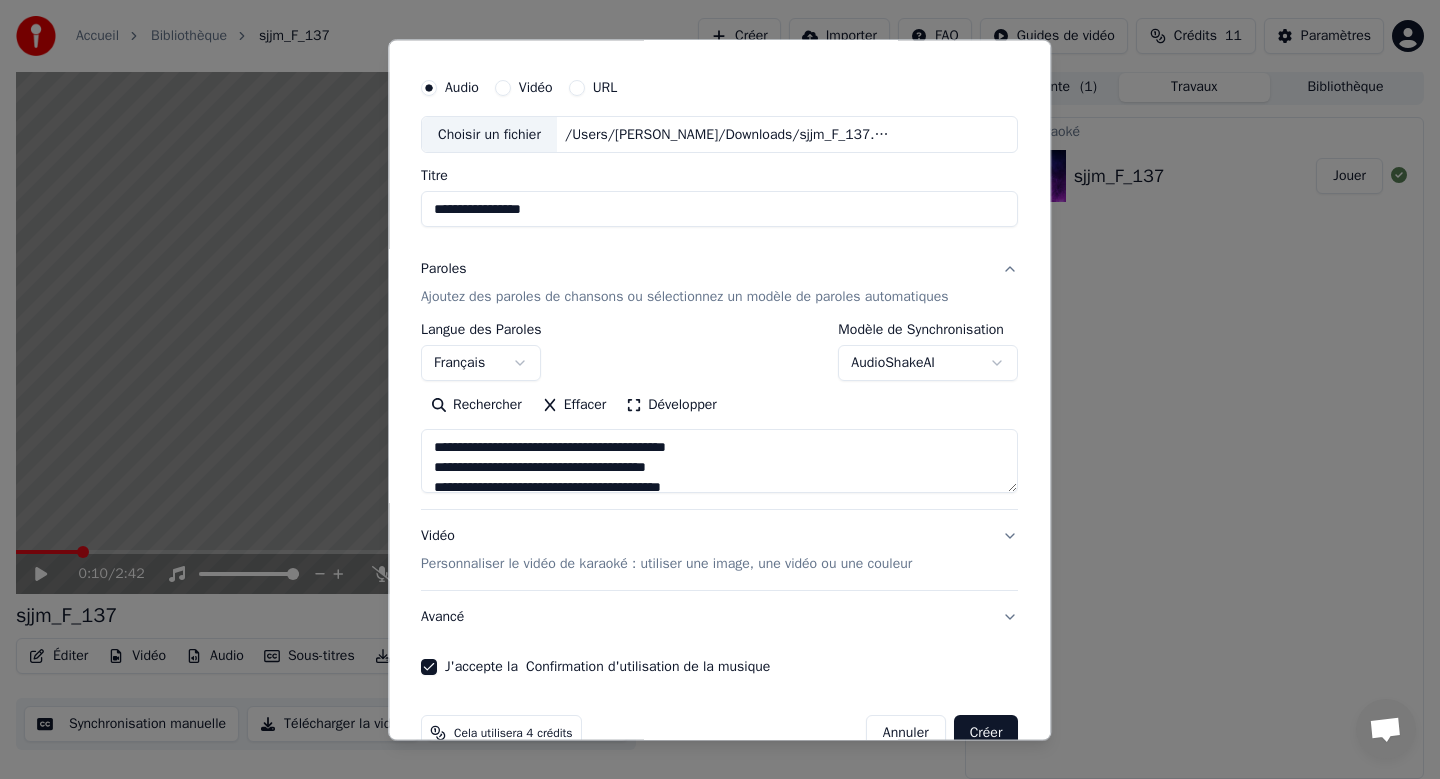 scroll, scrollTop: 0, scrollLeft: 0, axis: both 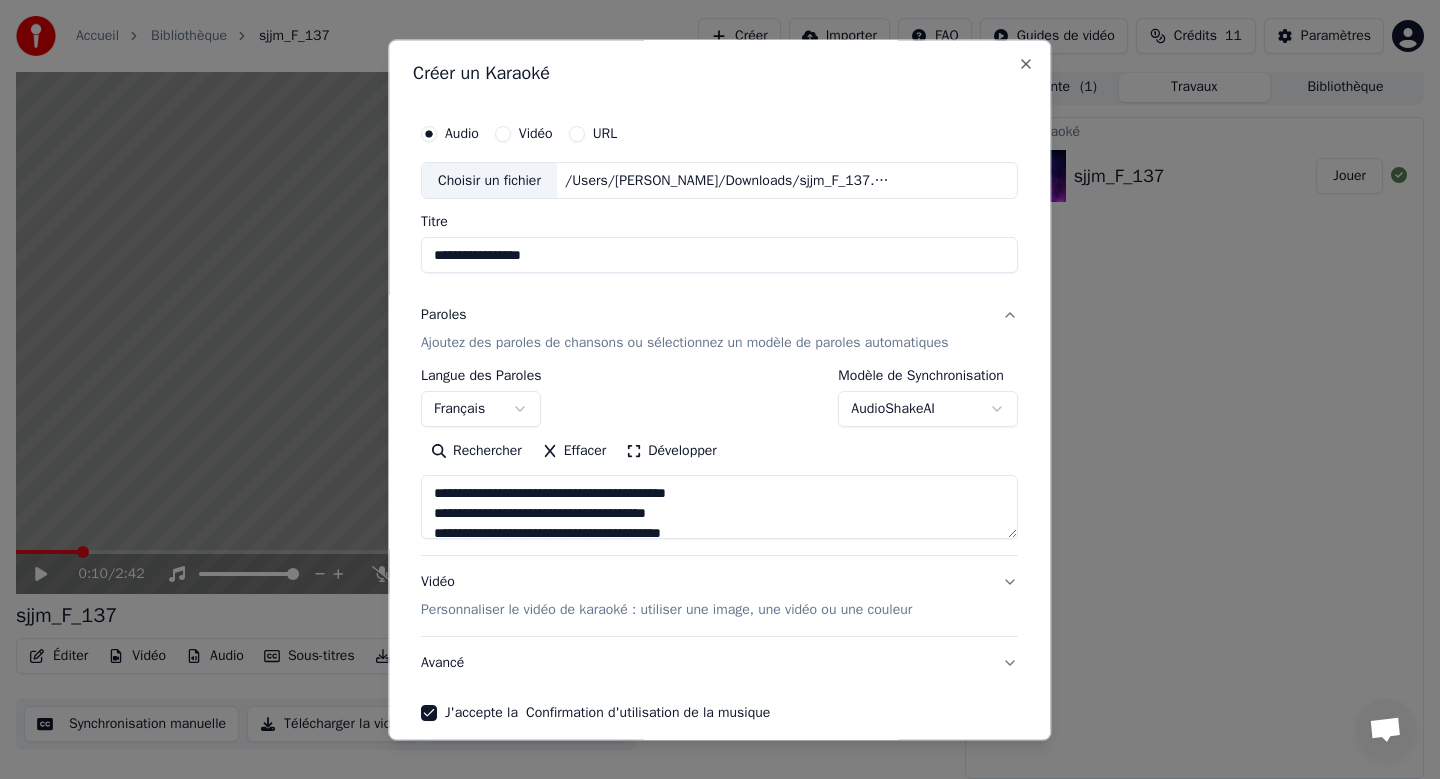 click on "**********" at bounding box center [719, 256] 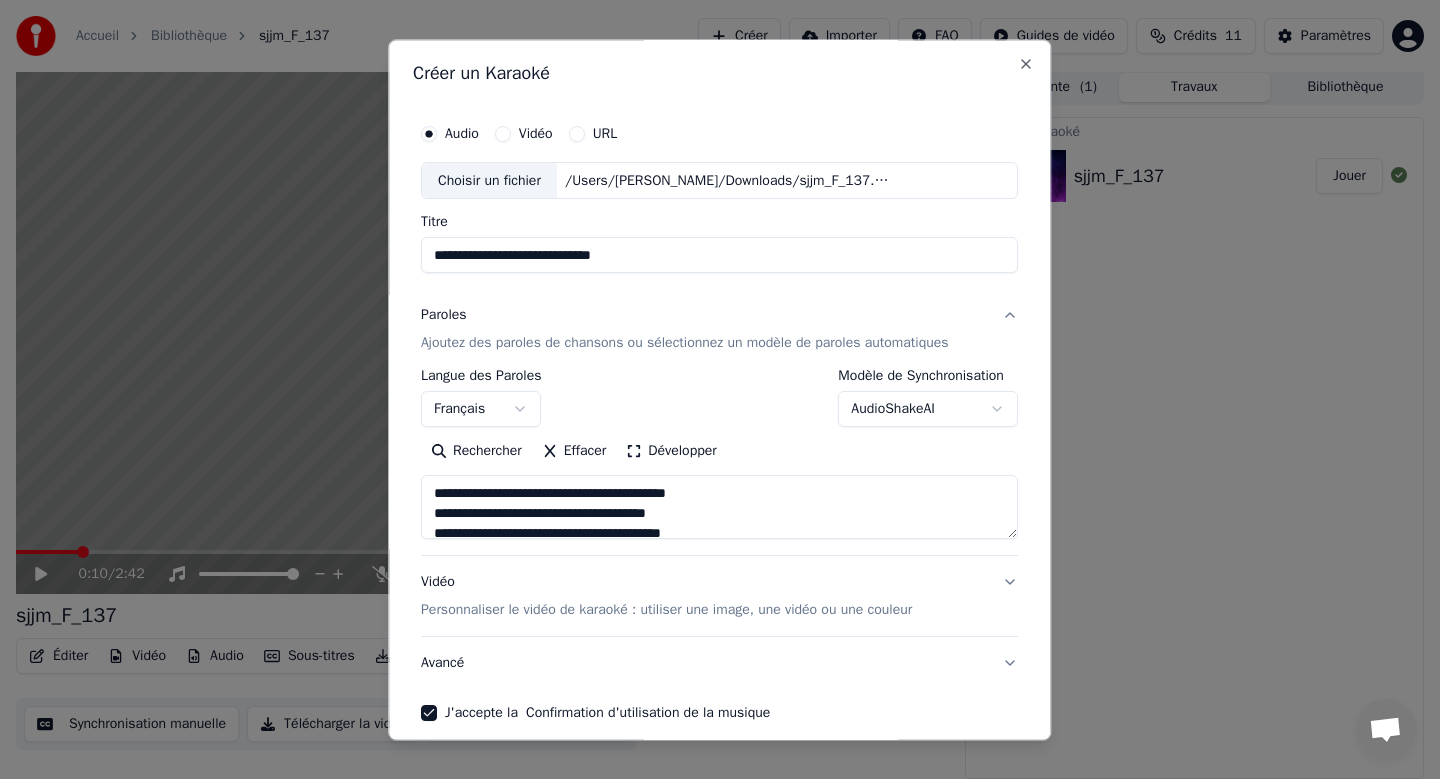 scroll, scrollTop: 91, scrollLeft: 0, axis: vertical 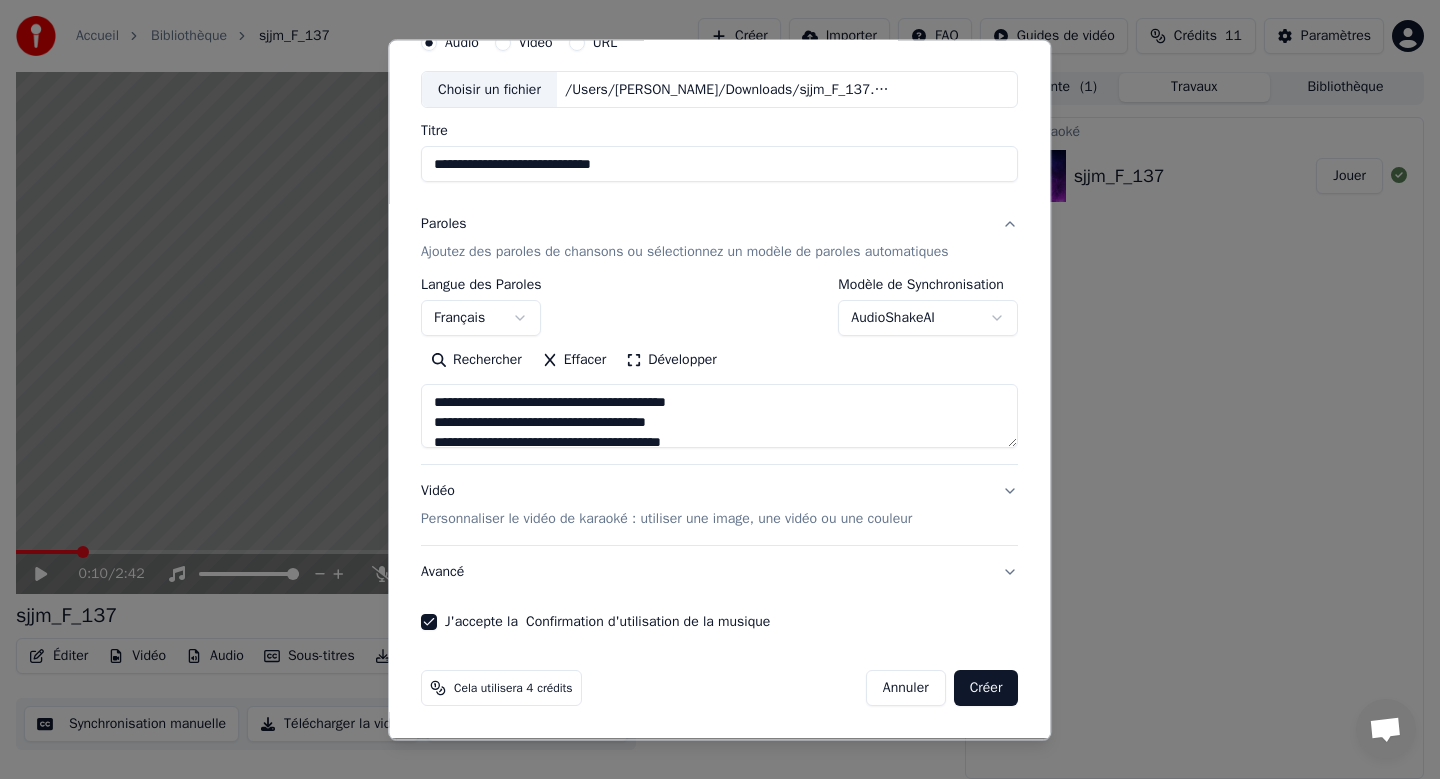 type on "**********" 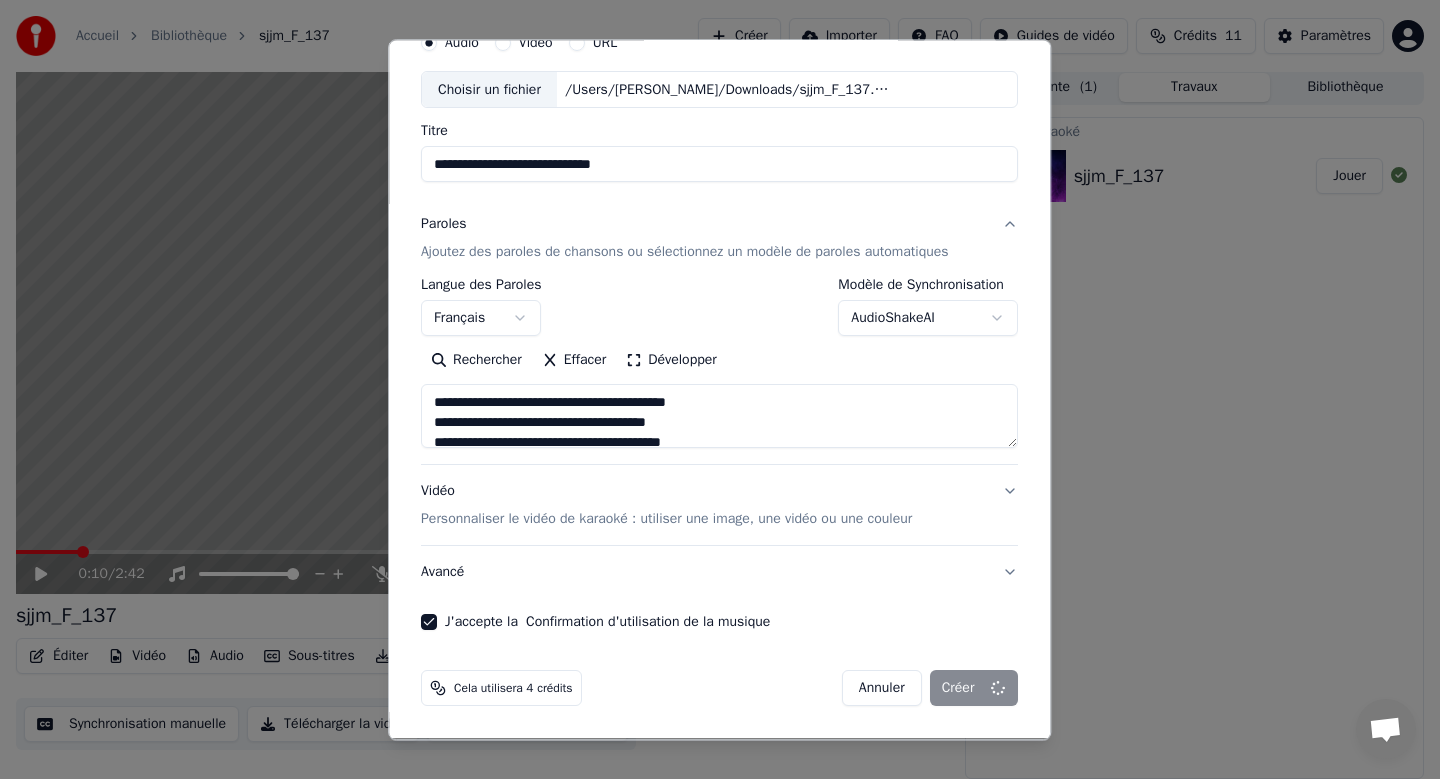type 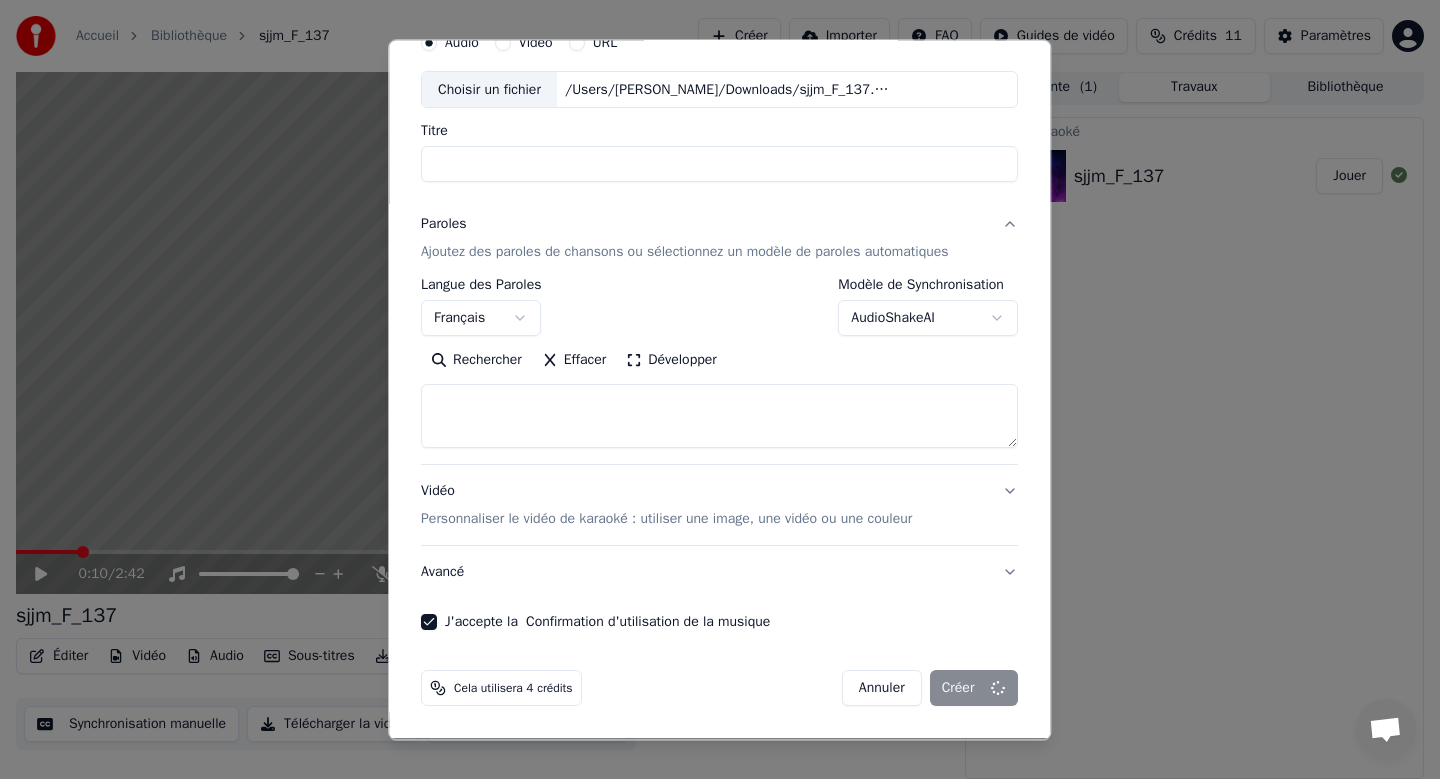 select 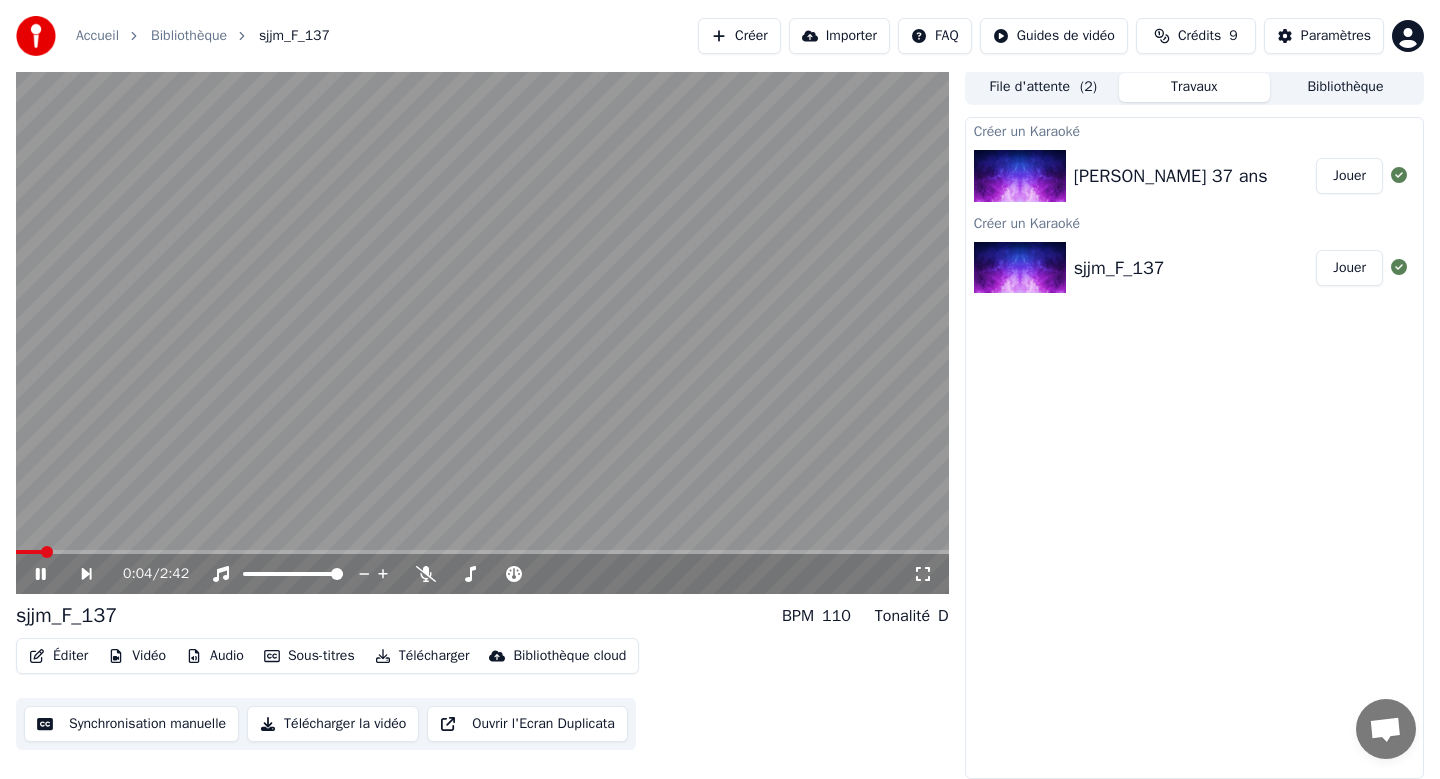 click at bounding box center (1020, 176) 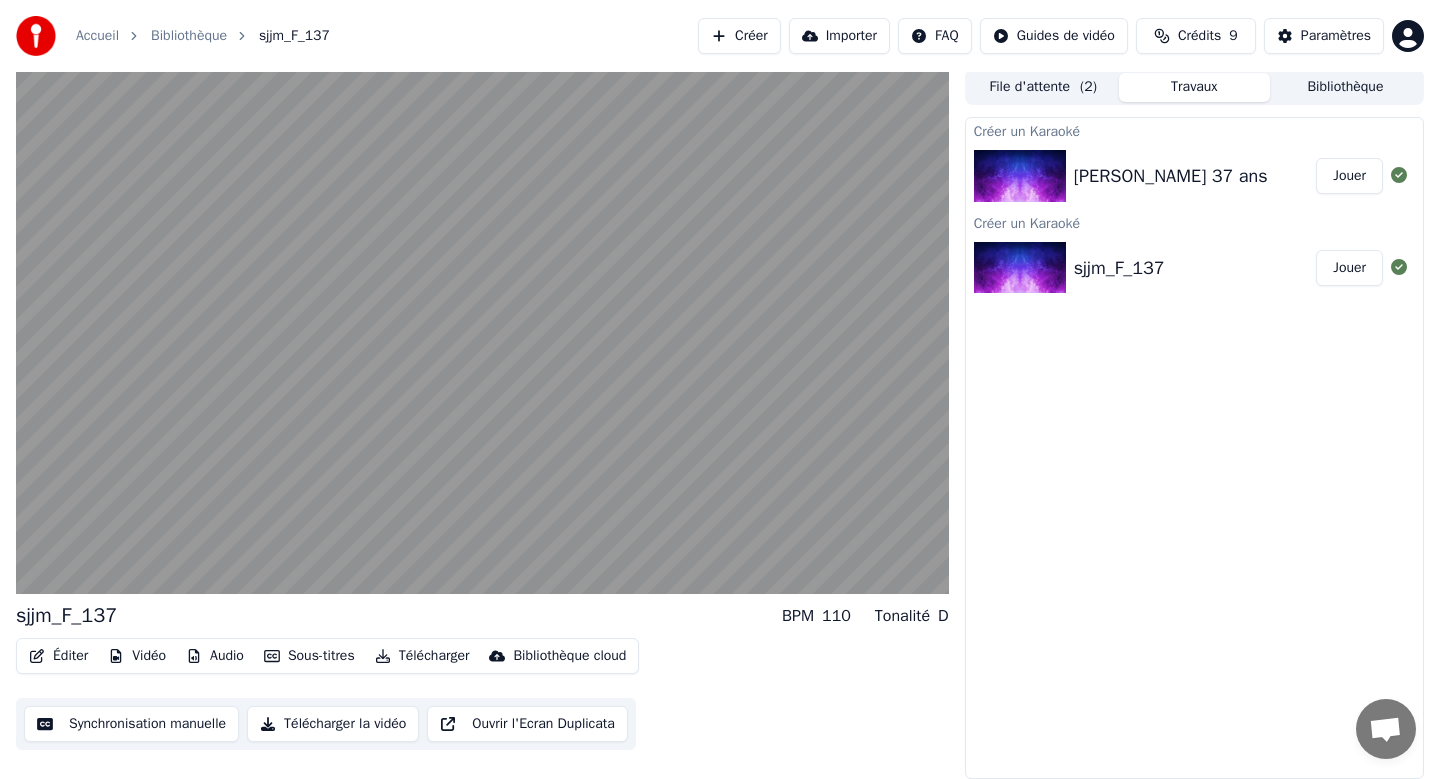 click on "Jouer" at bounding box center [1349, 176] 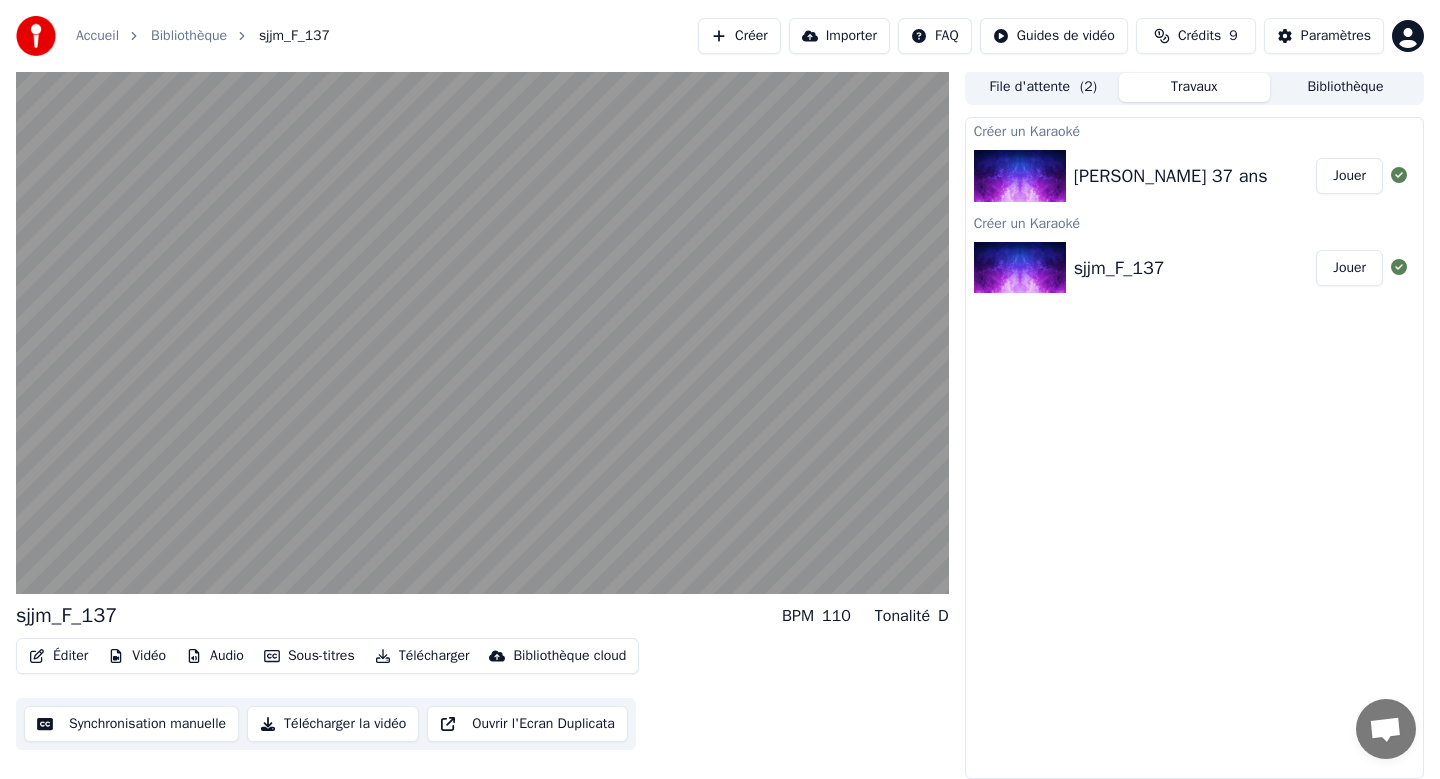 click at bounding box center [1020, 268] 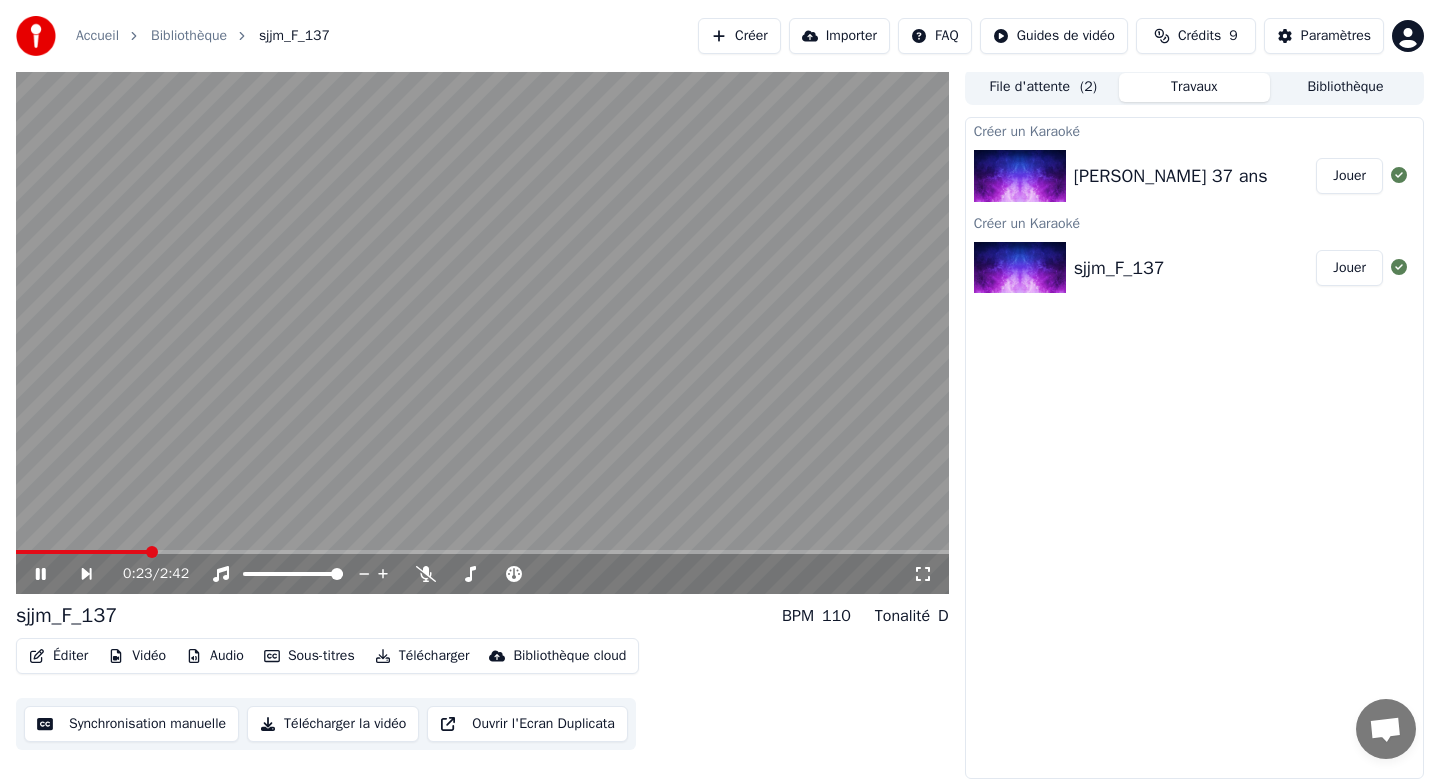 click at bounding box center (482, 552) 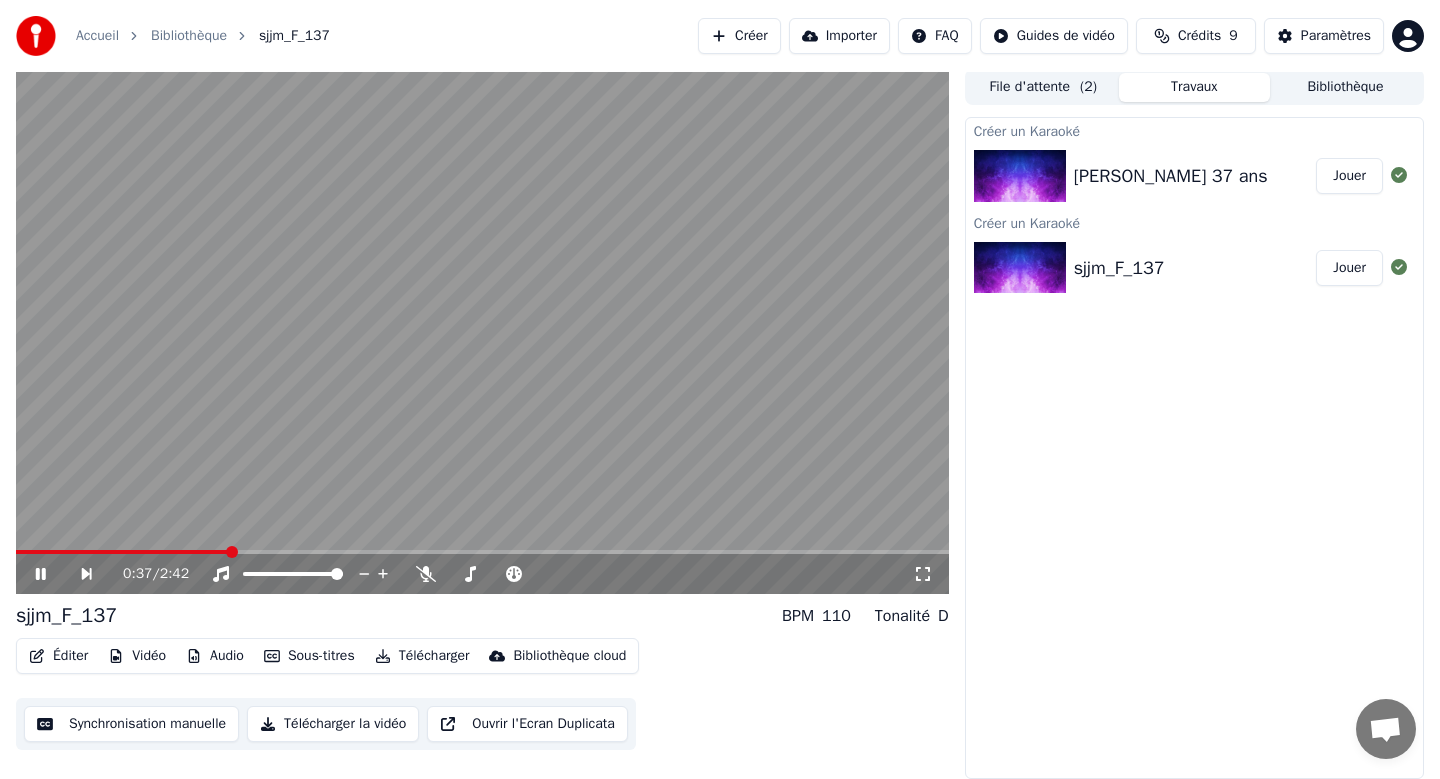 click on "0:37  /  2:42" at bounding box center (482, 574) 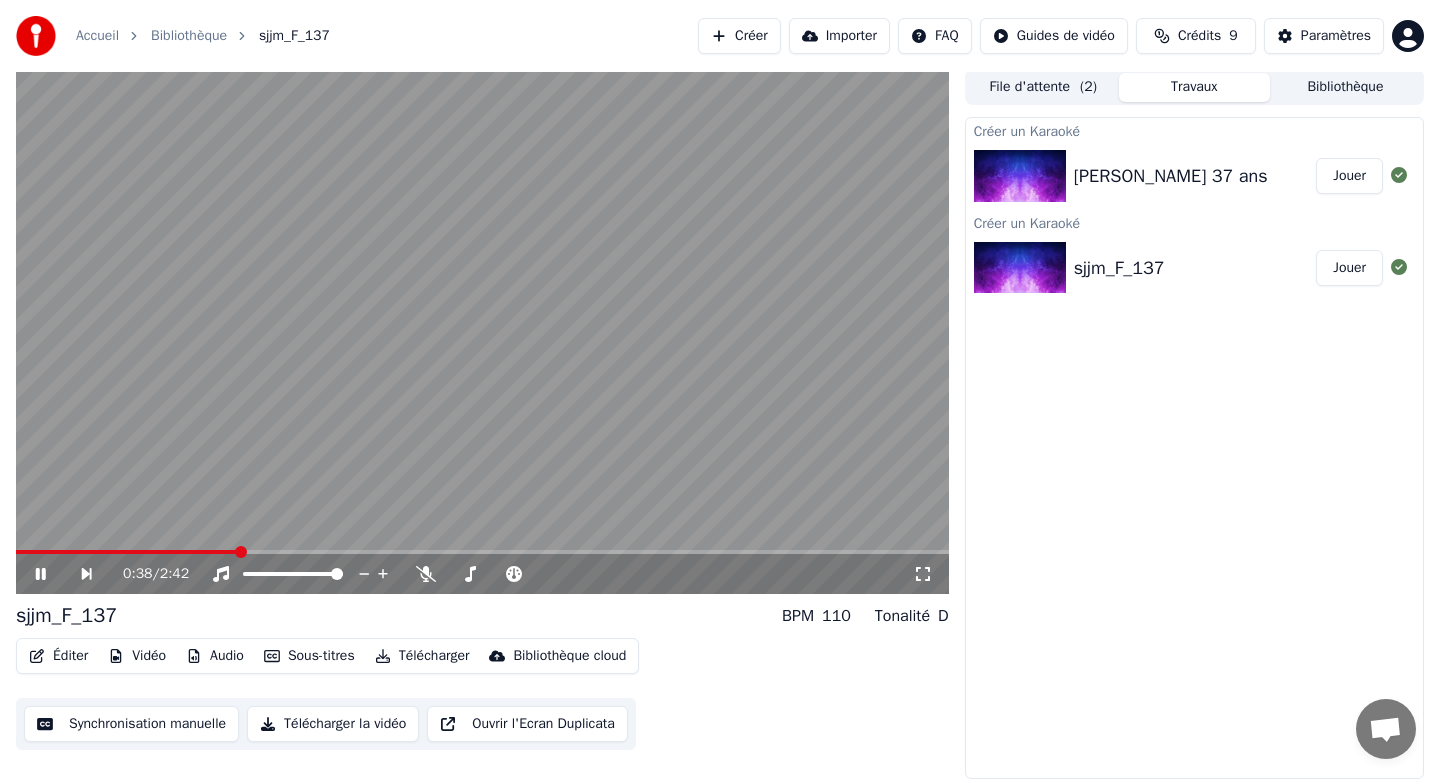 click at bounding box center [1020, 268] 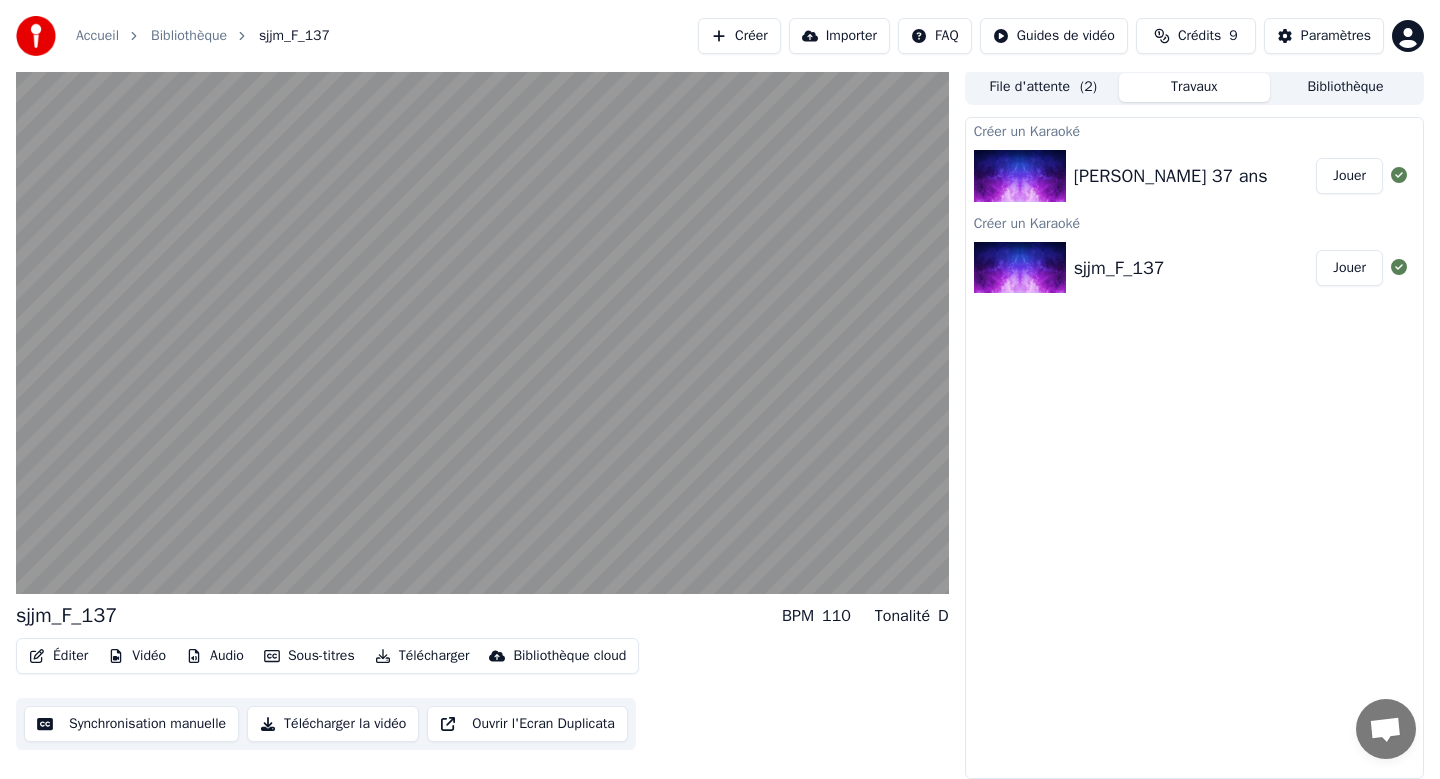 click on "[PERSON_NAME]   37 ans" at bounding box center [1171, 176] 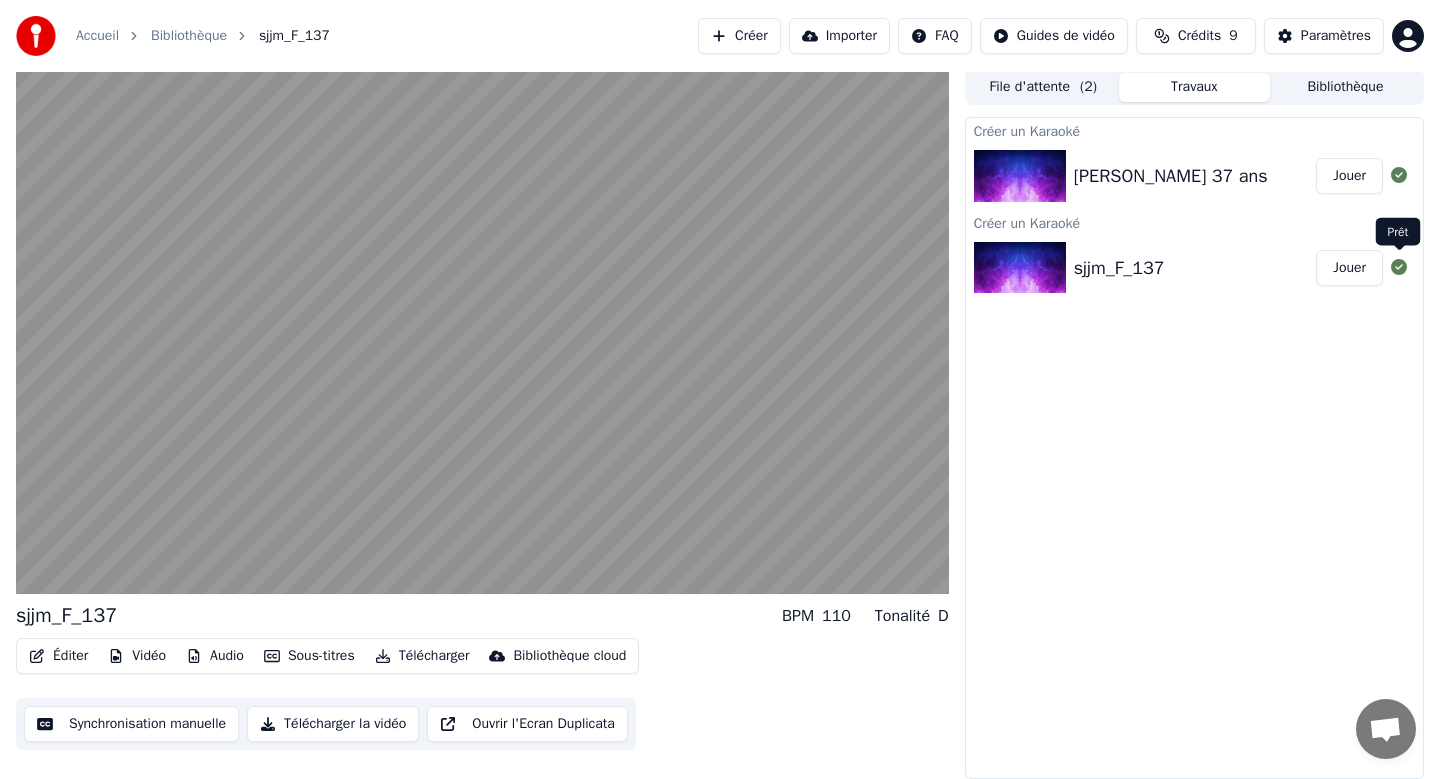 click 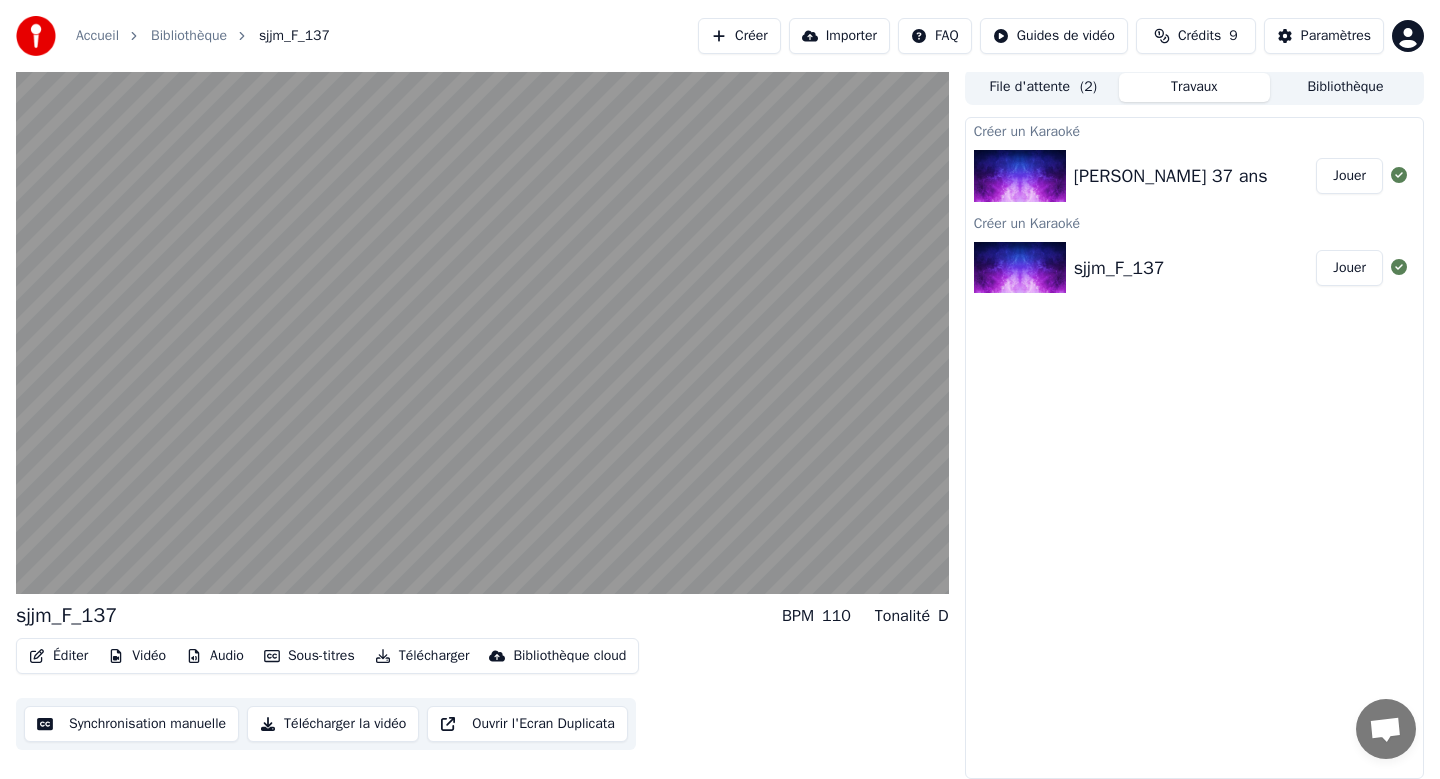 click 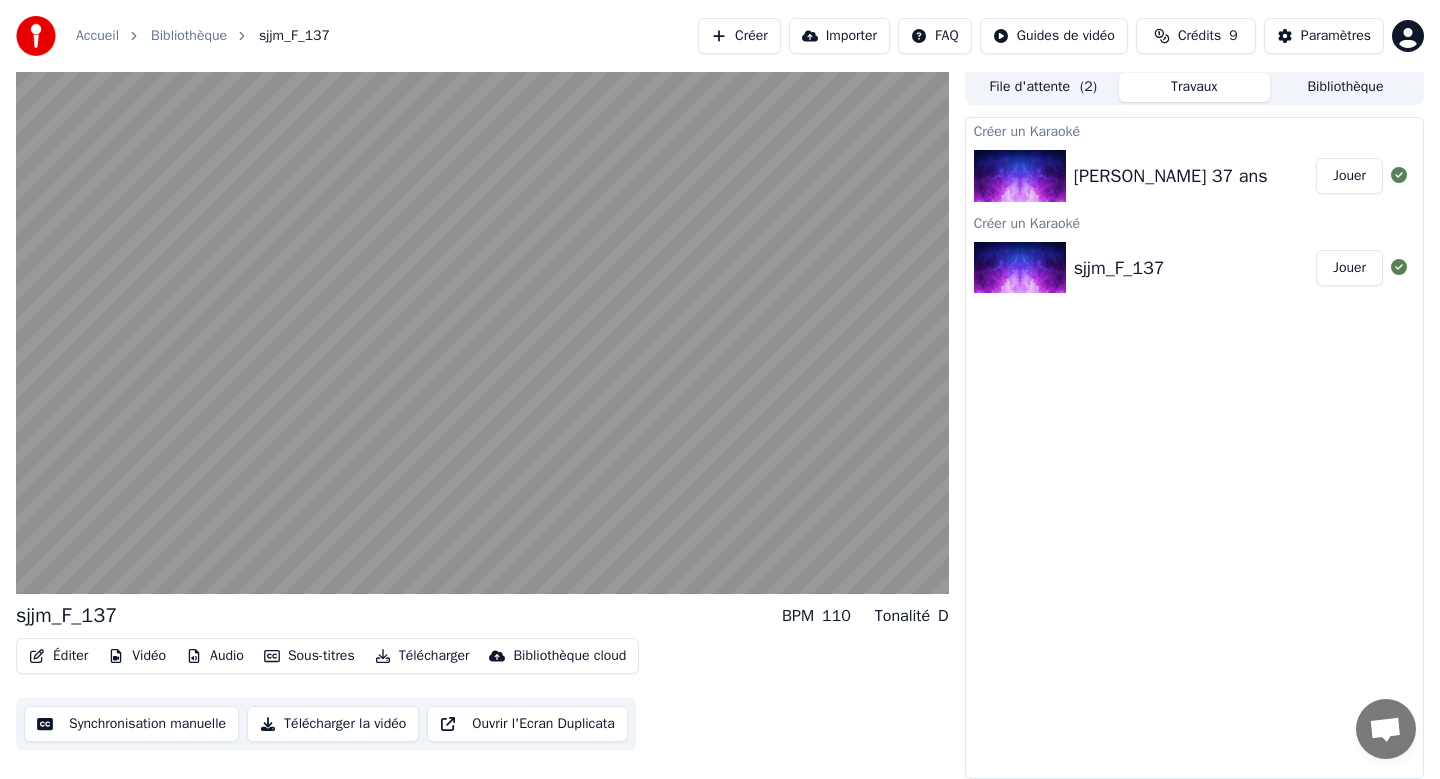 click on "[PERSON_NAME]   37 ans" at bounding box center [1171, 176] 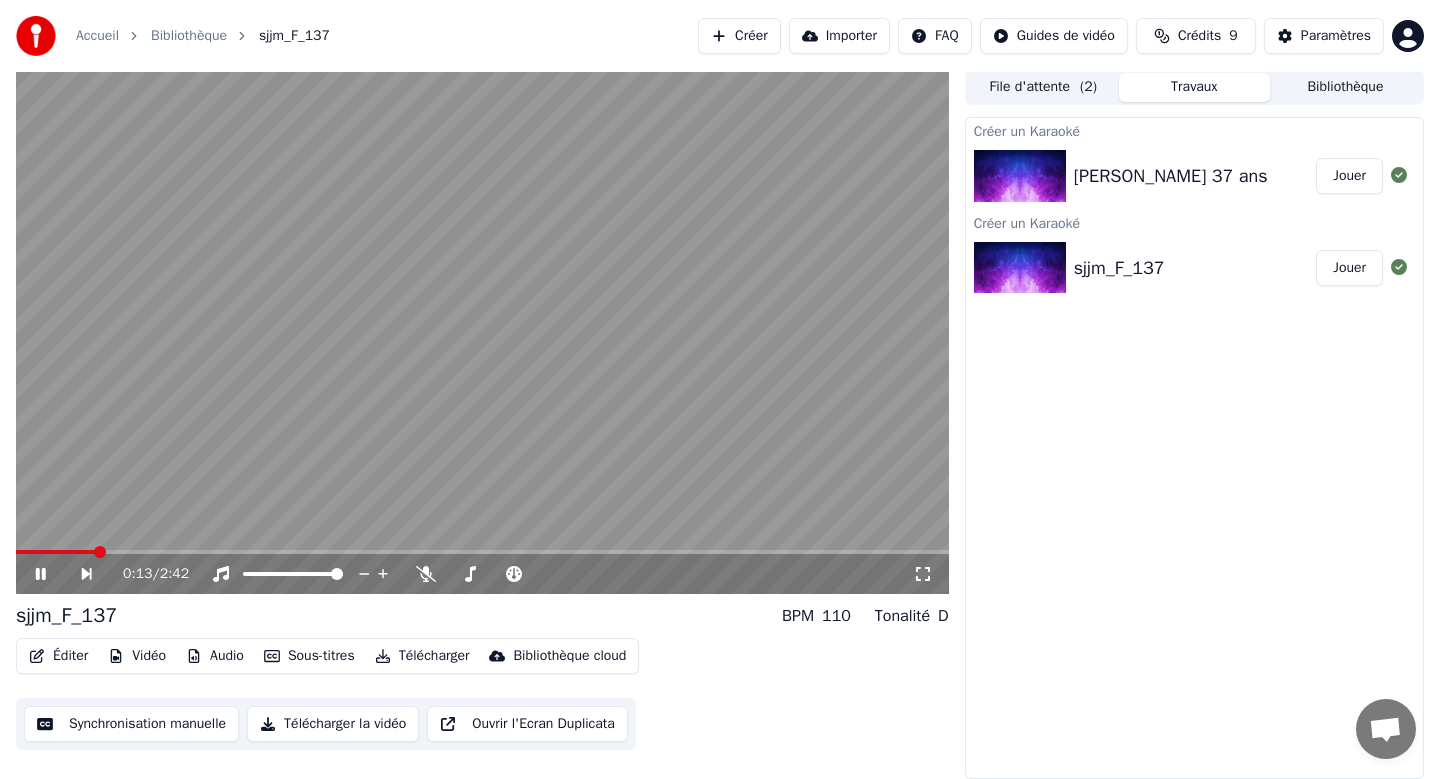 click on "Bibliothèque" at bounding box center (189, 36) 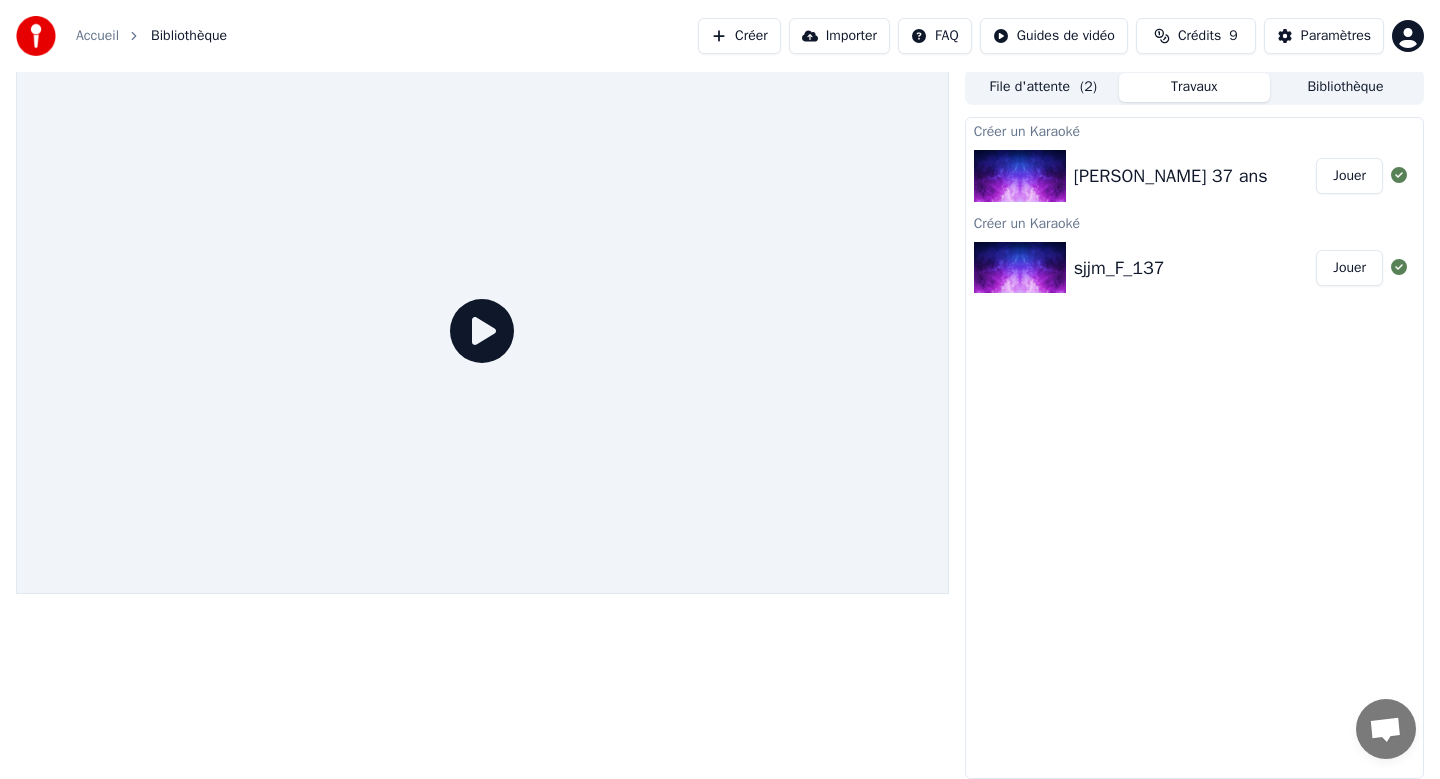 click on "[PERSON_NAME]   37 ans" at bounding box center (1171, 176) 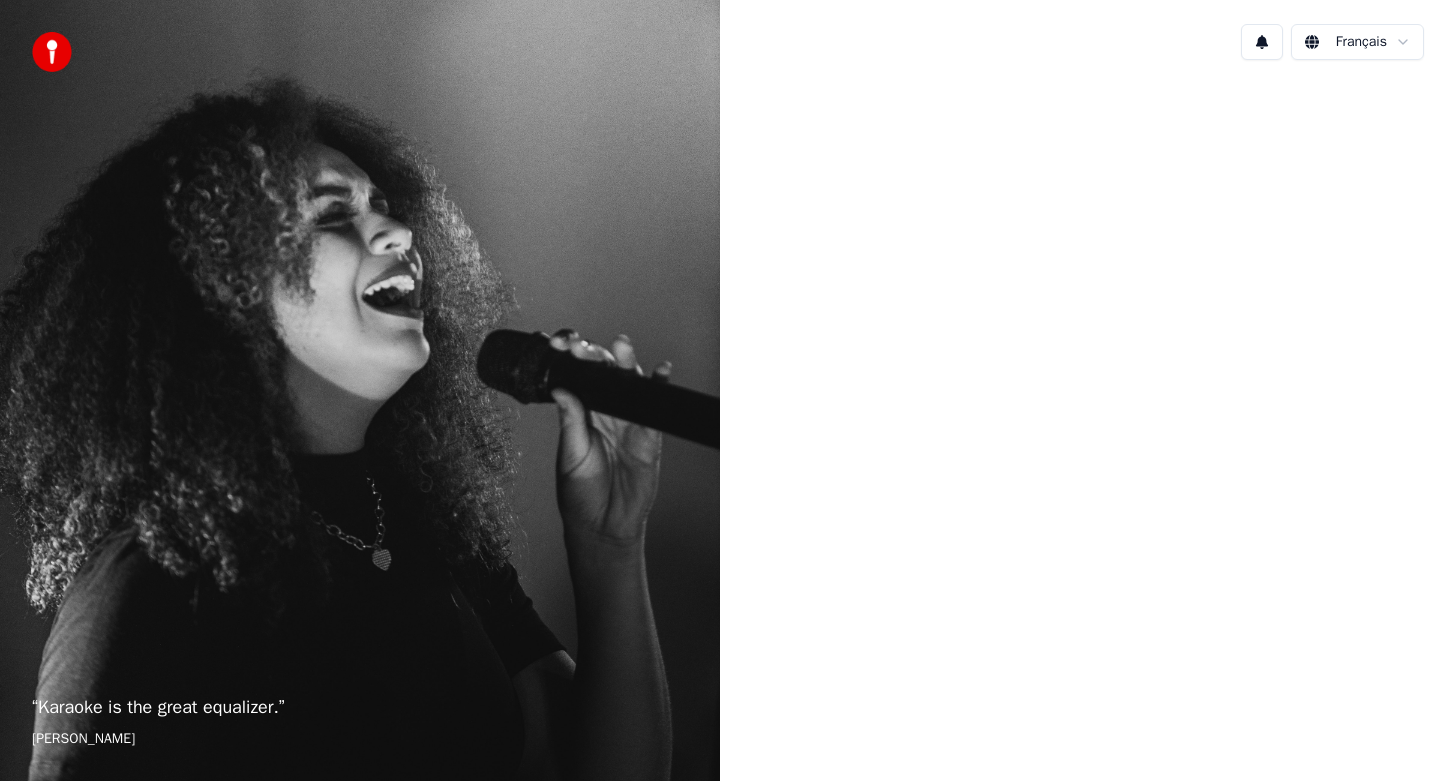 scroll, scrollTop: 0, scrollLeft: 0, axis: both 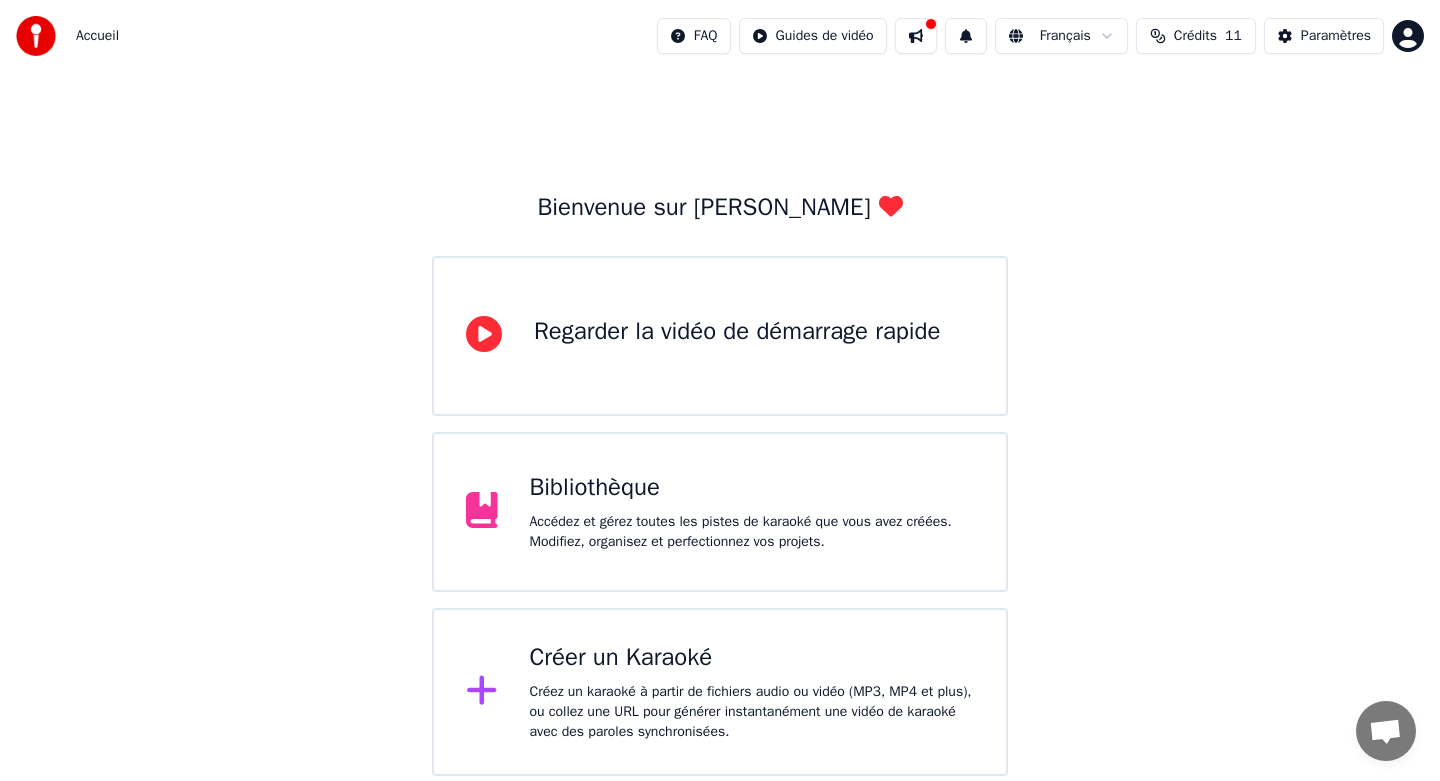click on "Créer un Karaoké" at bounding box center (752, 658) 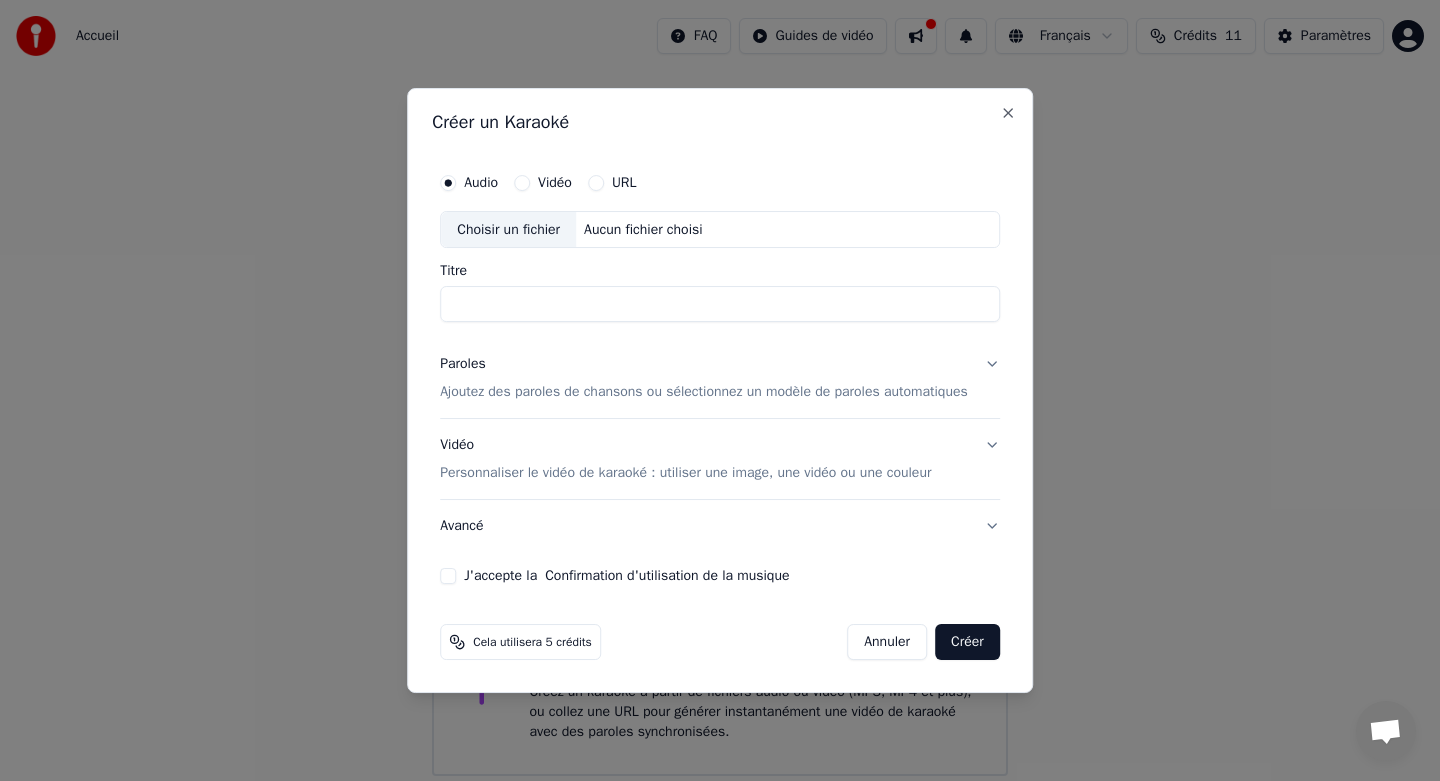 click on "Titre" at bounding box center (720, 305) 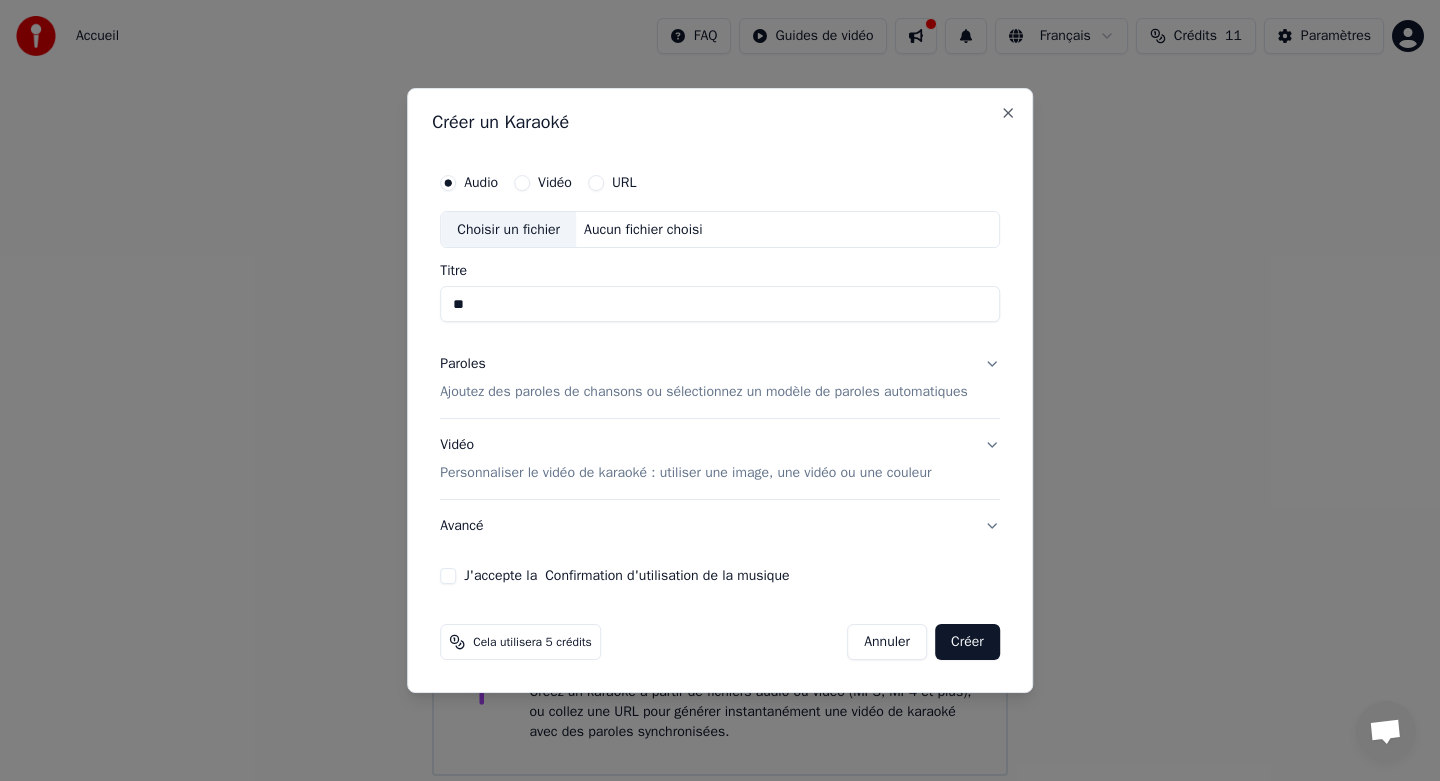 type on "*" 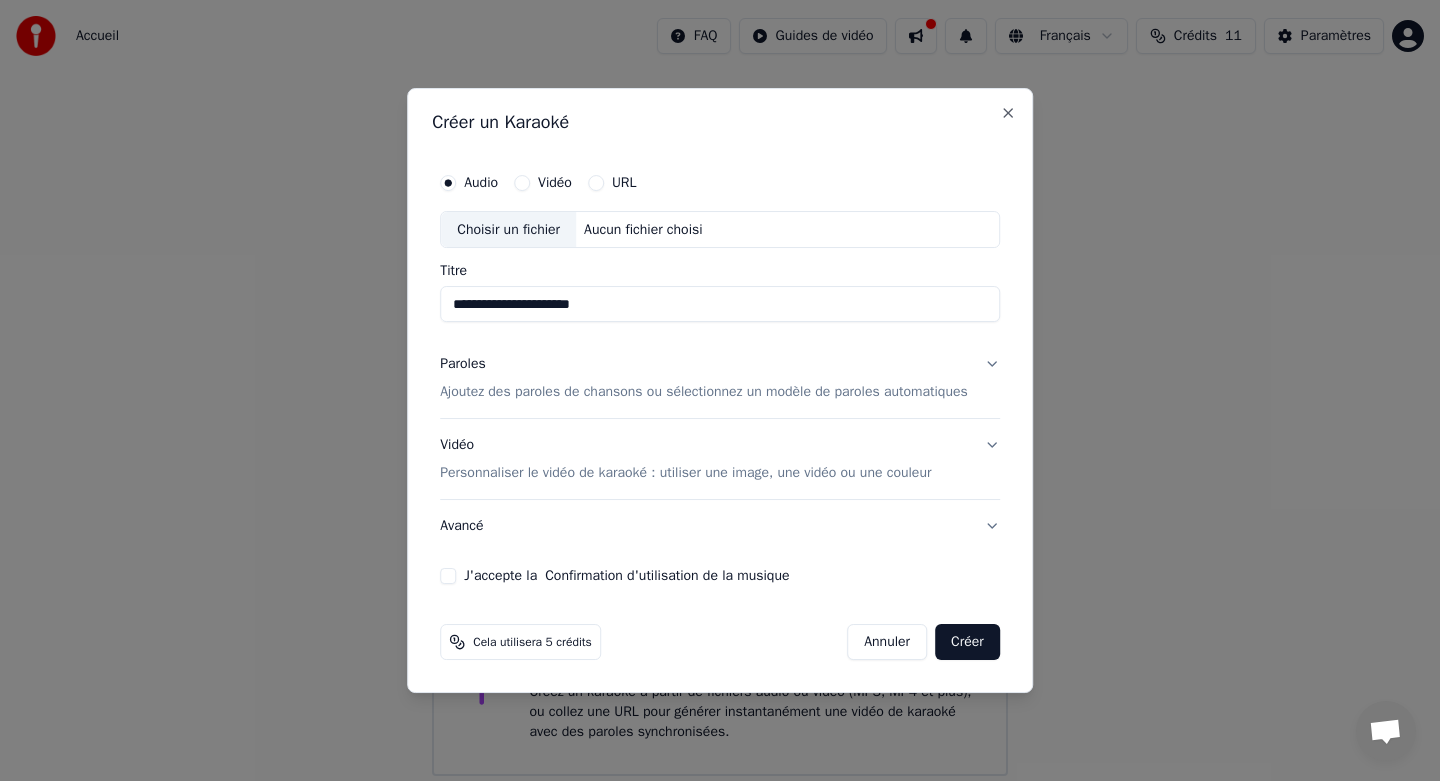 click on "Confirmation d'utilisation de la musique" at bounding box center [667, 576] 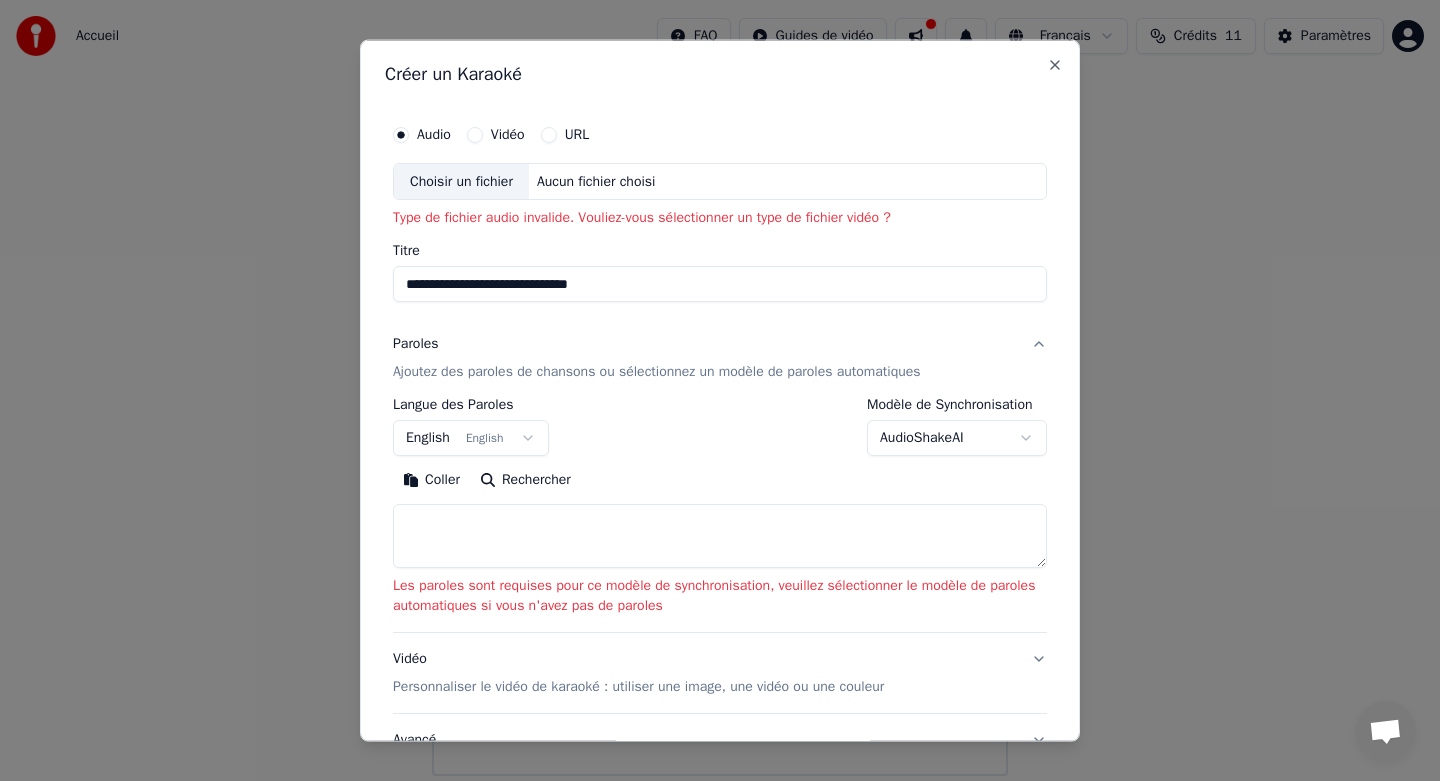type on "**********" 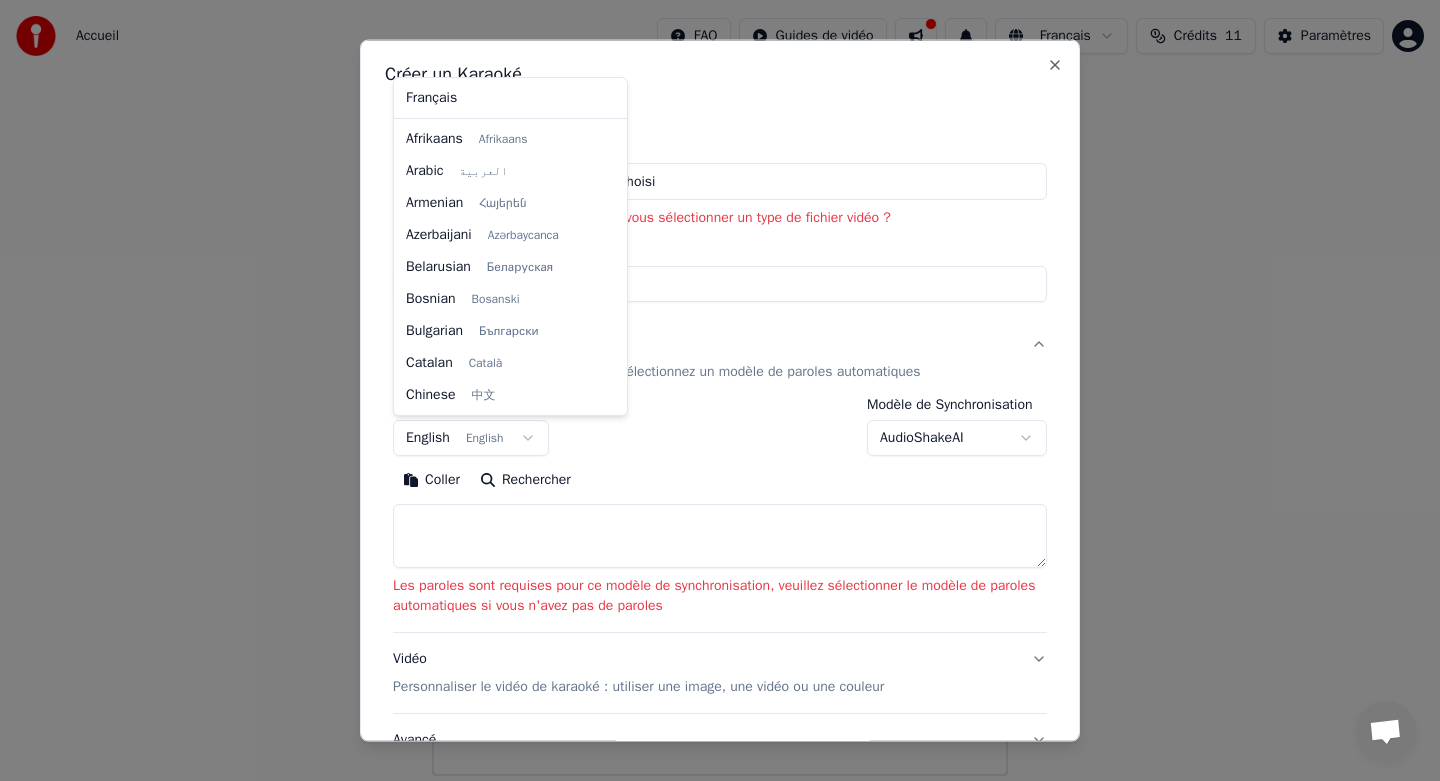 click on "**********" at bounding box center (720, 388) 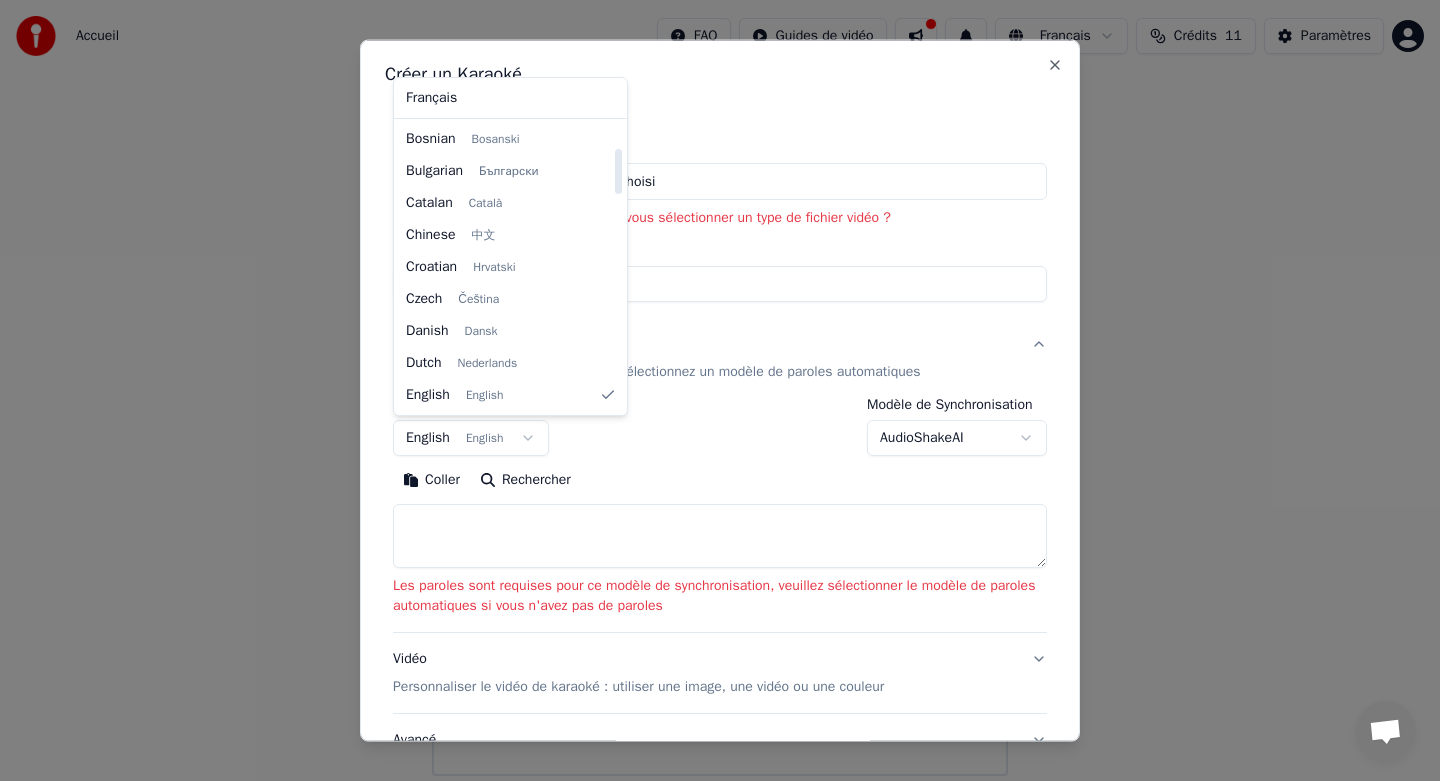 select on "**" 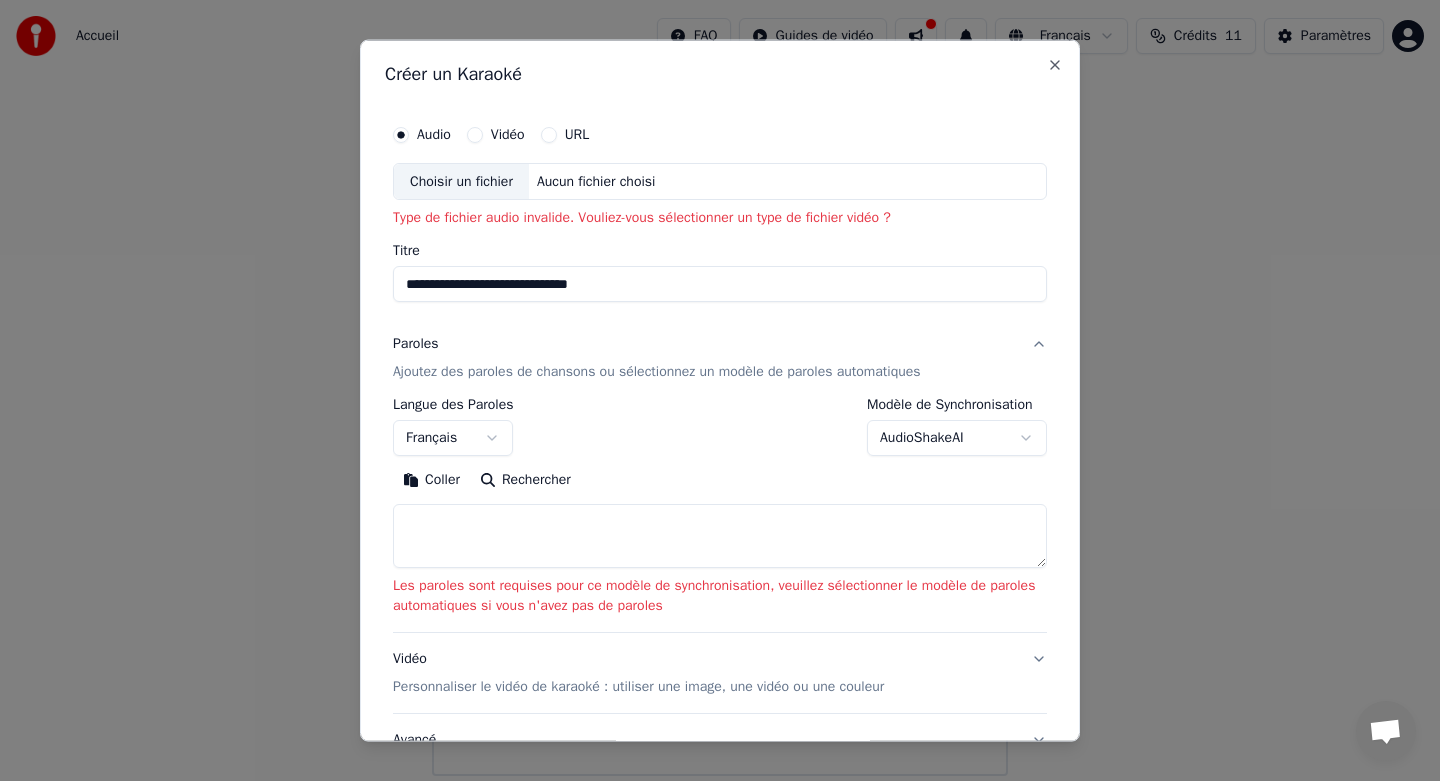 click on "Coller" at bounding box center [431, 480] 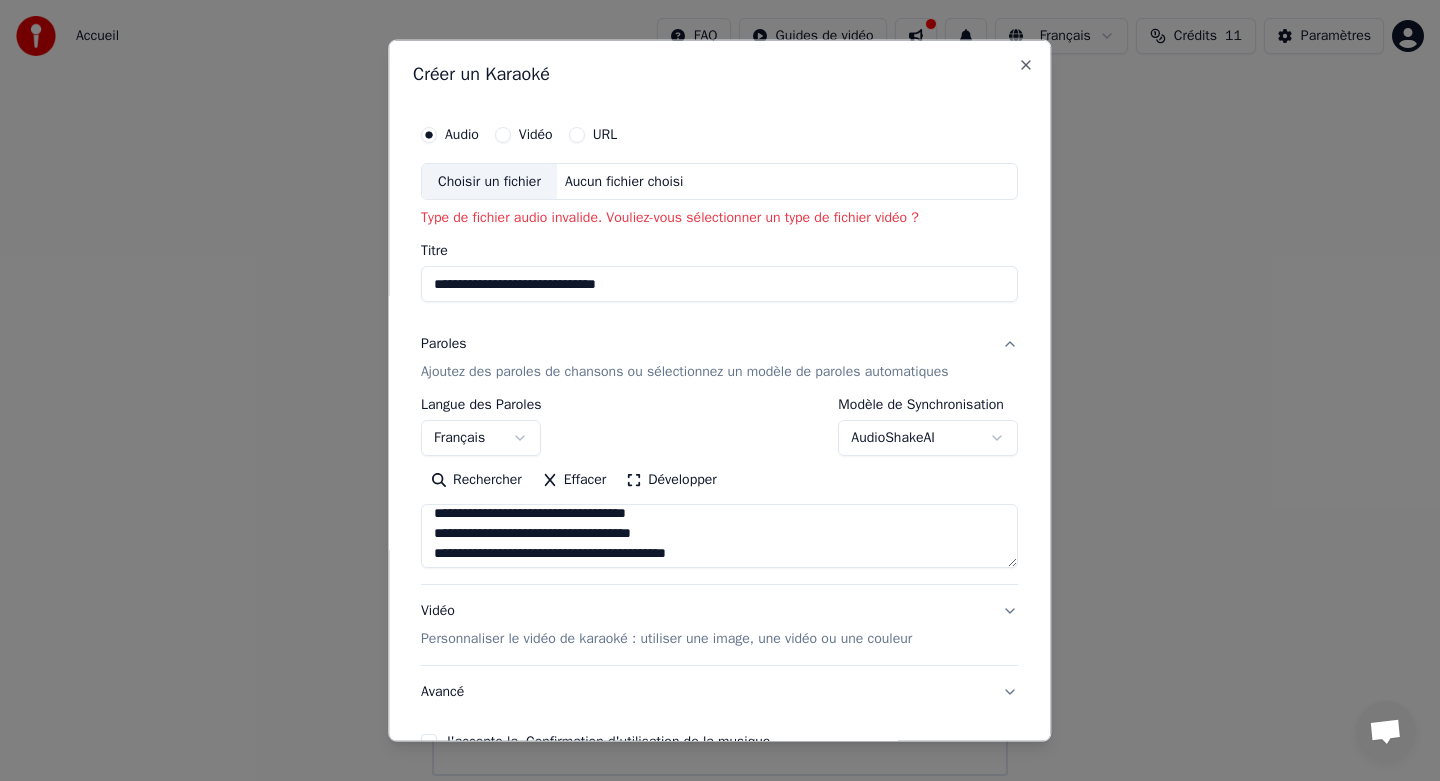 scroll, scrollTop: 314, scrollLeft: 0, axis: vertical 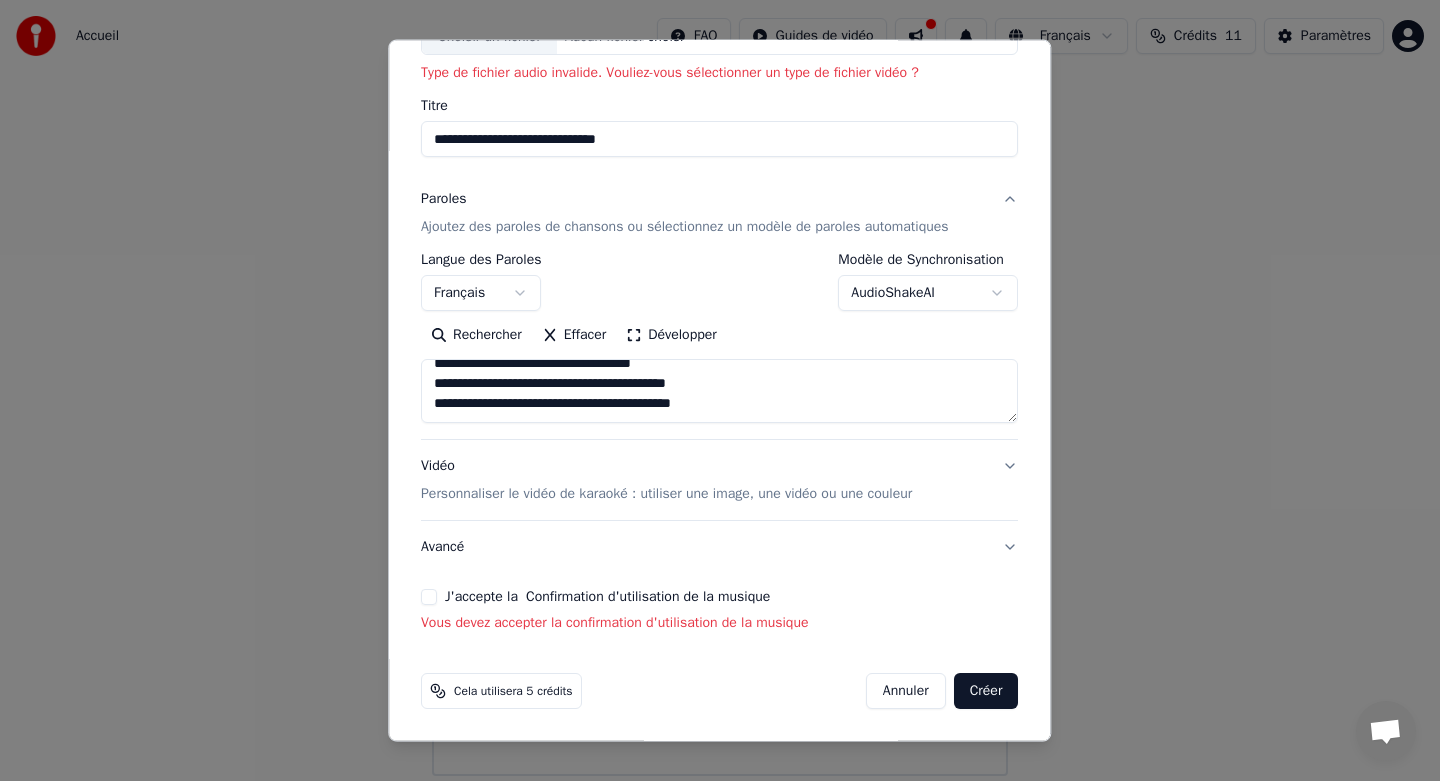 click on "J'accepte la   Confirmation d'utilisation de la musique" at bounding box center (429, 597) 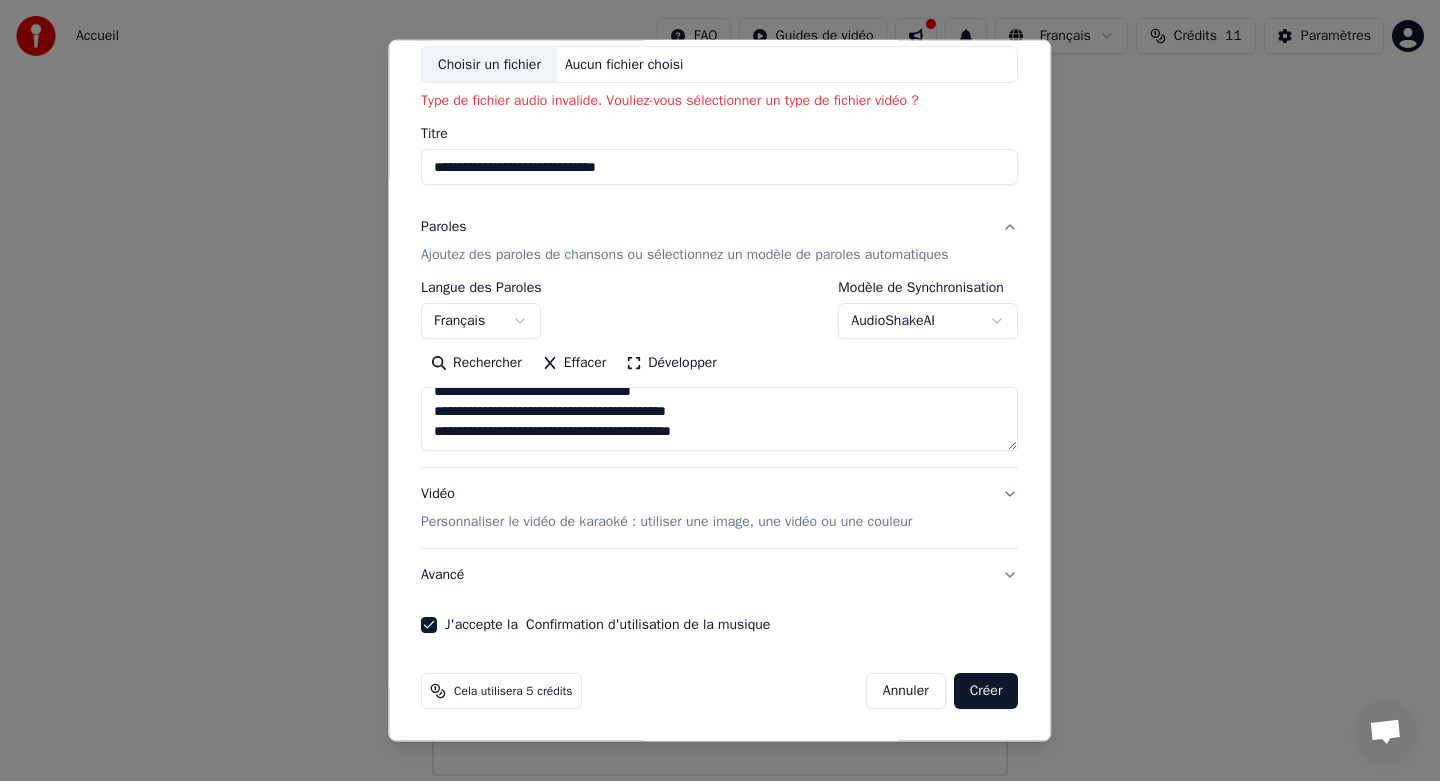 scroll, scrollTop: 117, scrollLeft: 0, axis: vertical 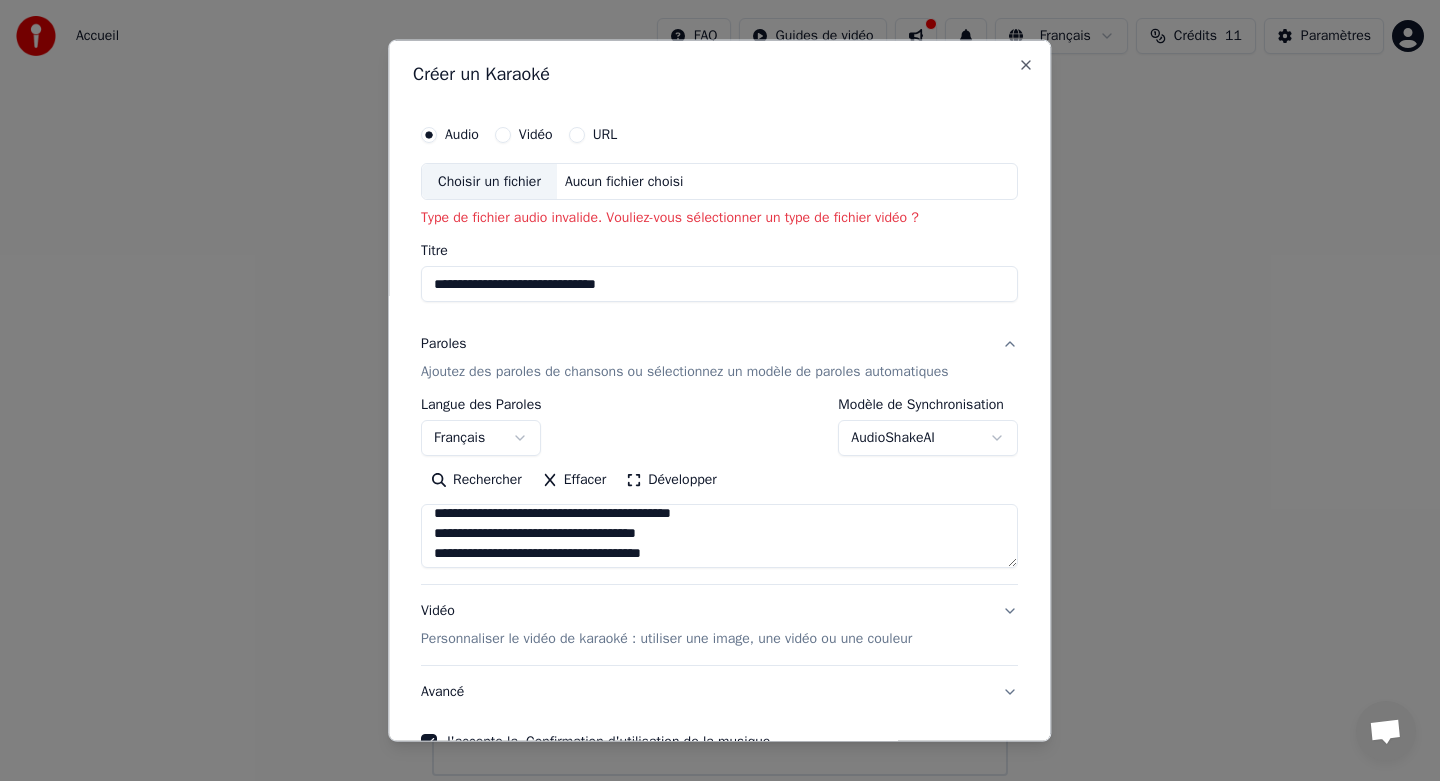 click on "Vidéo" at bounding box center [536, 134] 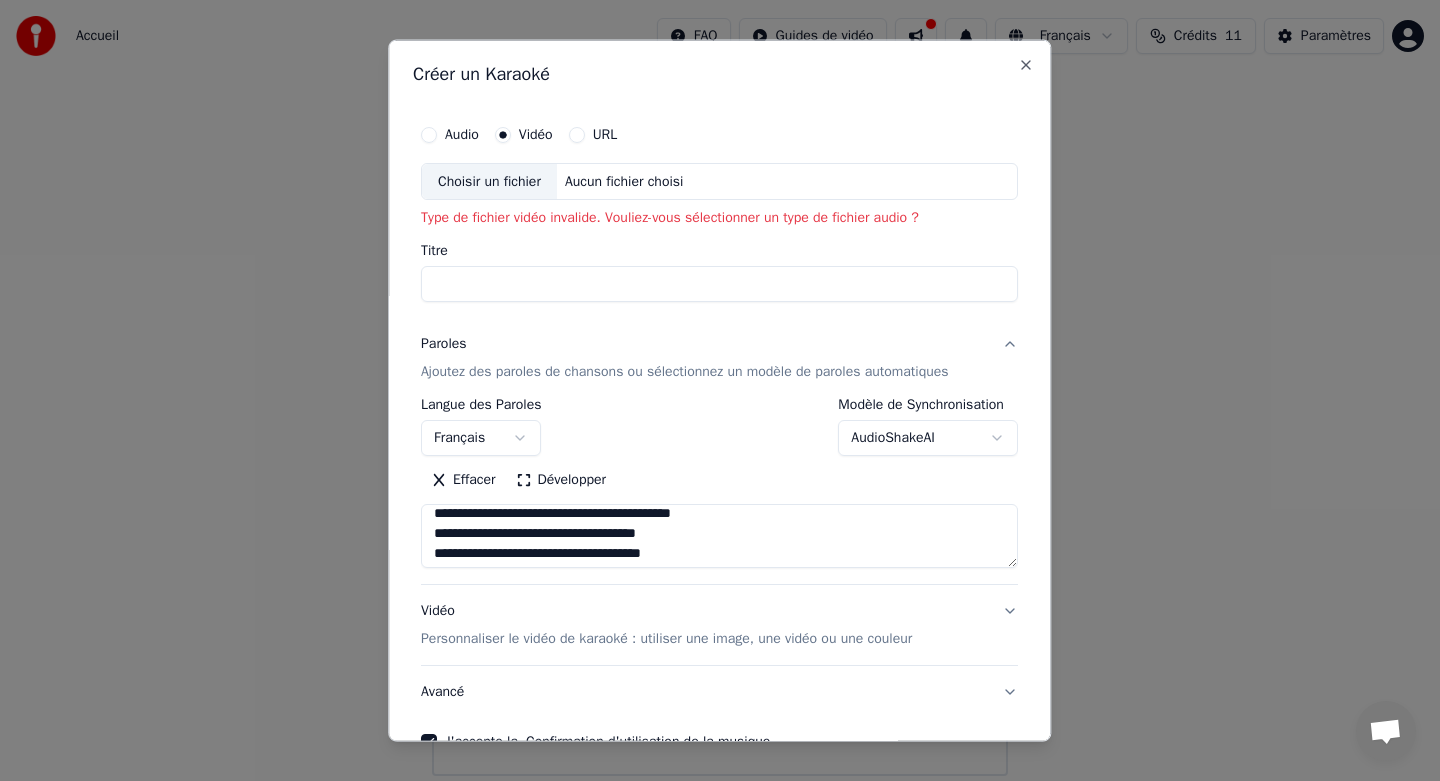 click on "Audio" at bounding box center [462, 134] 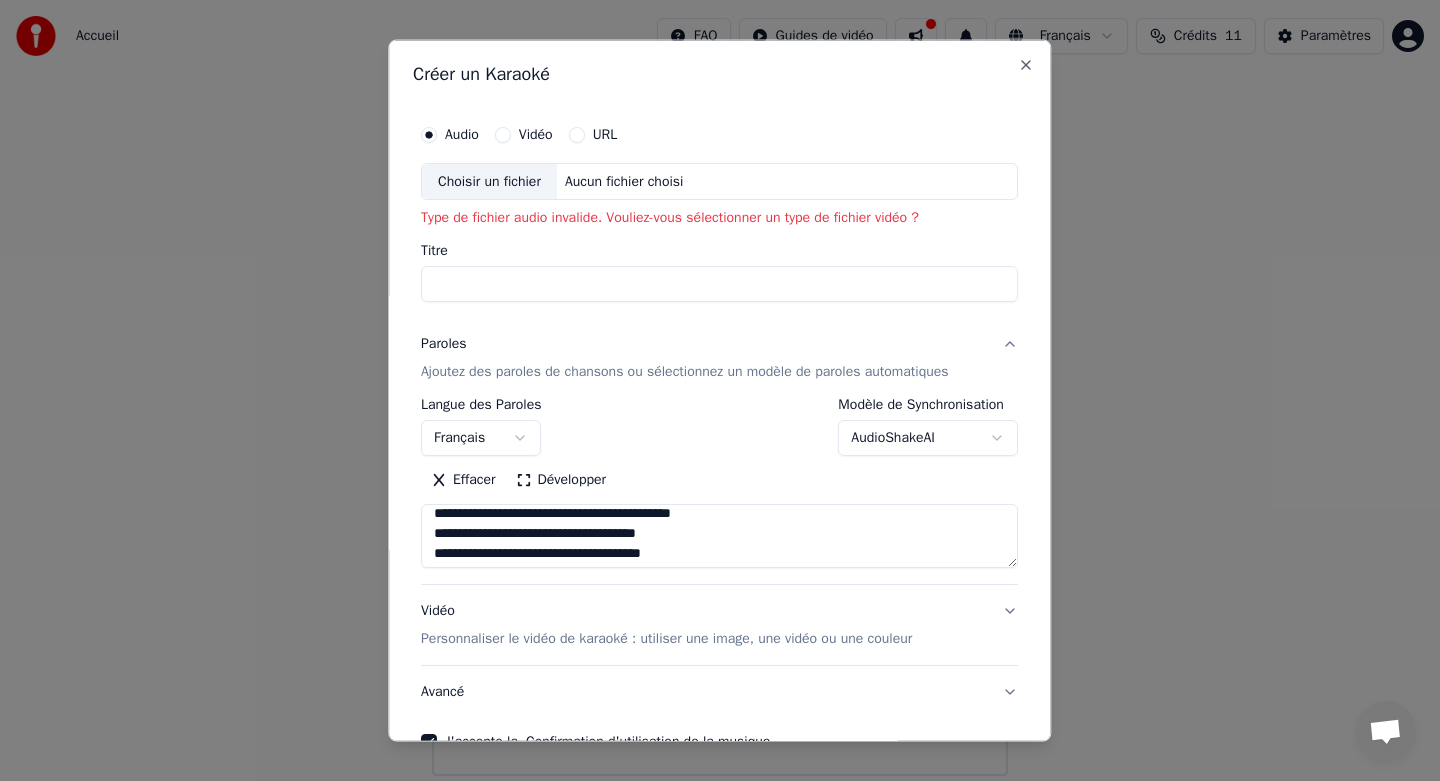 click on "Choisir un fichier" at bounding box center [489, 181] 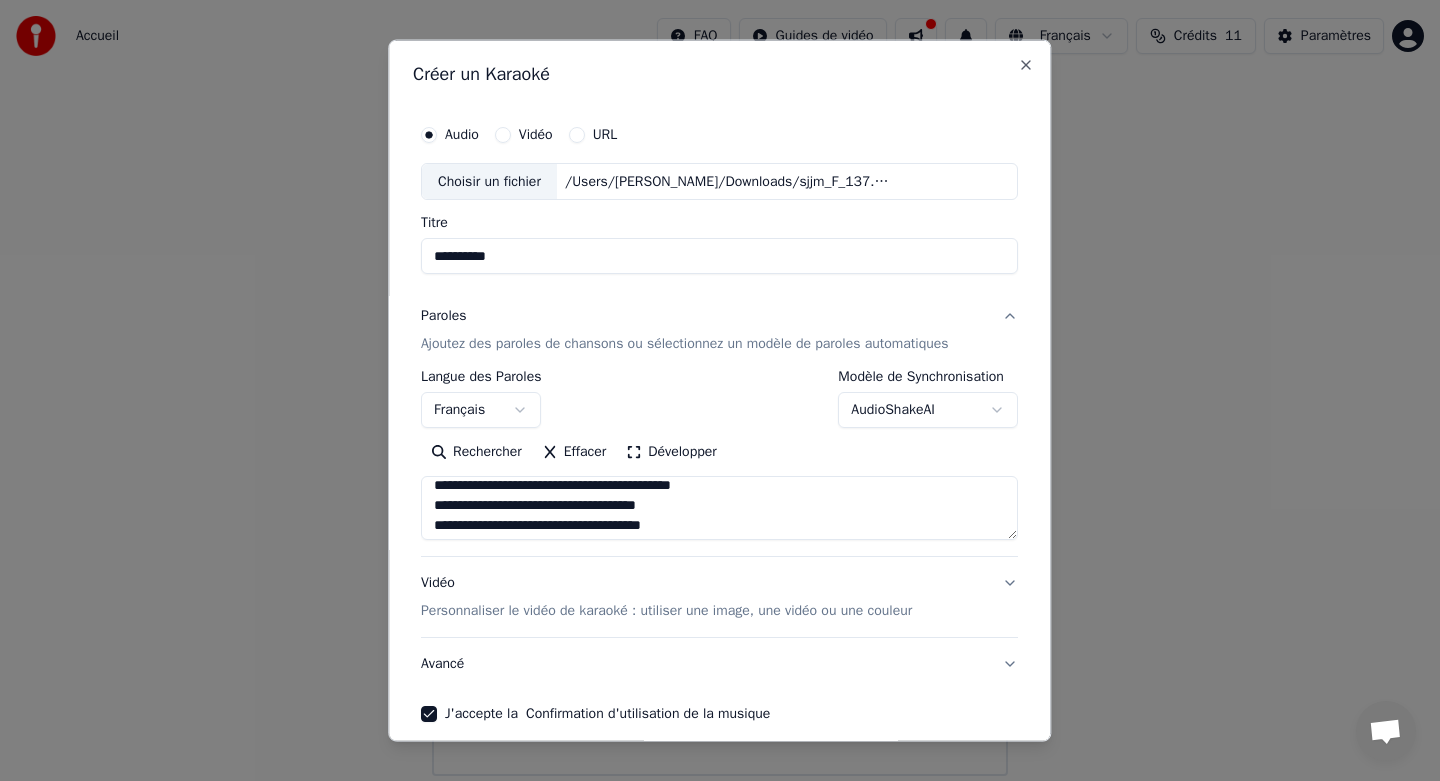 click on "**********" at bounding box center [719, 256] 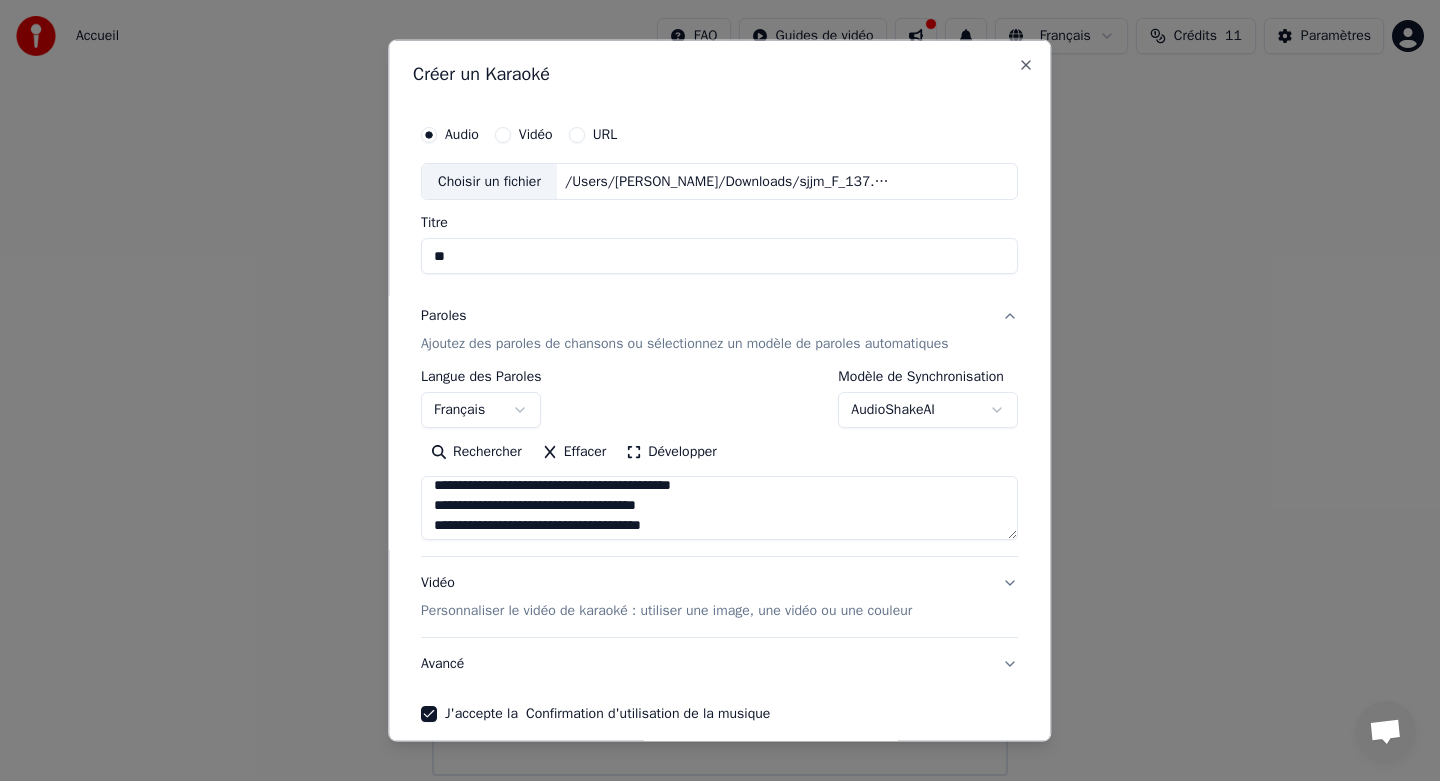 type on "*" 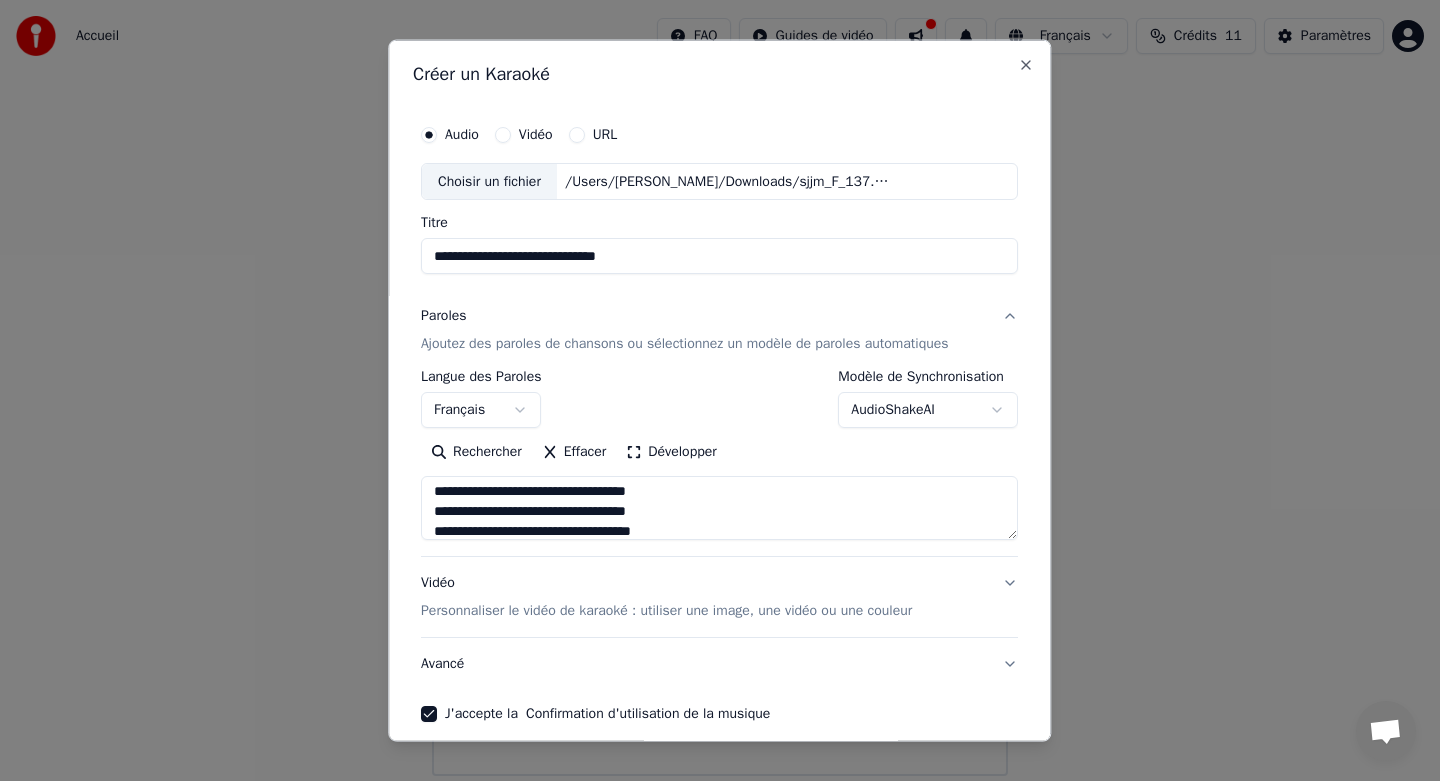scroll, scrollTop: 314, scrollLeft: 0, axis: vertical 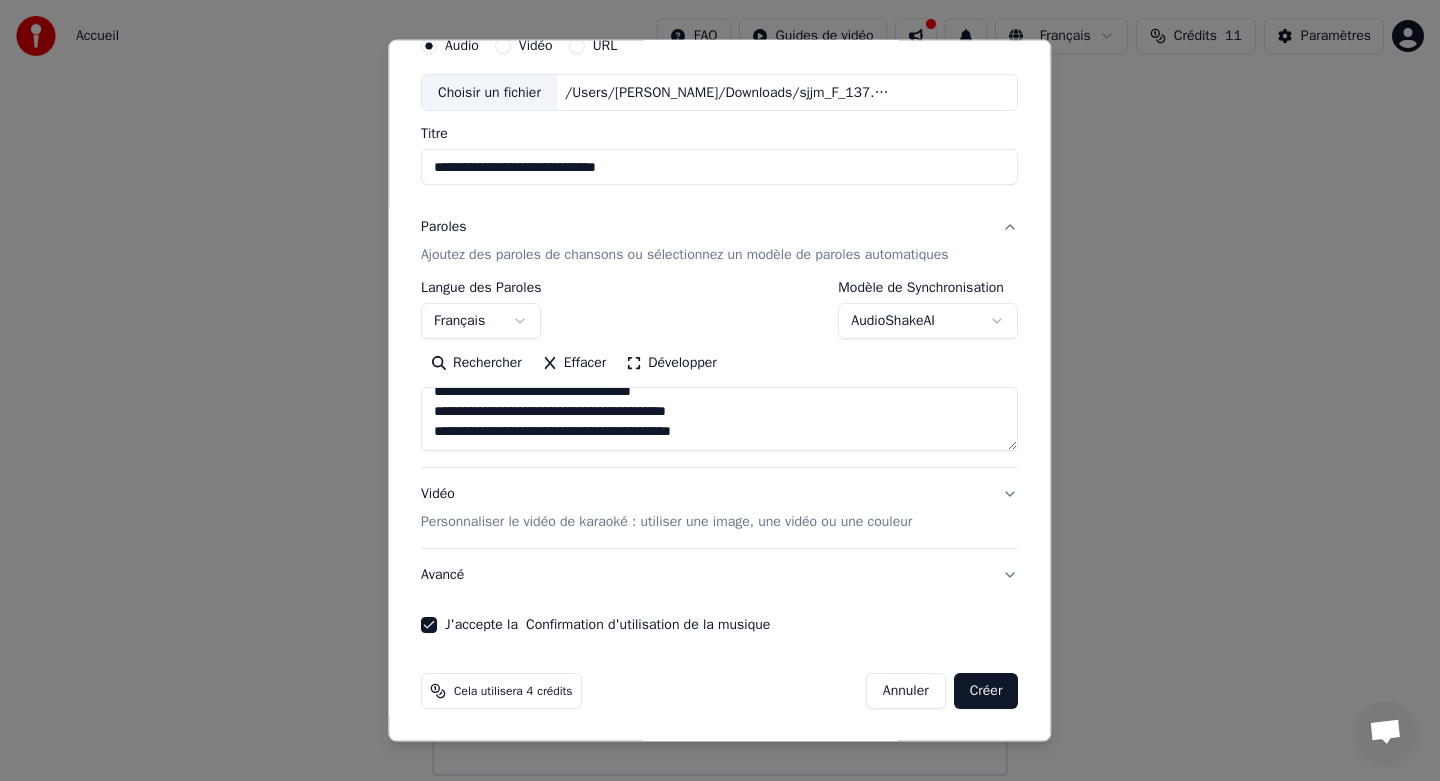 type on "**********" 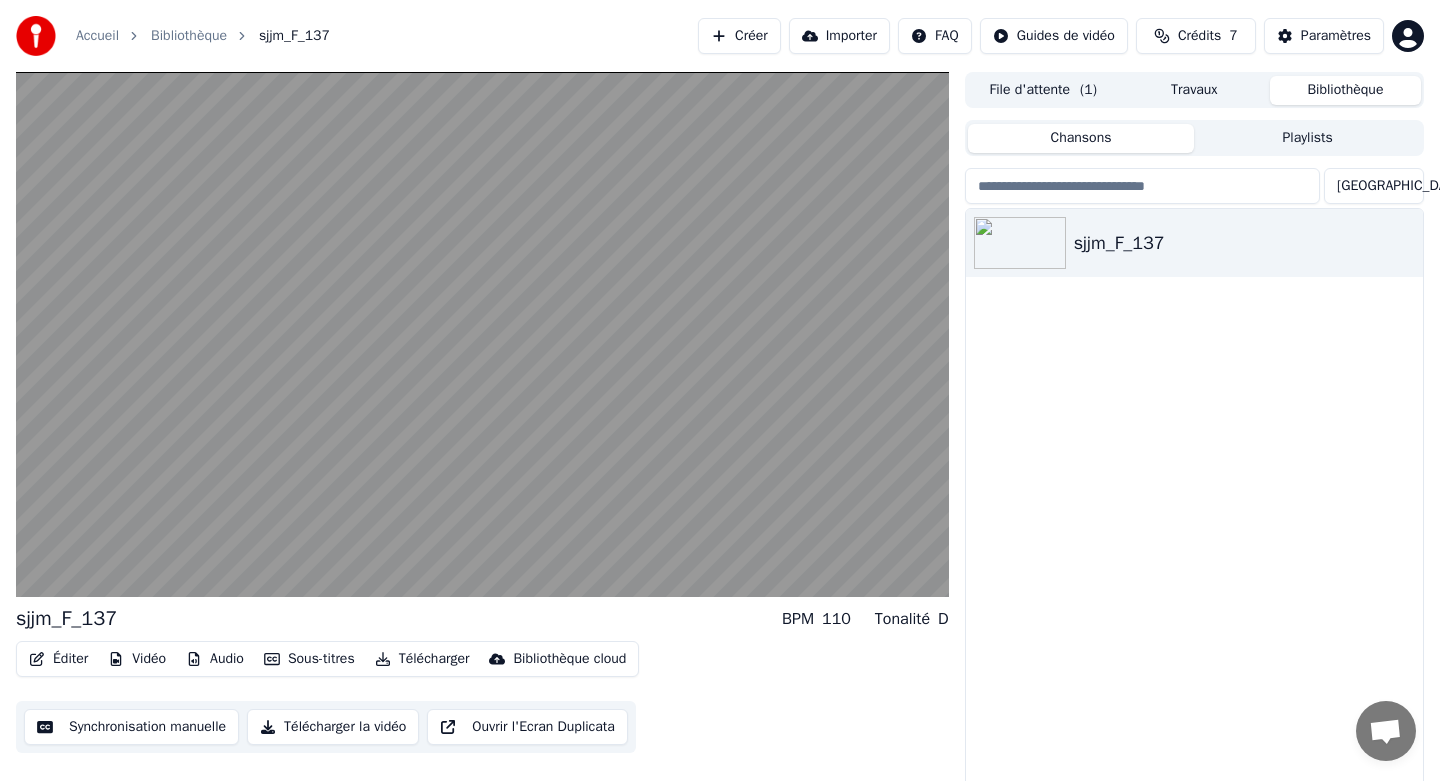 click on "Bibliothèque" at bounding box center (1345, 90) 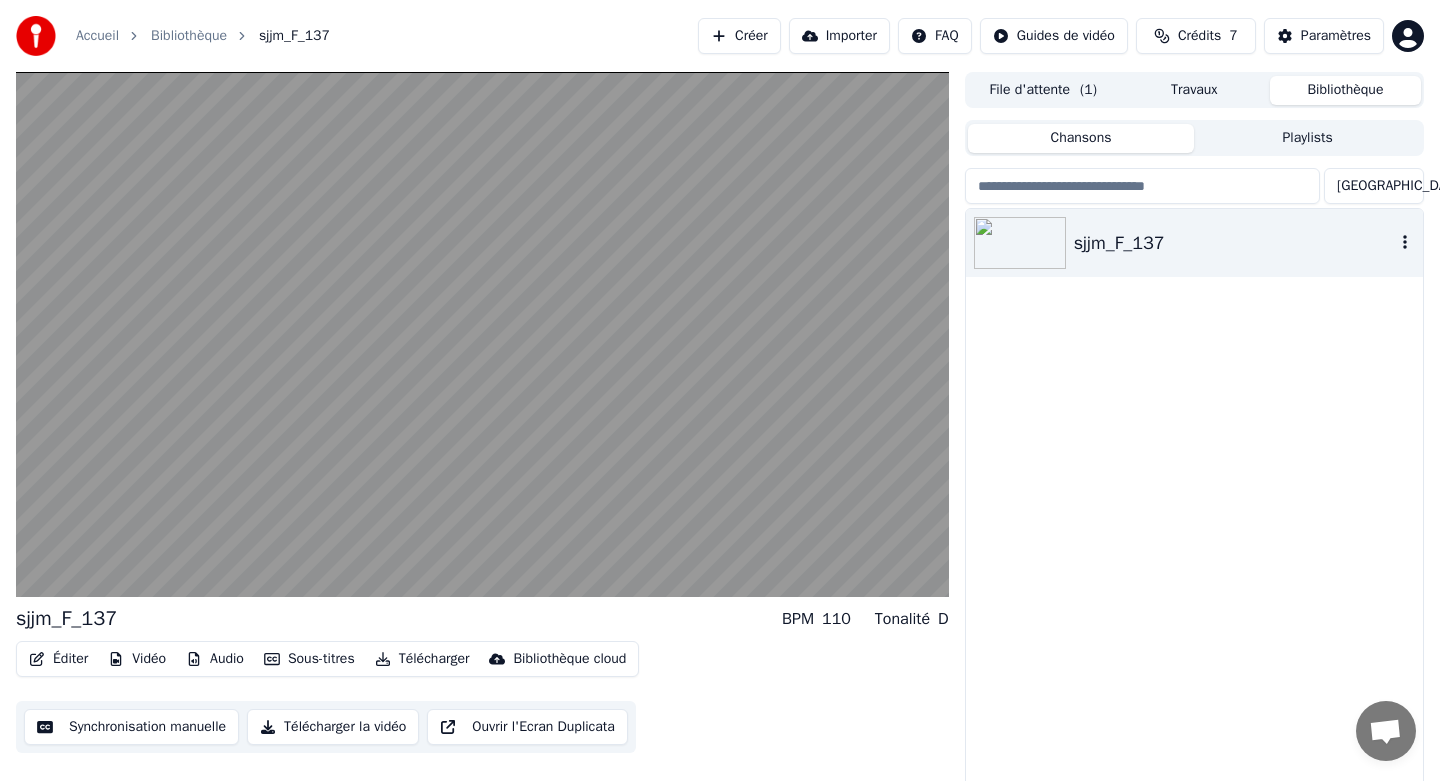 click on "sjjm_F_137" at bounding box center (1234, 243) 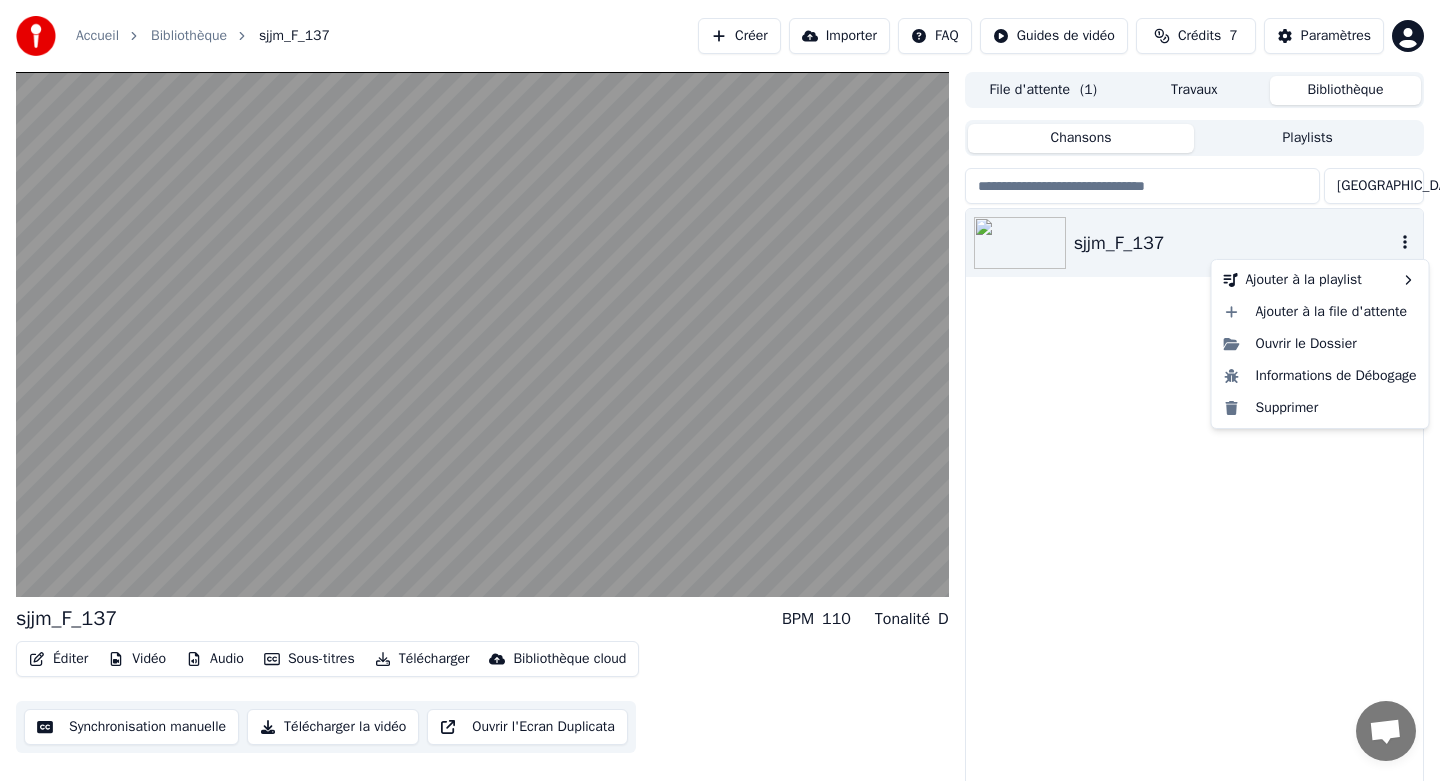 click 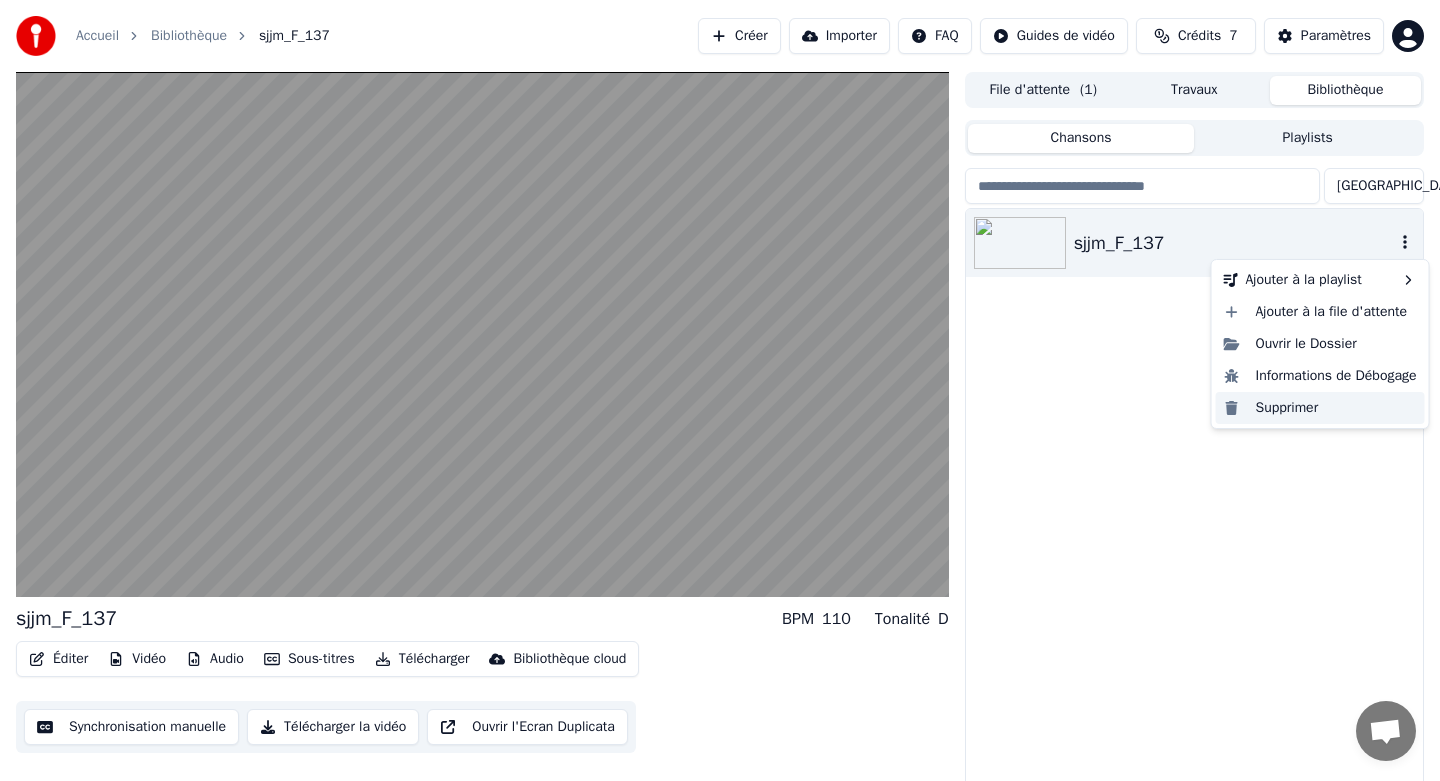 click on "Supprimer" at bounding box center (1320, 408) 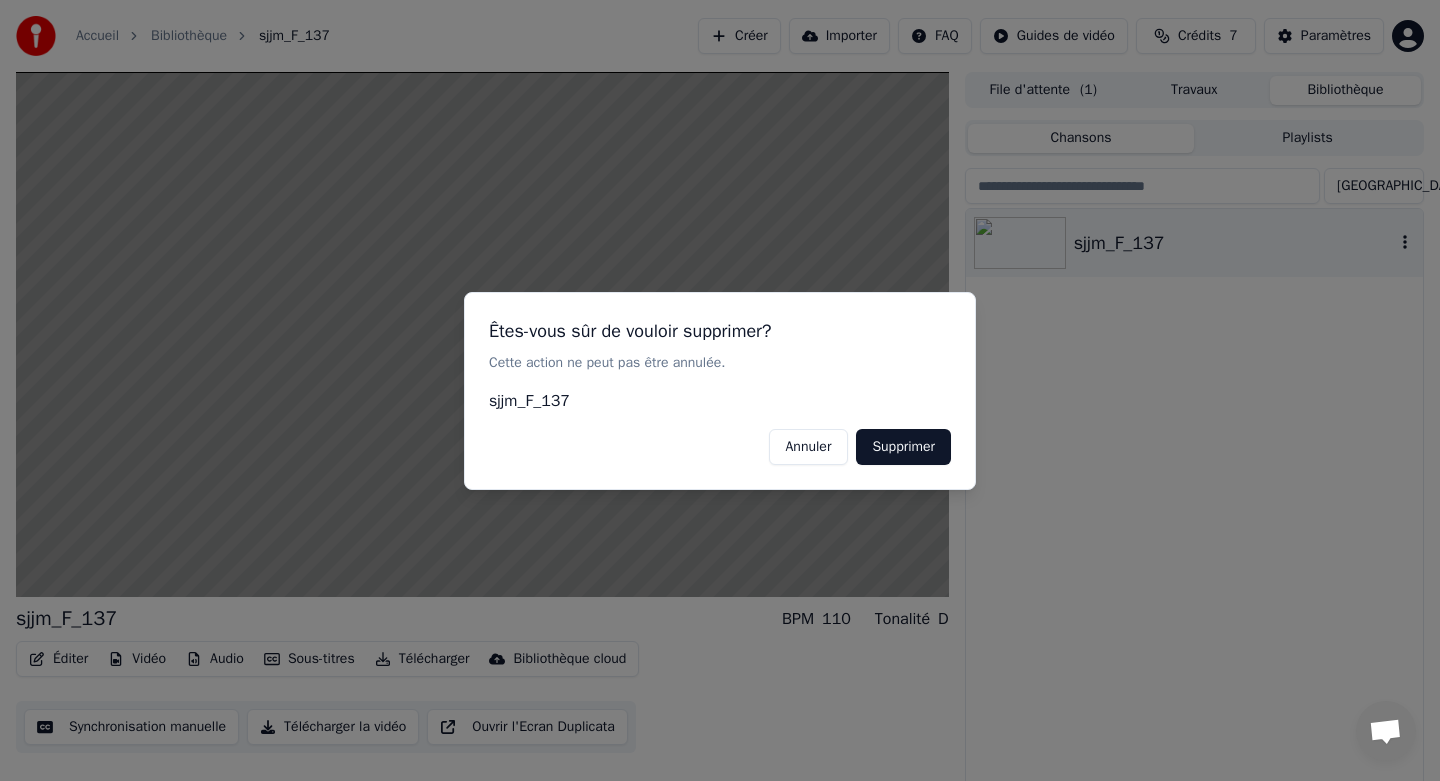 click on "Supprimer" at bounding box center [903, 446] 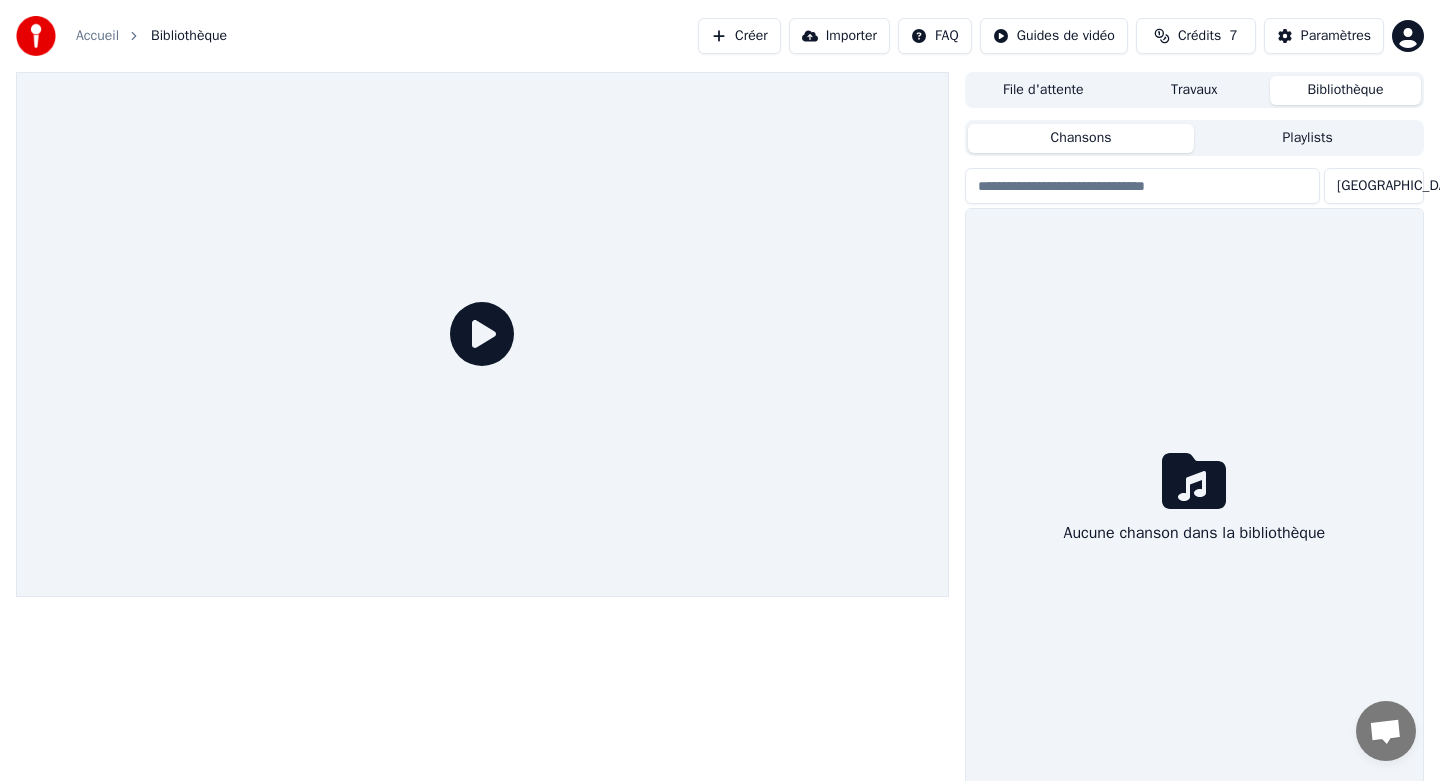 click 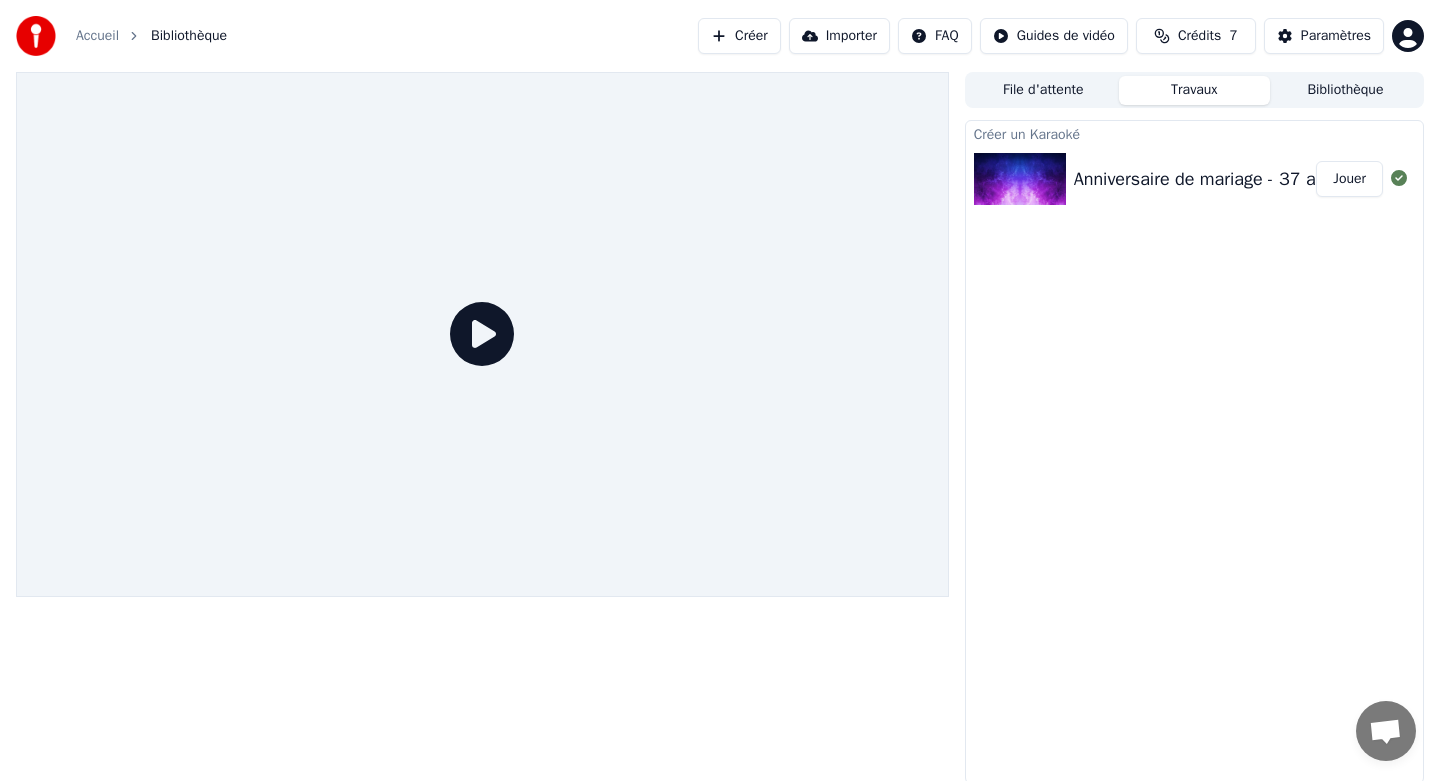 click on "Travaux" at bounding box center (1194, 90) 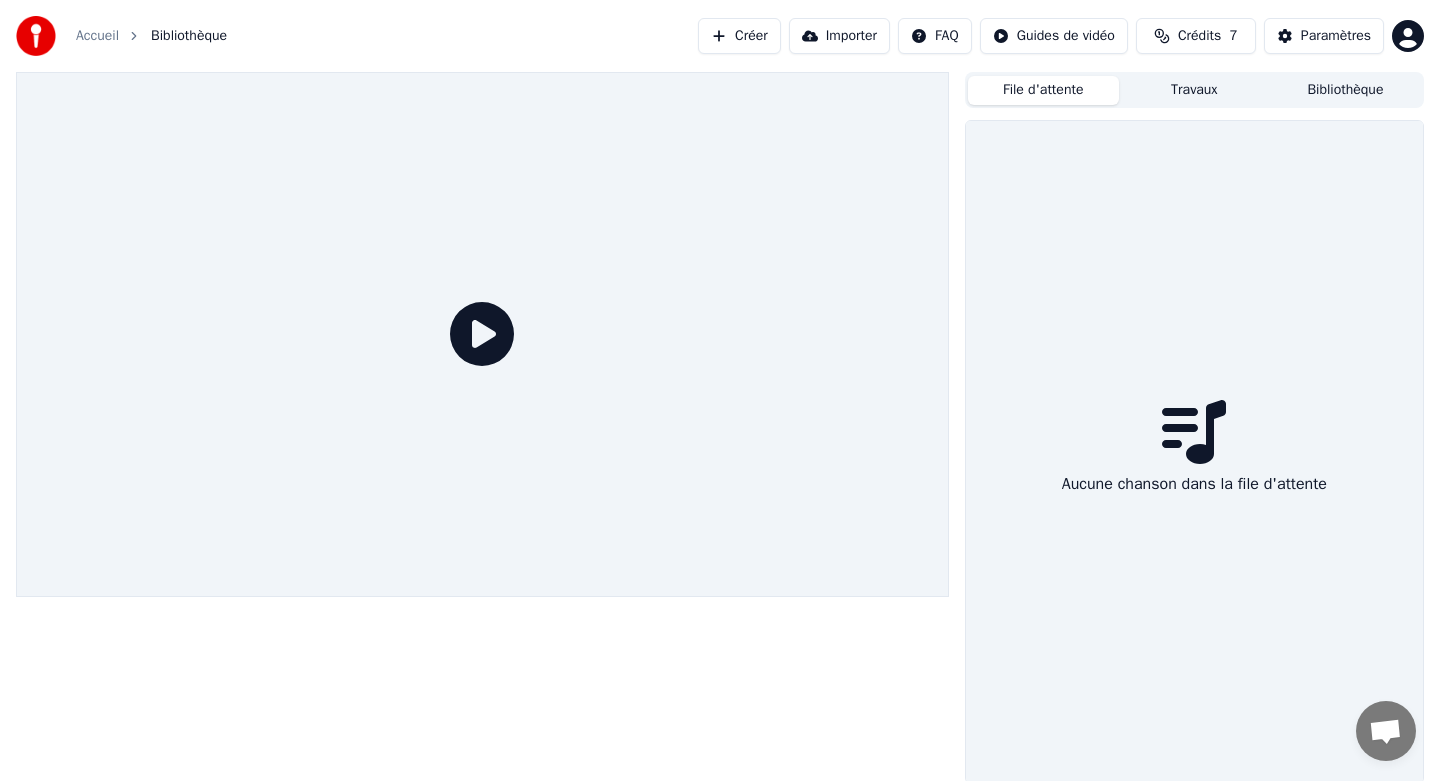 click on "File d'attente" at bounding box center [1043, 90] 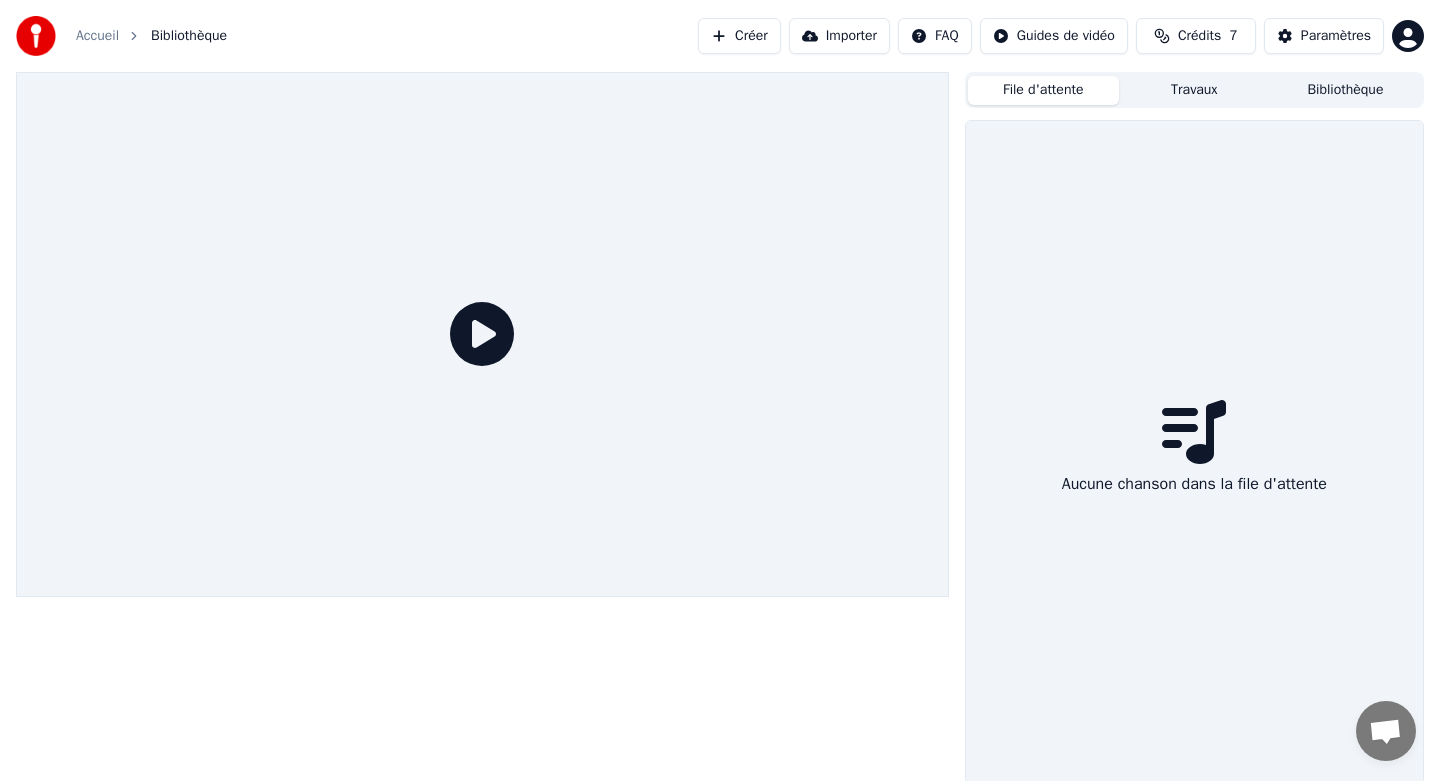 click on "Travaux" at bounding box center (1194, 90) 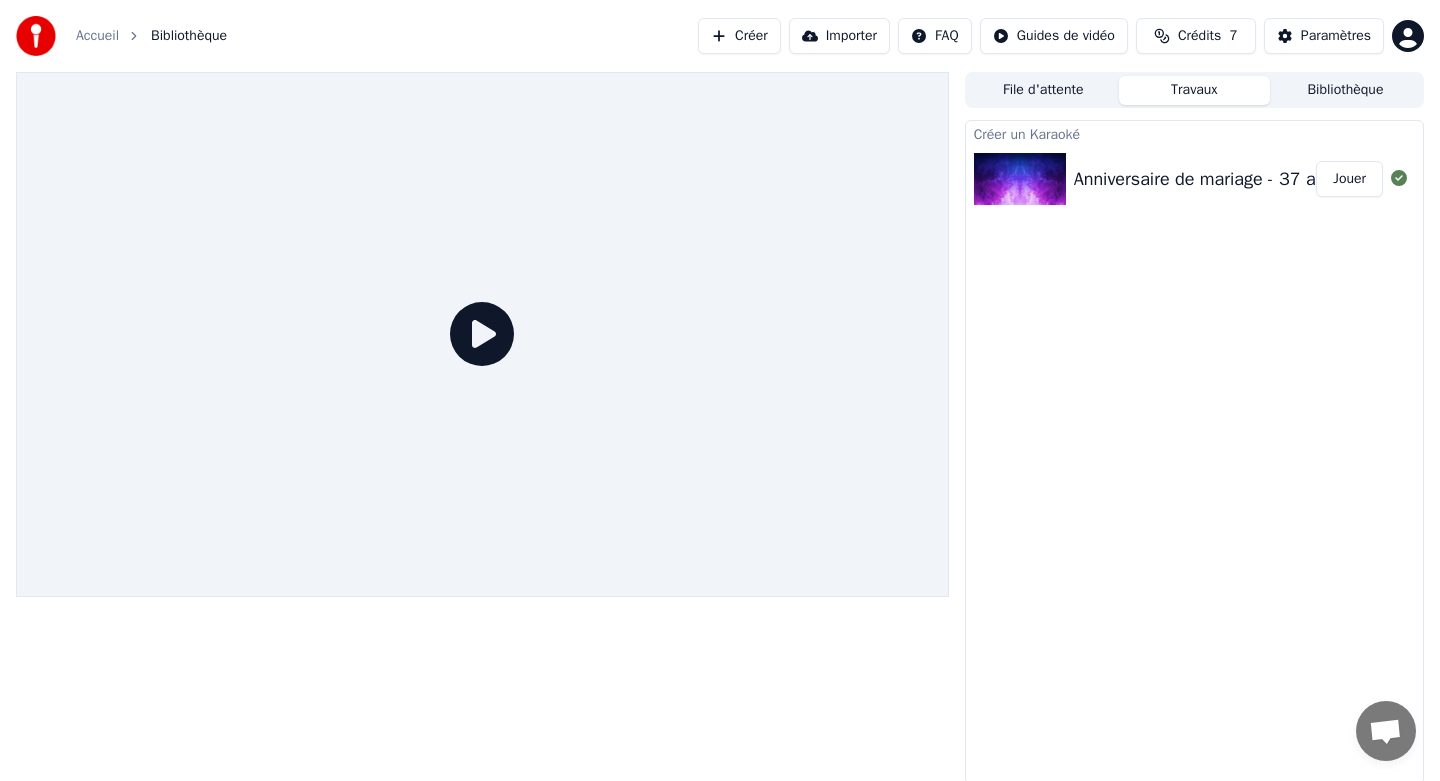 click on "Accueil Bibliothèque Créer Importer FAQ Guides de vidéo Crédits 7 Paramètres File d'attente Travaux Bibliothèque Créer un Karaoké Anniversaire de mariage - 37 ans Jouer" at bounding box center (720, 390) 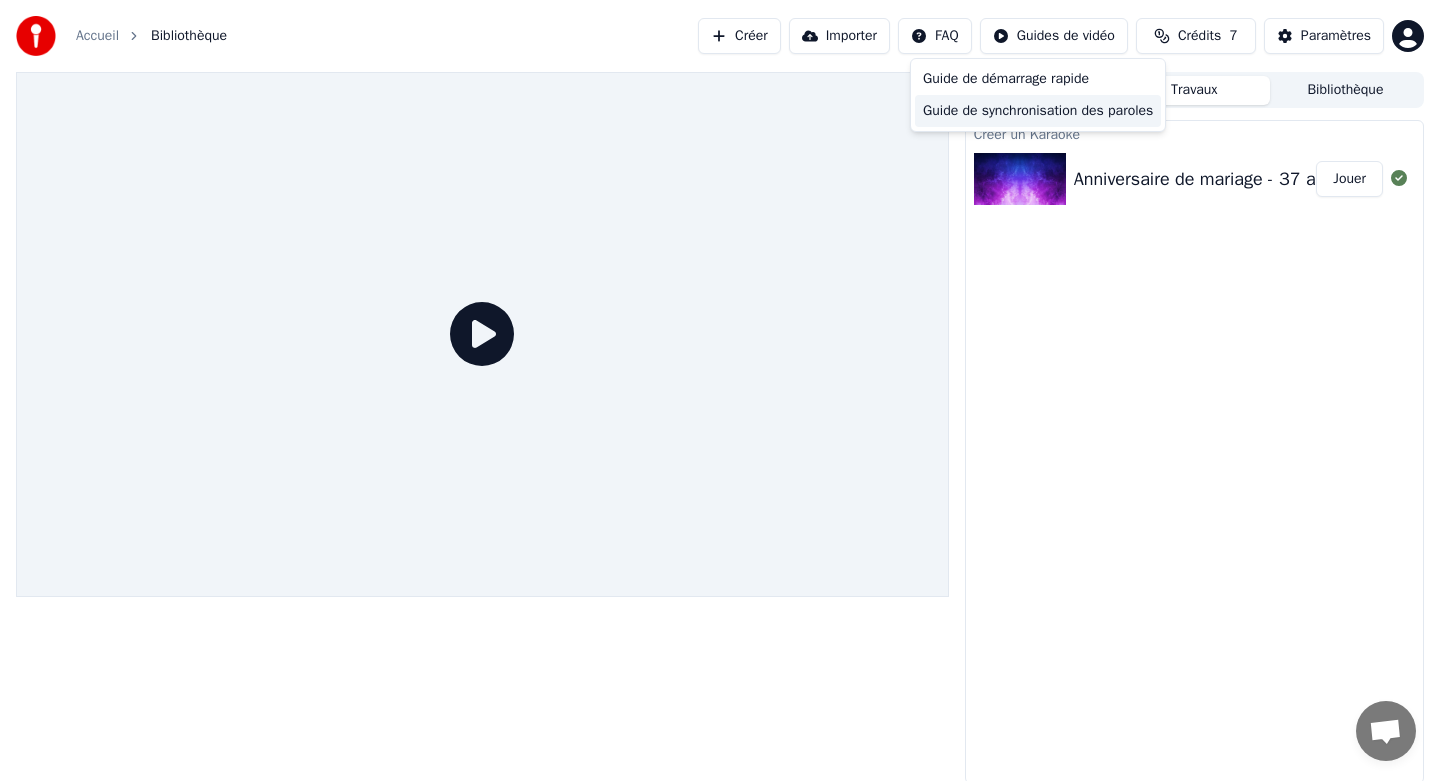 click on "Guide de synchronisation des paroles" at bounding box center [1038, 111] 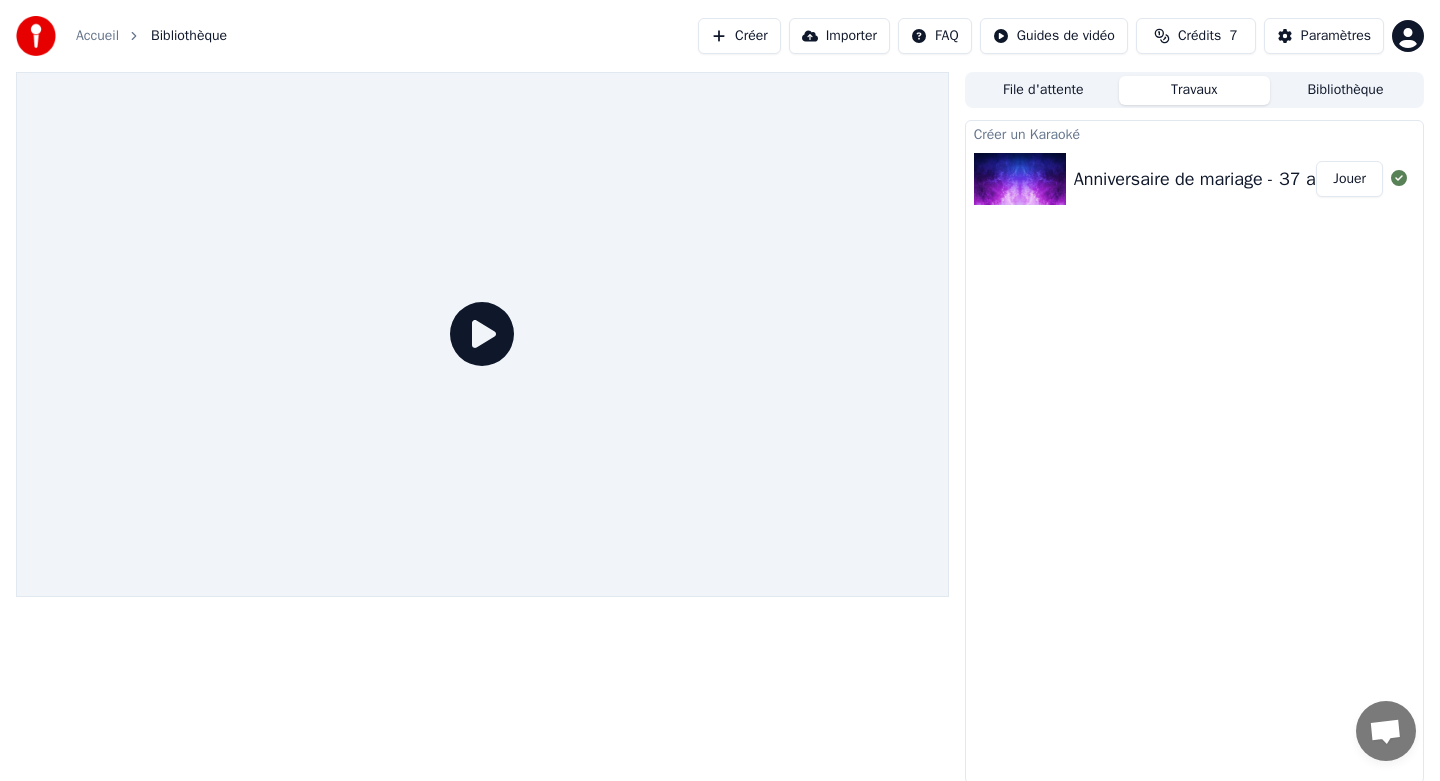 click at bounding box center (1020, 179) 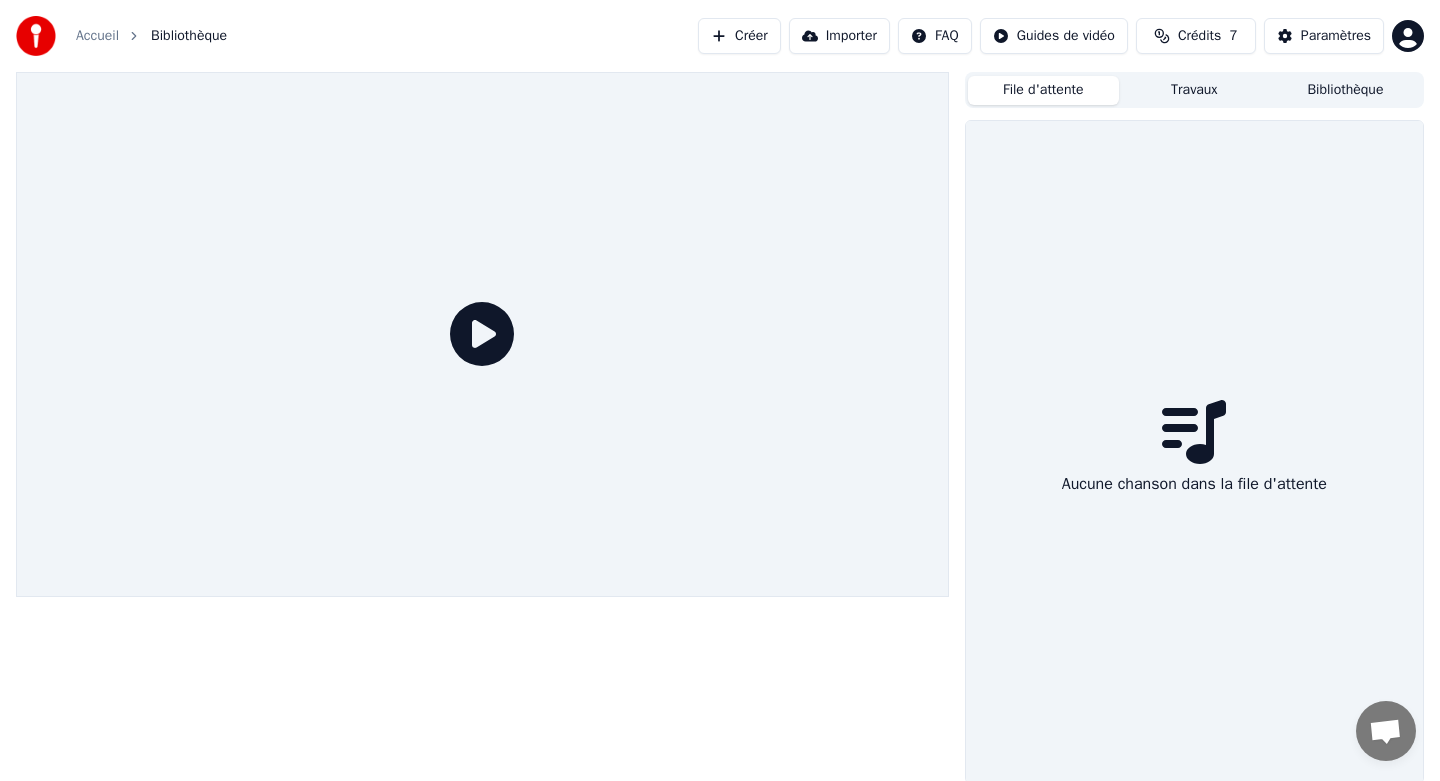 click on "Travaux" at bounding box center (1194, 90) 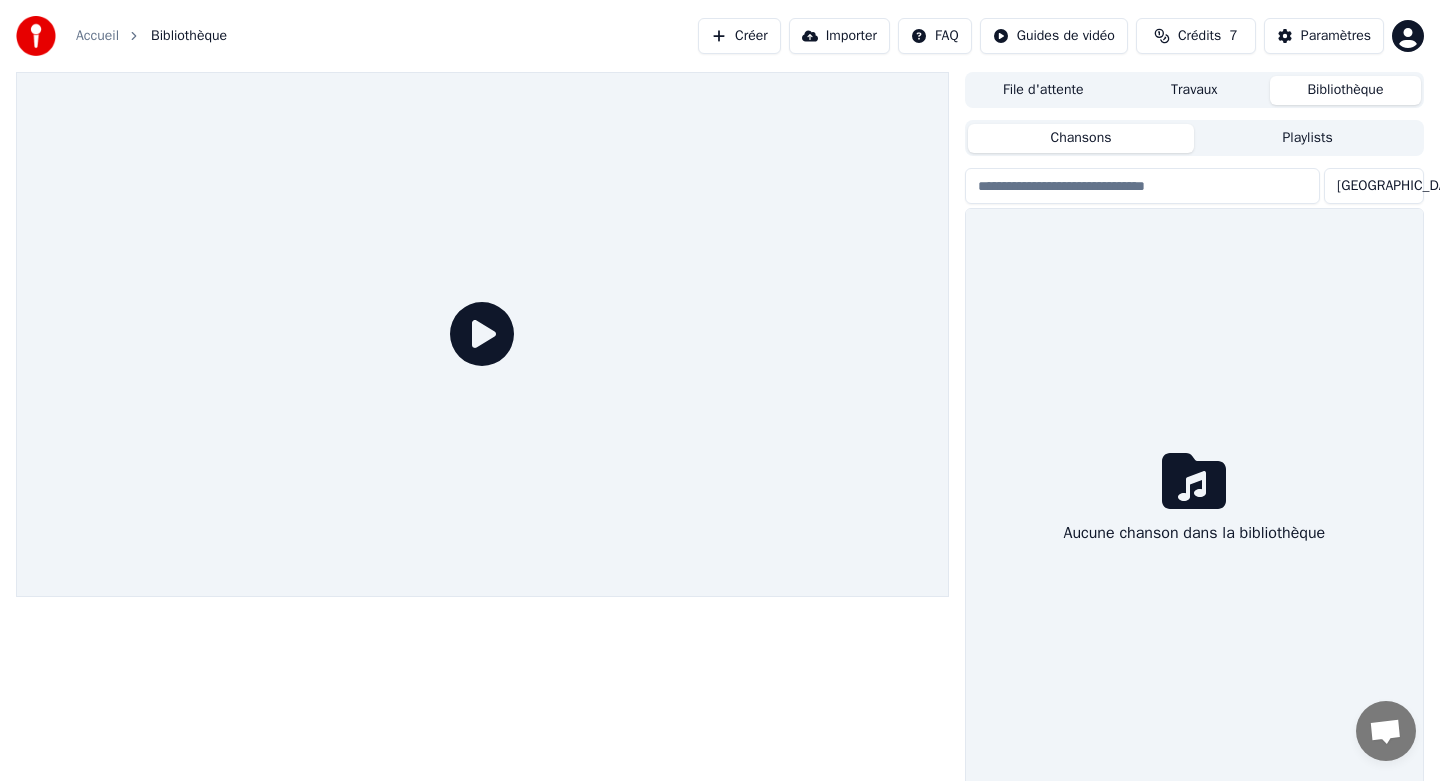 click on "Bibliothèque" at bounding box center (1345, 90) 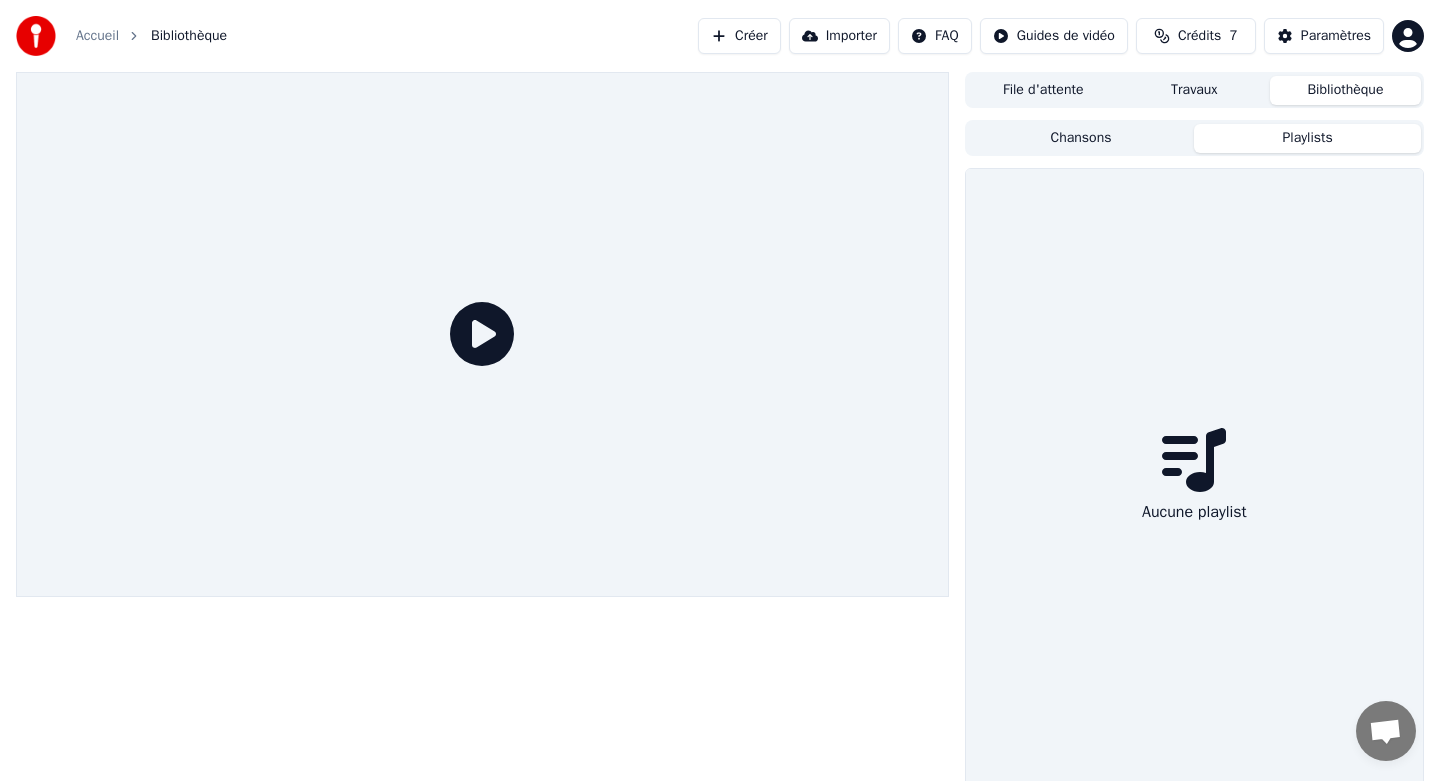 click on "Chansons" at bounding box center [1081, 138] 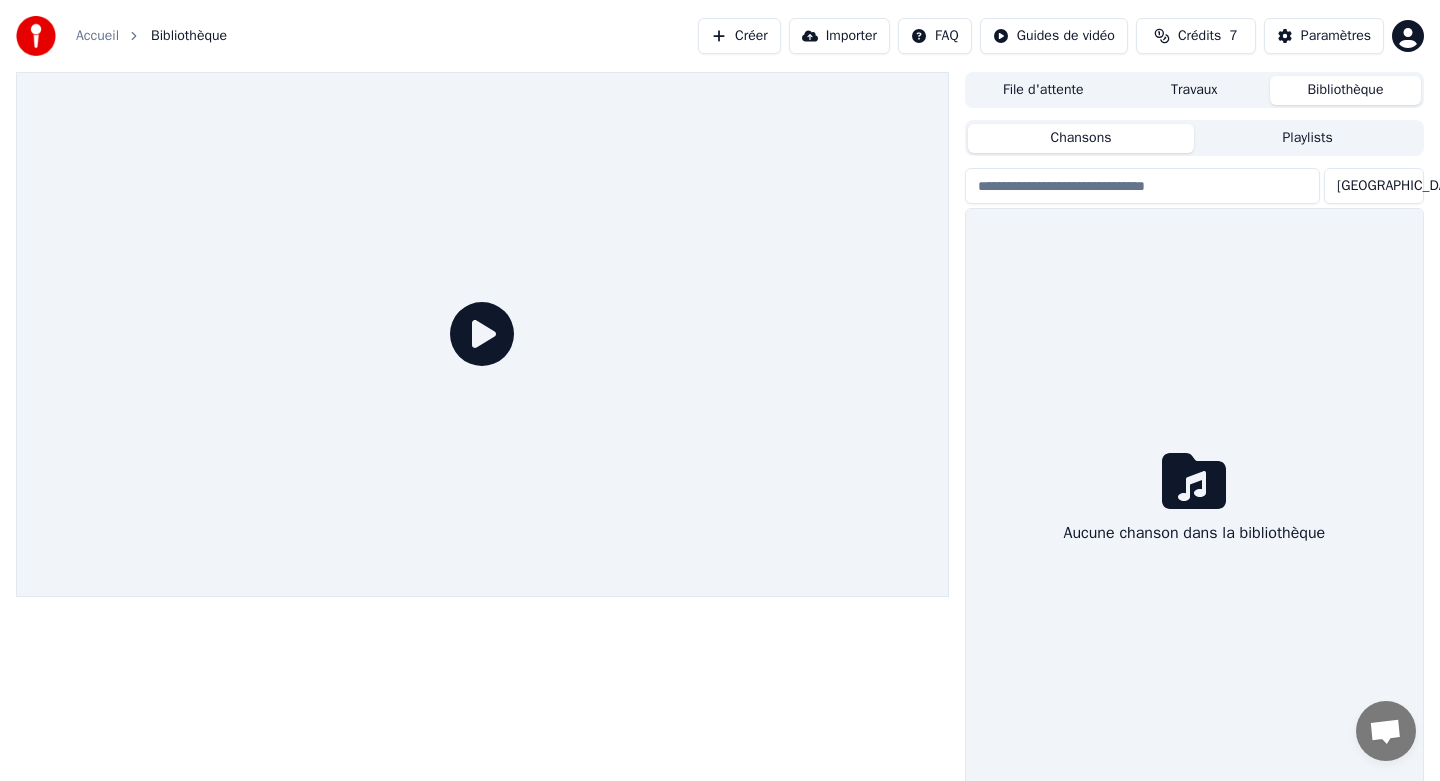 click on "Travaux" at bounding box center (1194, 90) 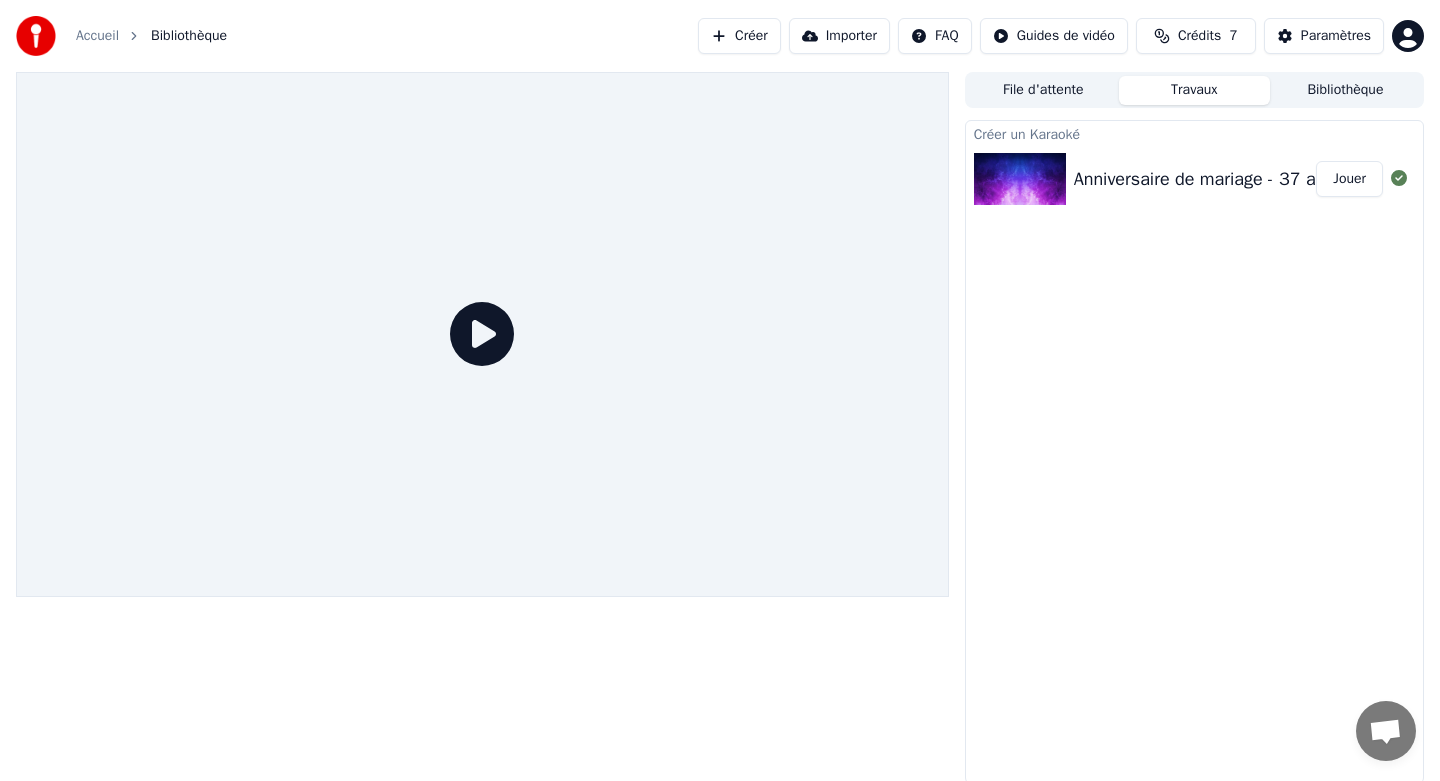 type 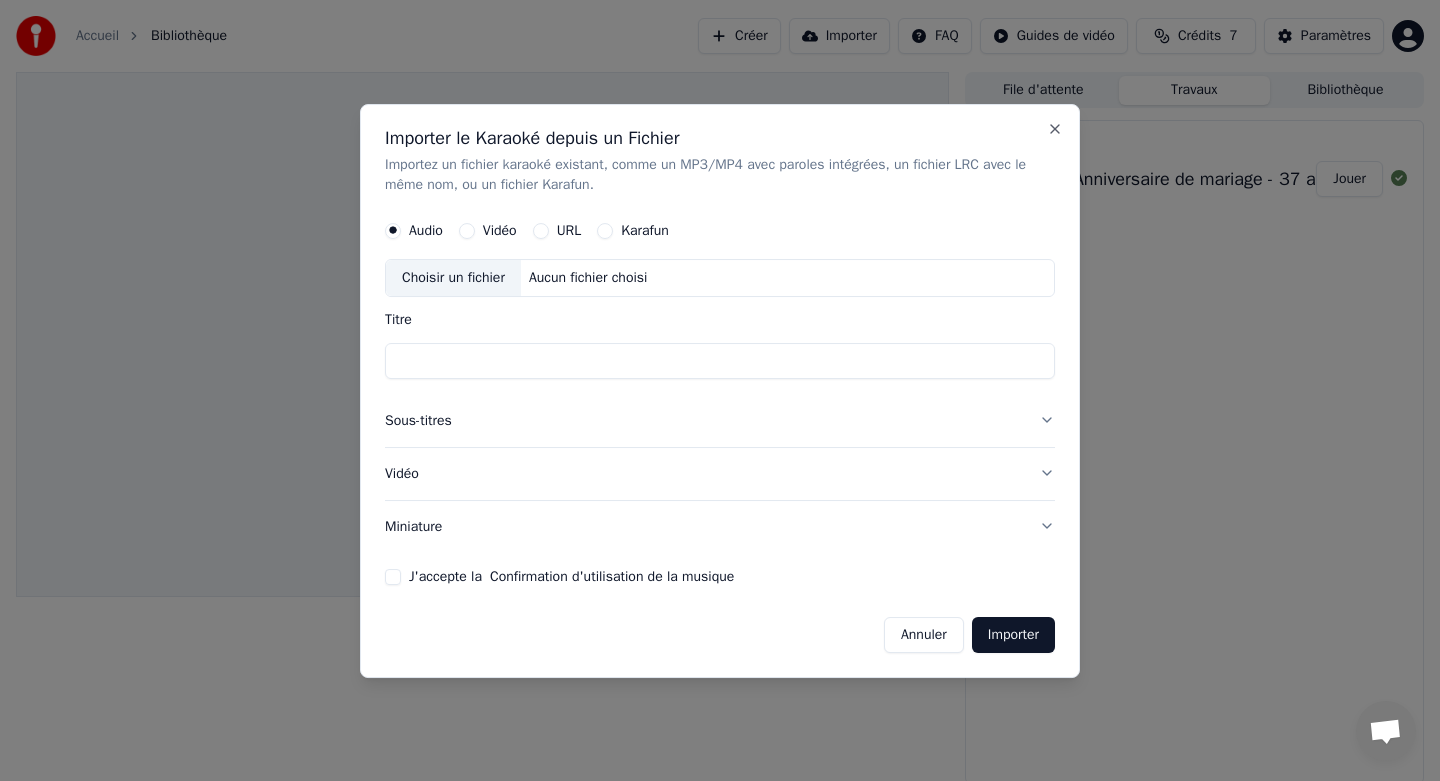 click on "Choisir un fichier" at bounding box center (453, 278) 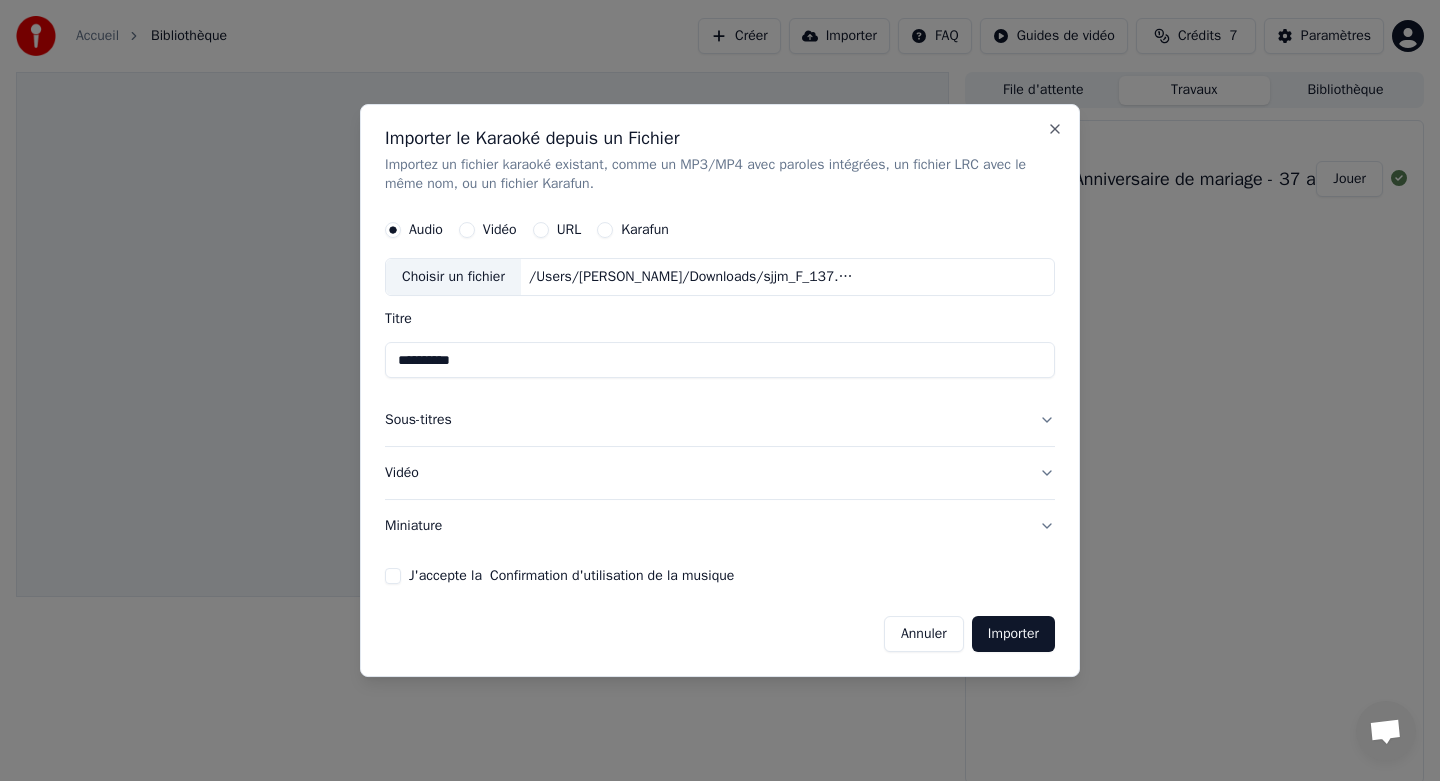 click on "**********" at bounding box center [720, 361] 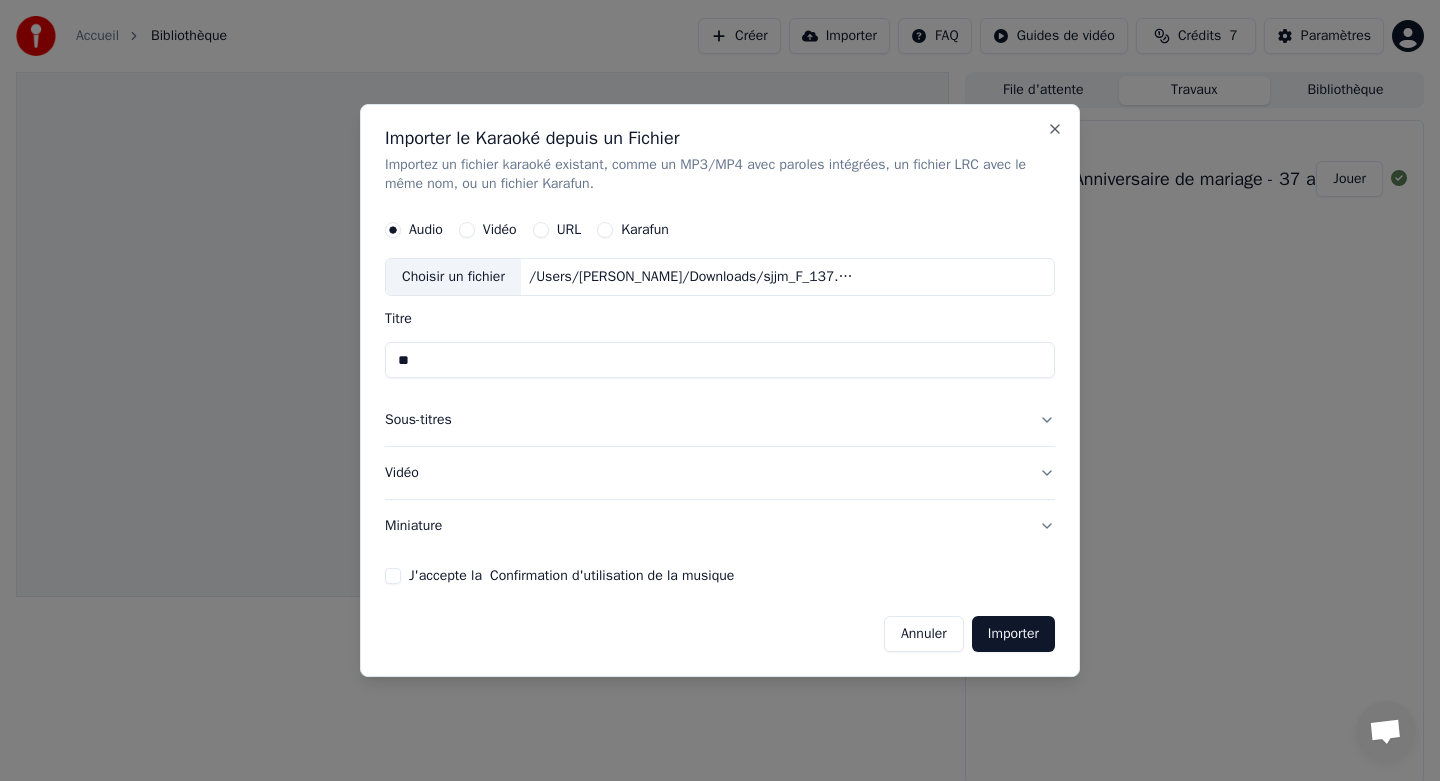 type on "*" 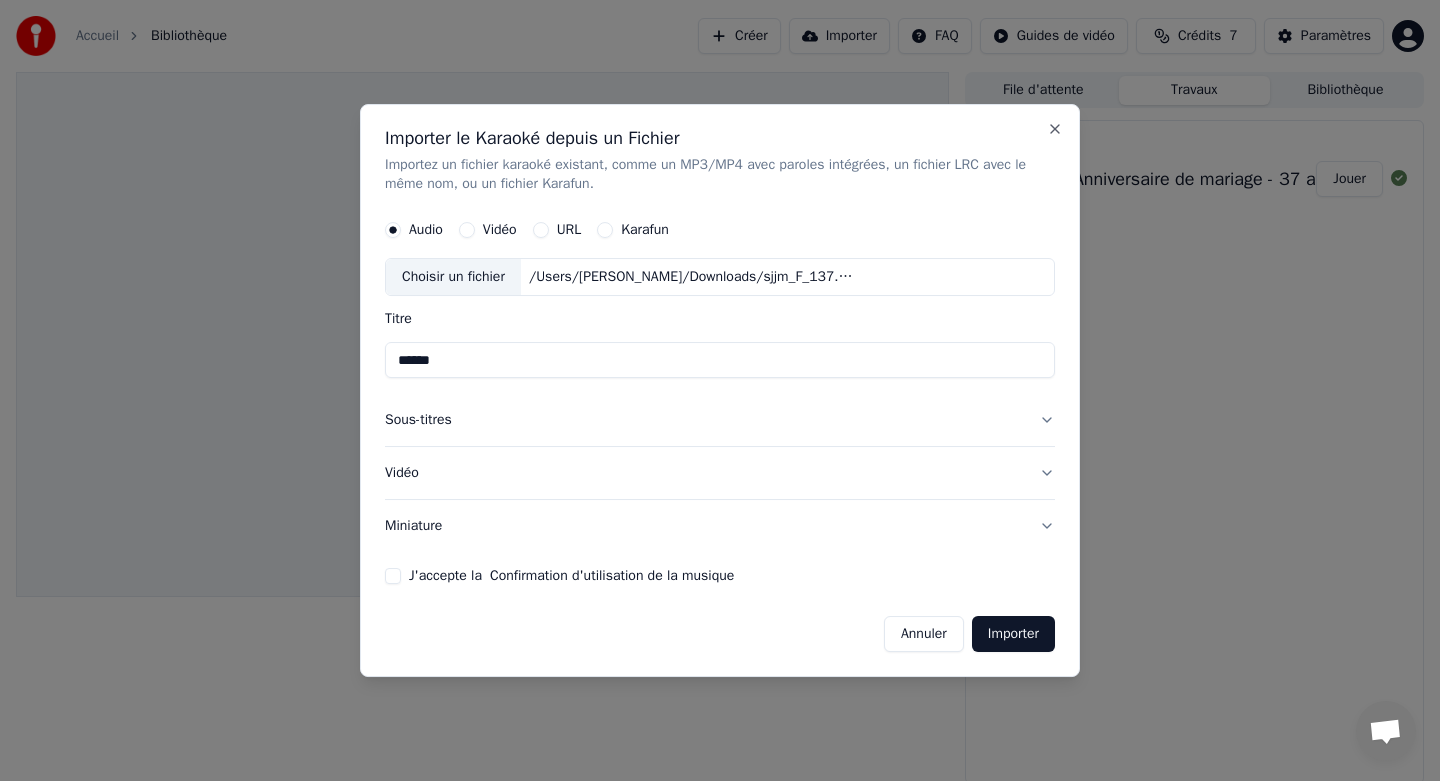 type on "******" 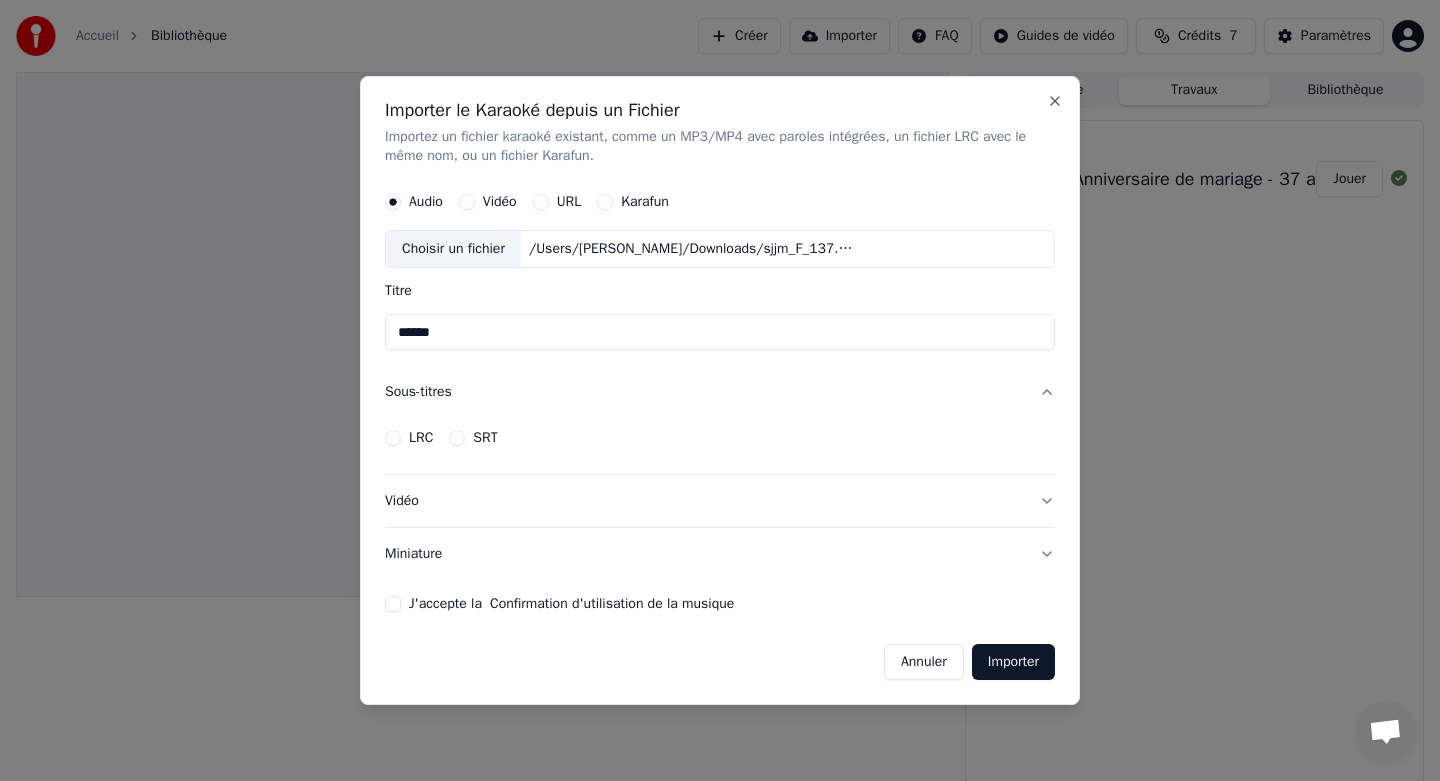 click on "LRC" at bounding box center [421, 438] 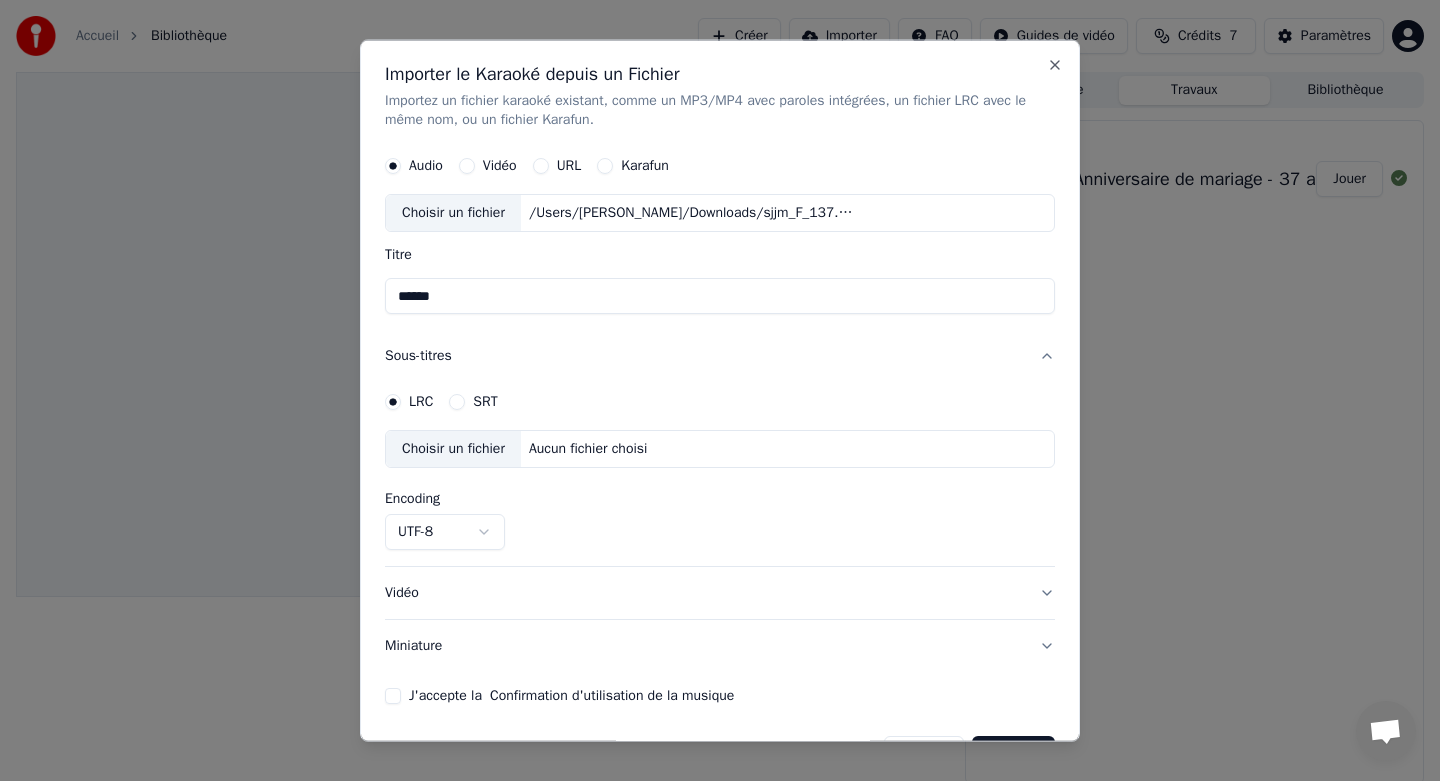 click on "Choisir un fichier" at bounding box center [453, 449] 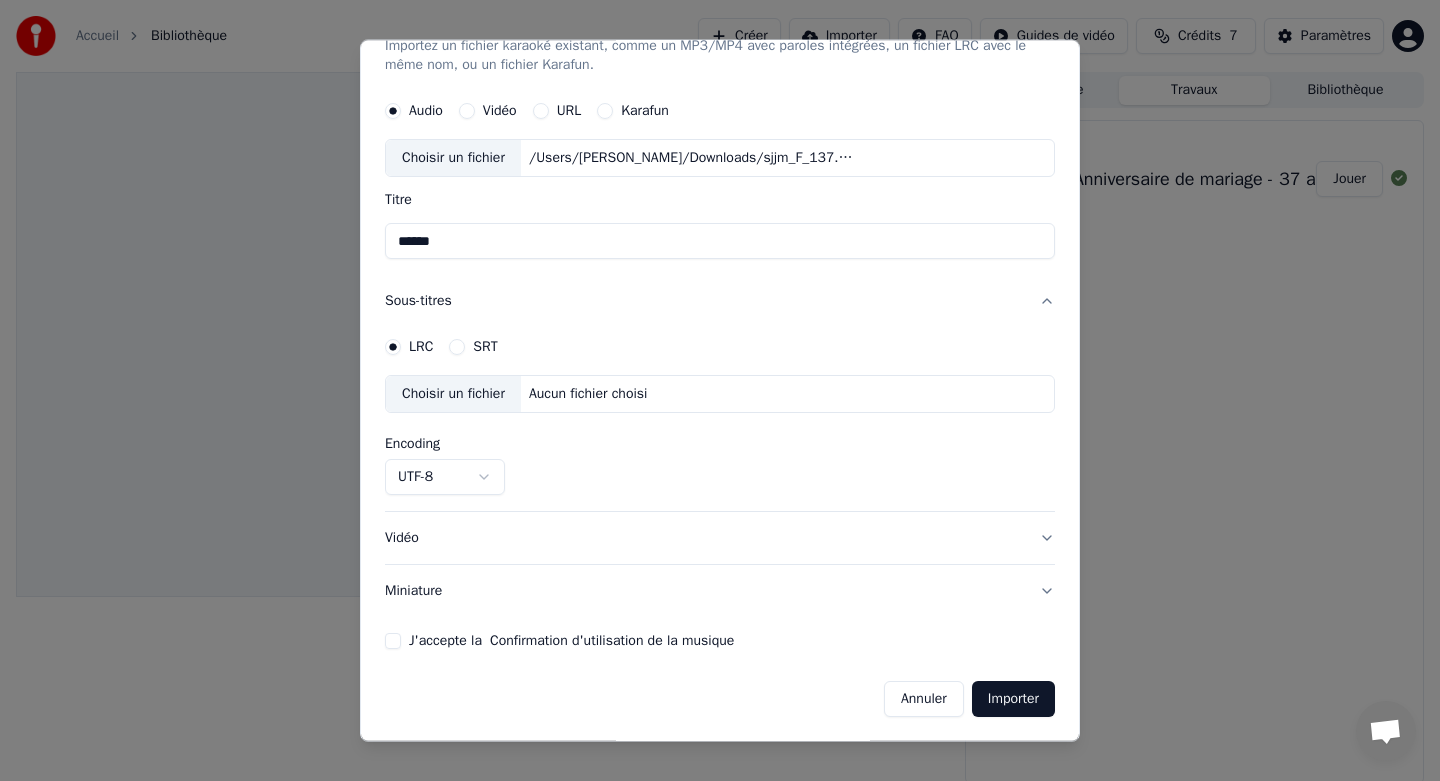 click on "Confirmation d'utilisation de la musique" at bounding box center [612, 641] 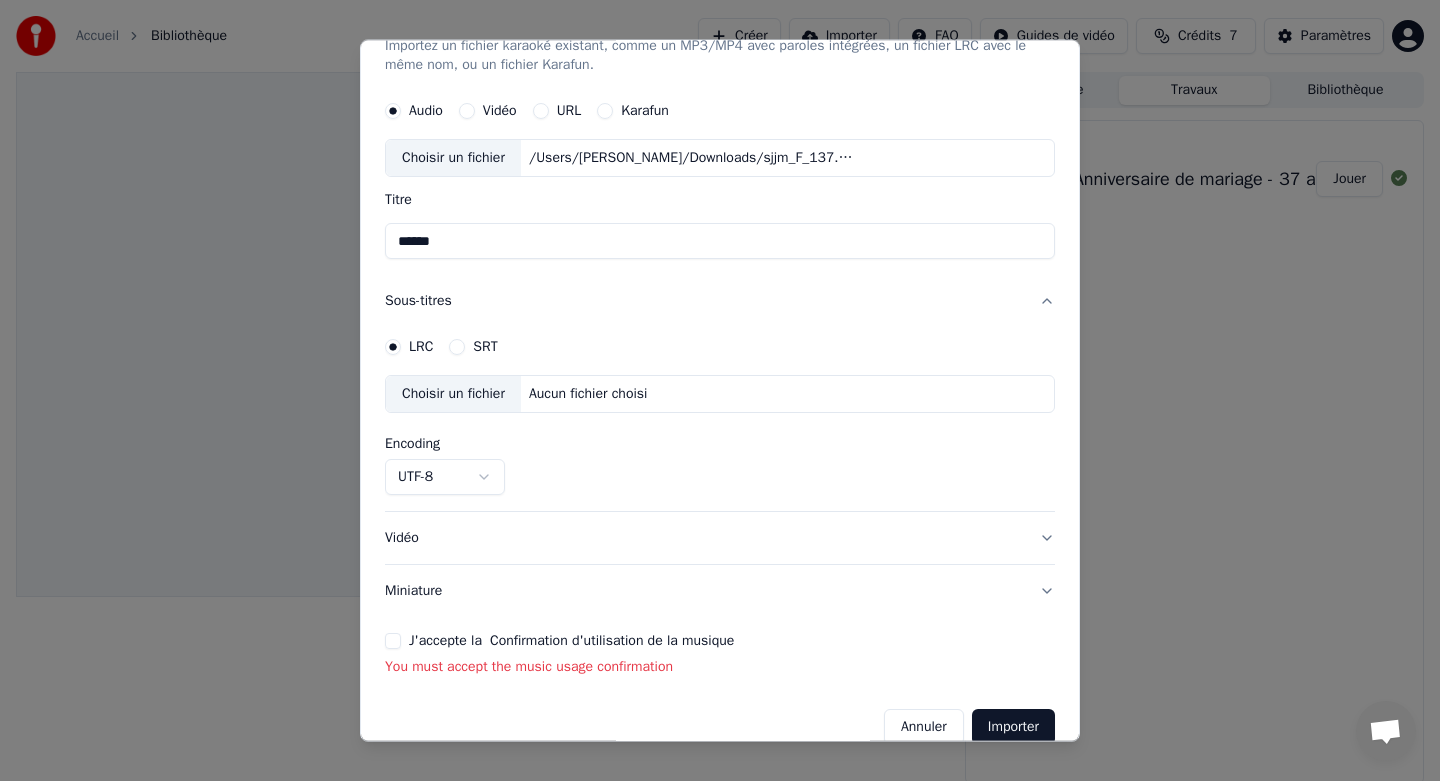 click on "J'accepte la   Confirmation d'utilisation de la musique" at bounding box center (393, 641) 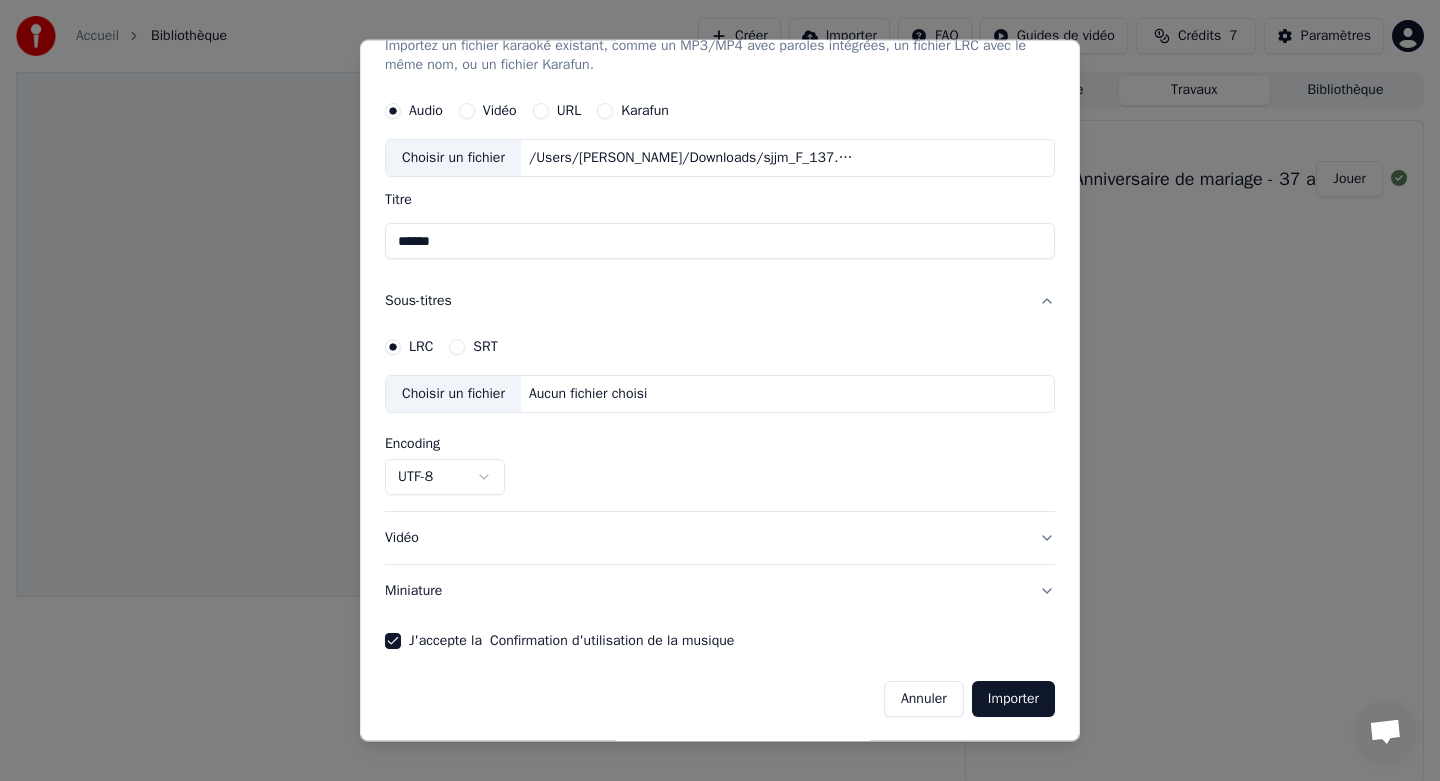 click on "Importer" at bounding box center (1013, 699) 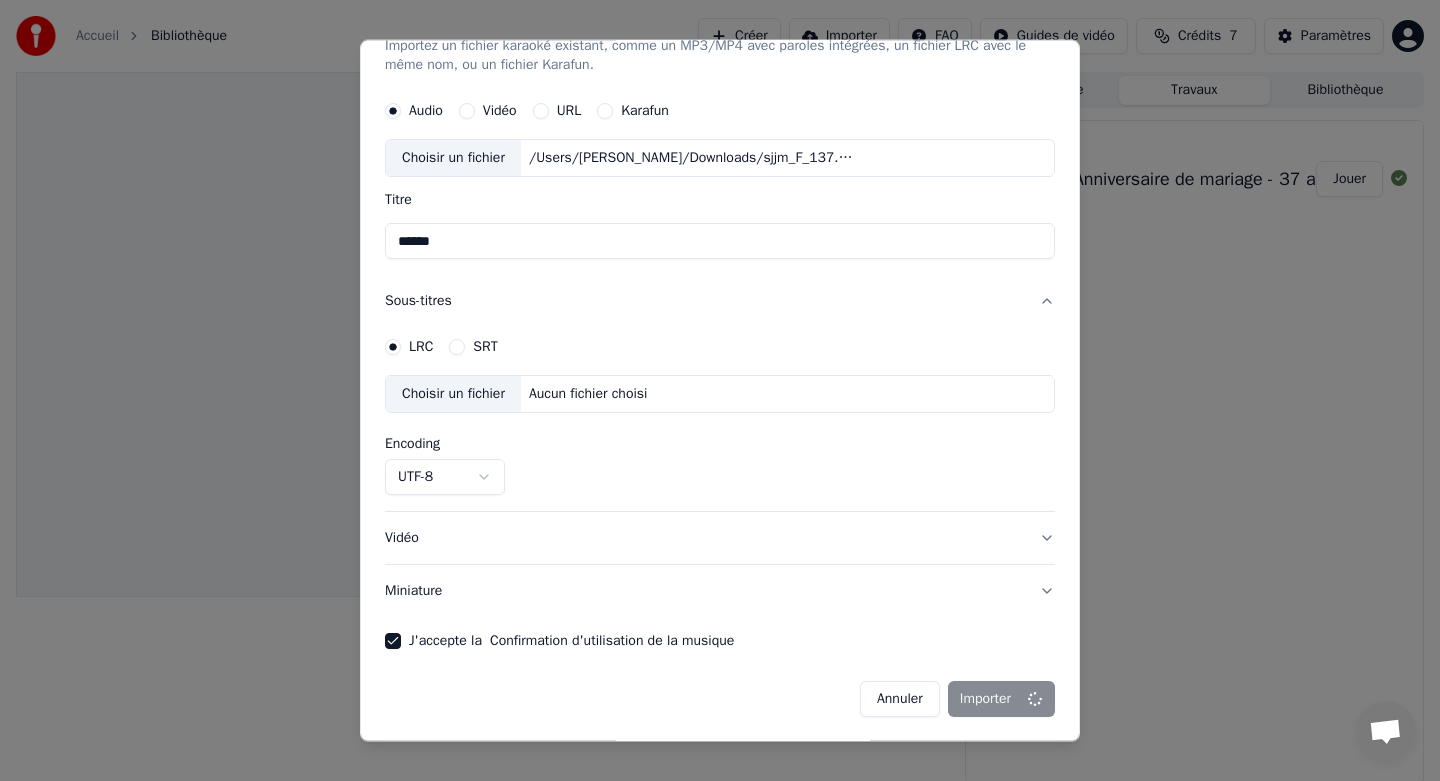 type 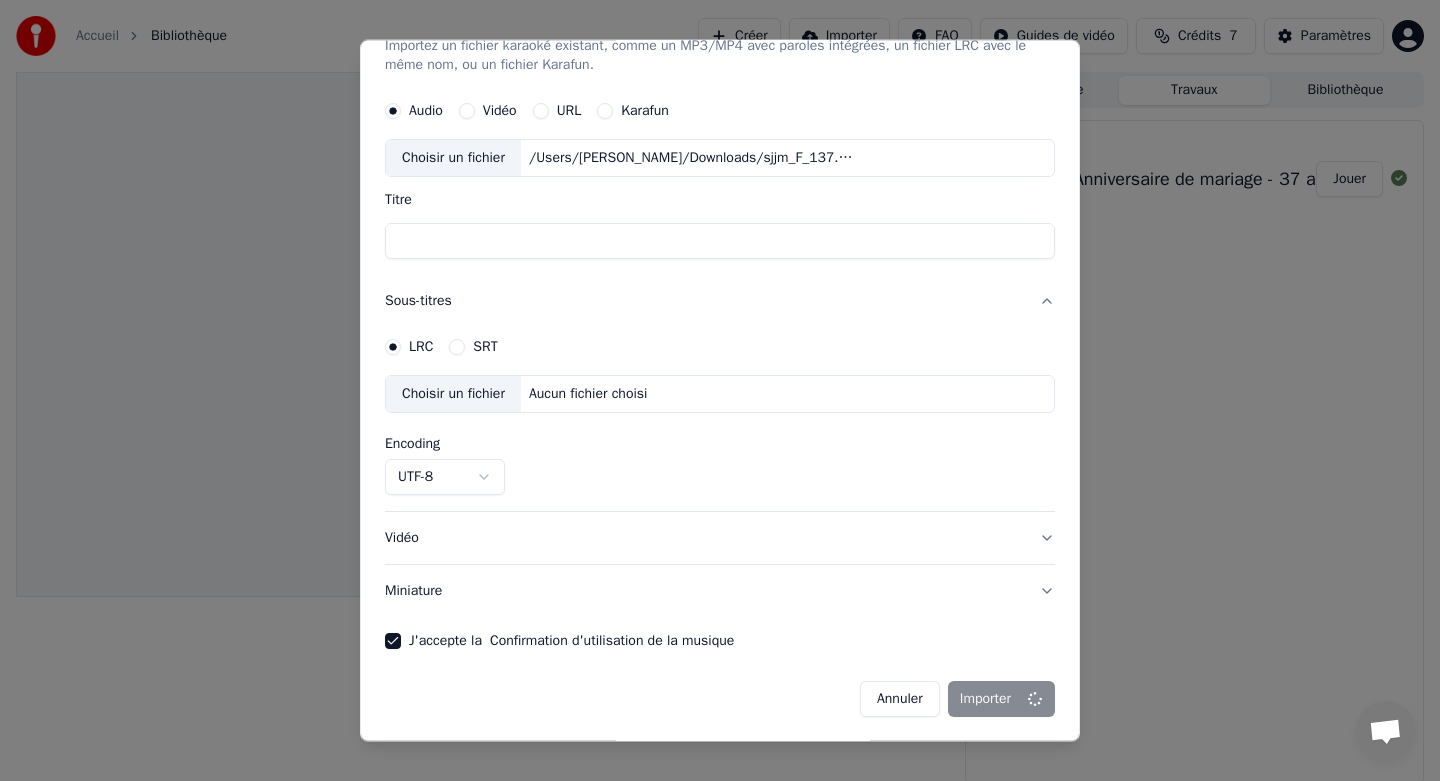 scroll, scrollTop: 0, scrollLeft: 0, axis: both 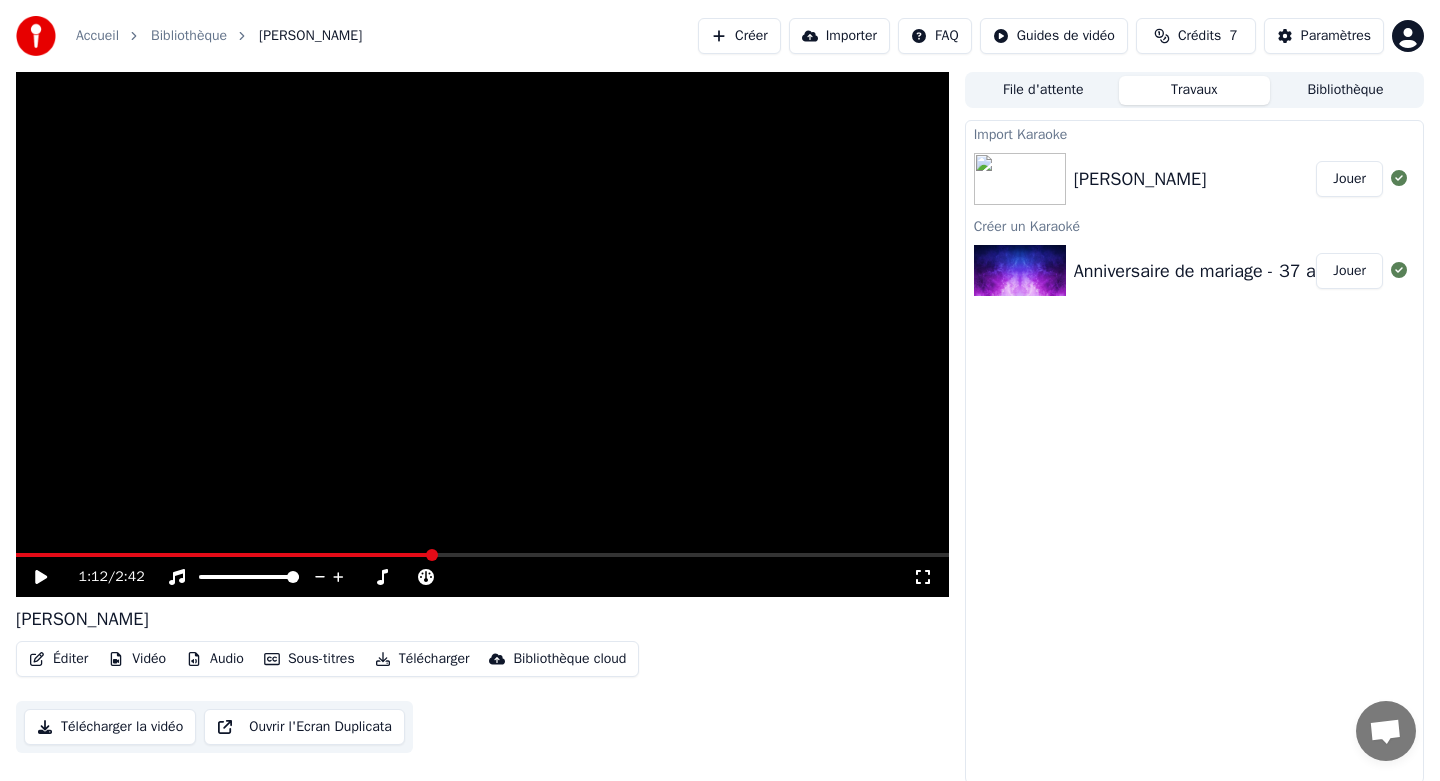 click on "Daniel" at bounding box center [1195, 179] 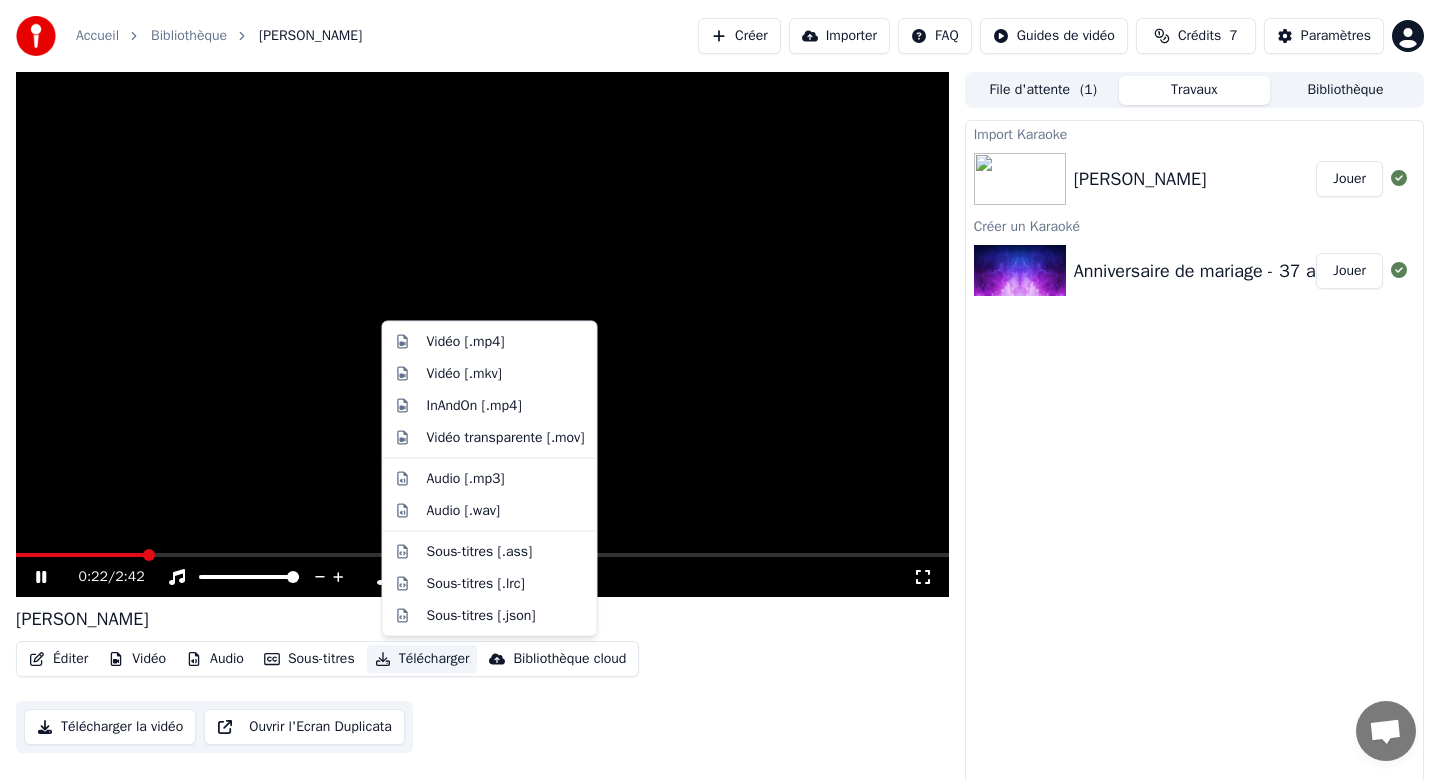 click on "Télécharger" at bounding box center [422, 659] 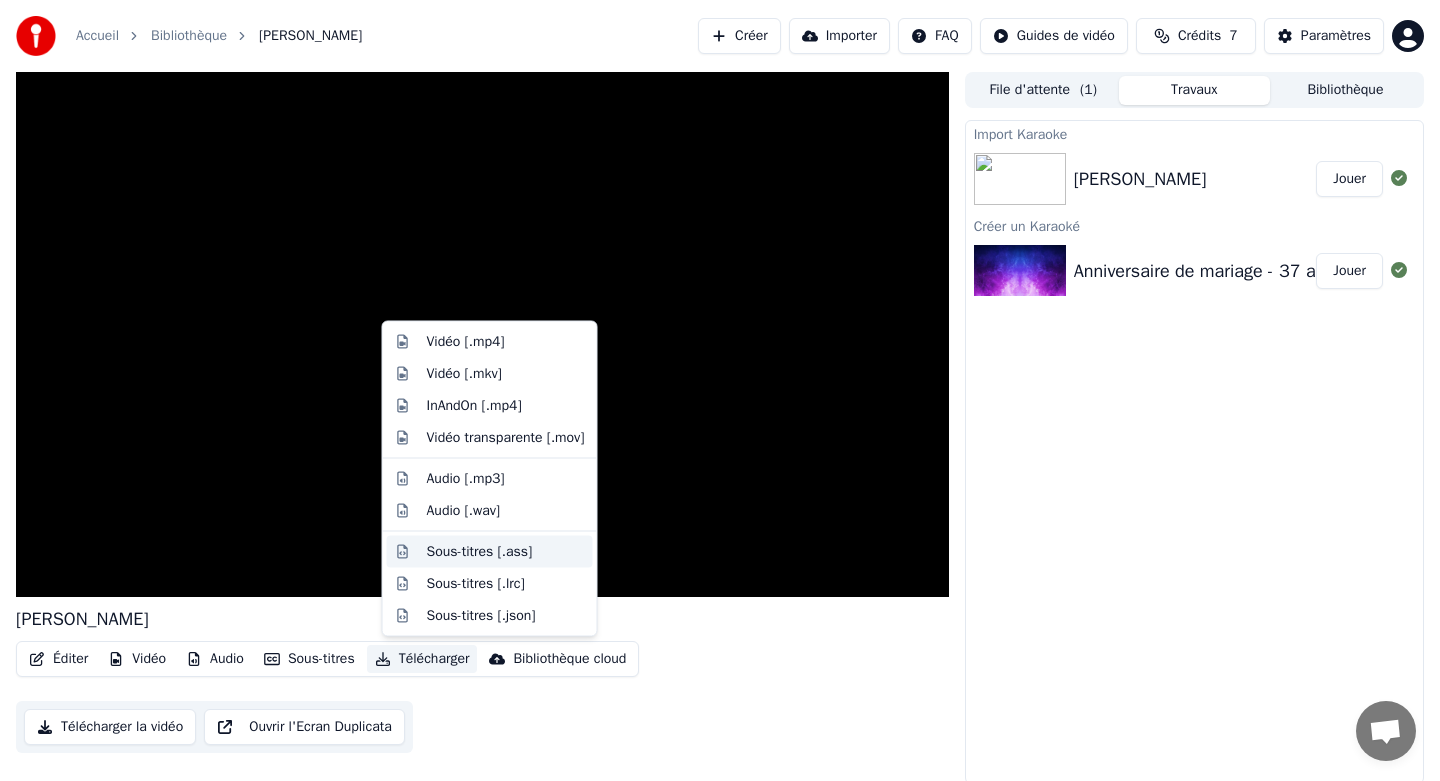 click on "Sous-titres [.ass]" at bounding box center [480, 551] 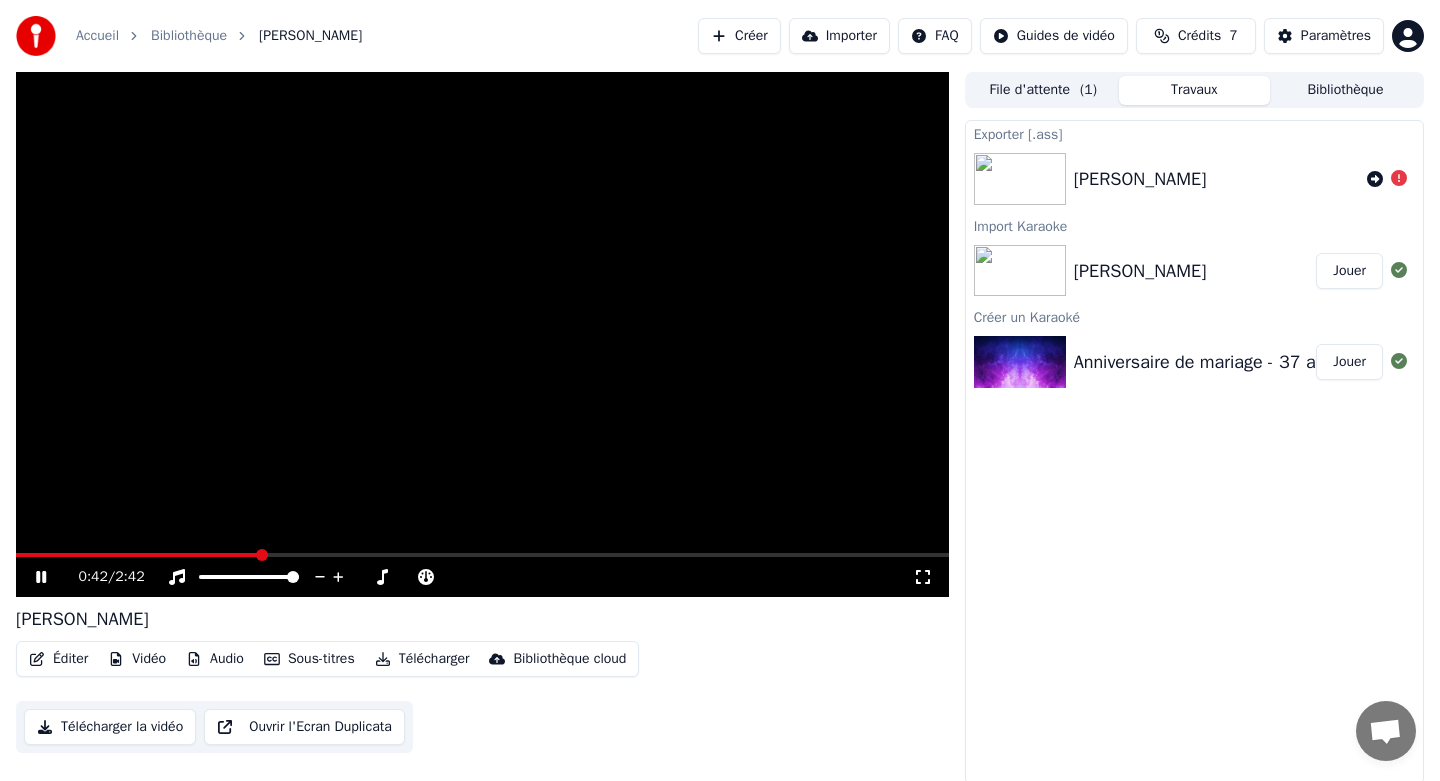 click on "Télécharger" at bounding box center [422, 659] 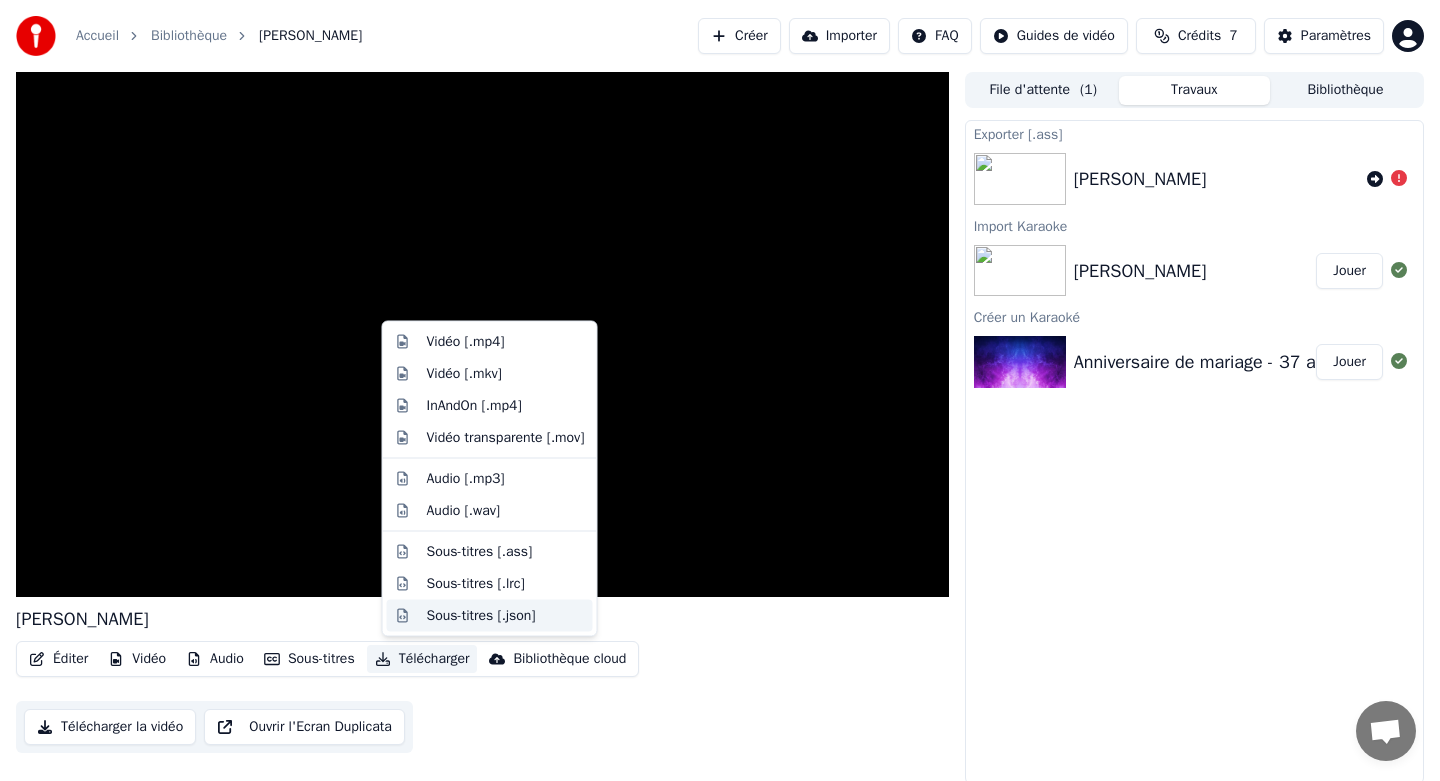 click on "Sous-titres [.json]" at bounding box center (481, 615) 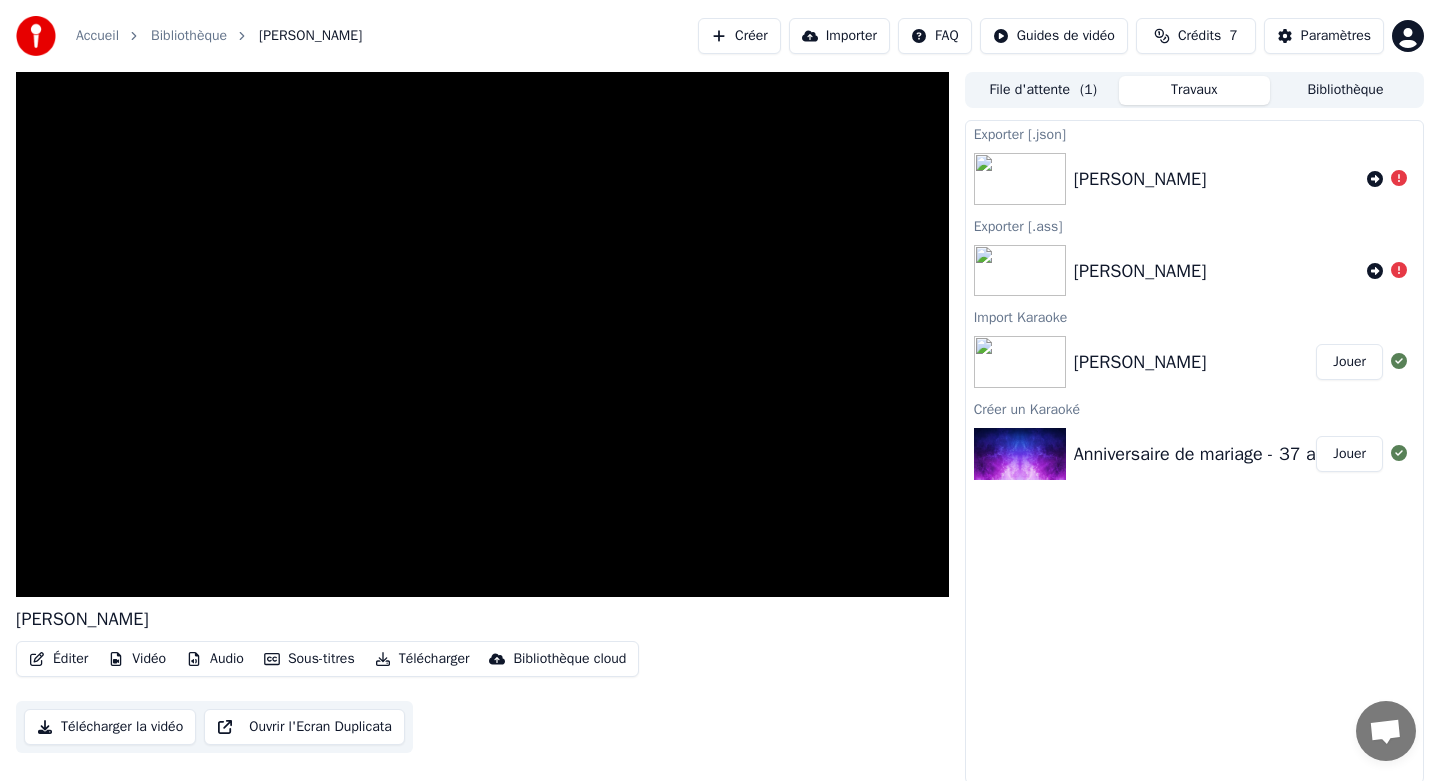 click on "Anniversaire de mariage - 37 ans" at bounding box center (1204, 454) 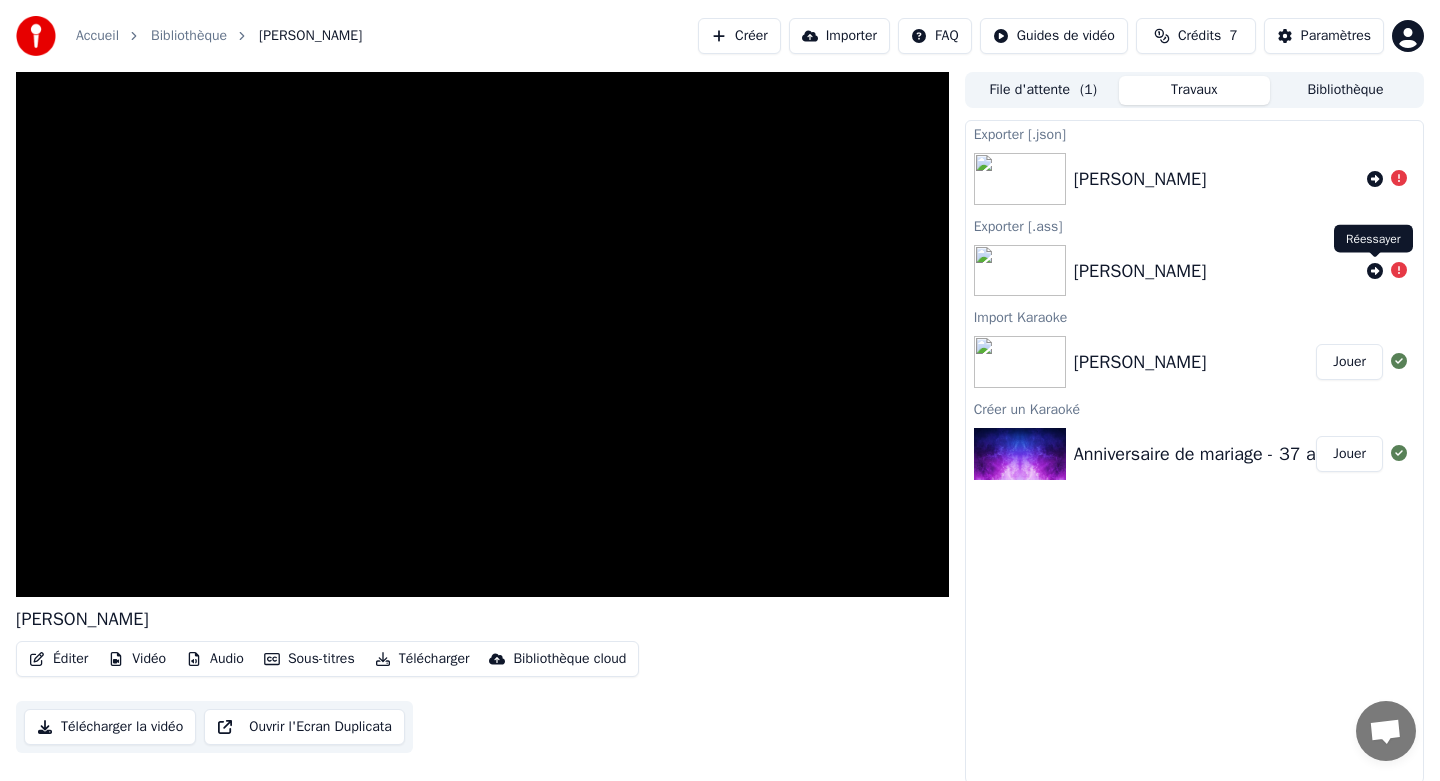 click 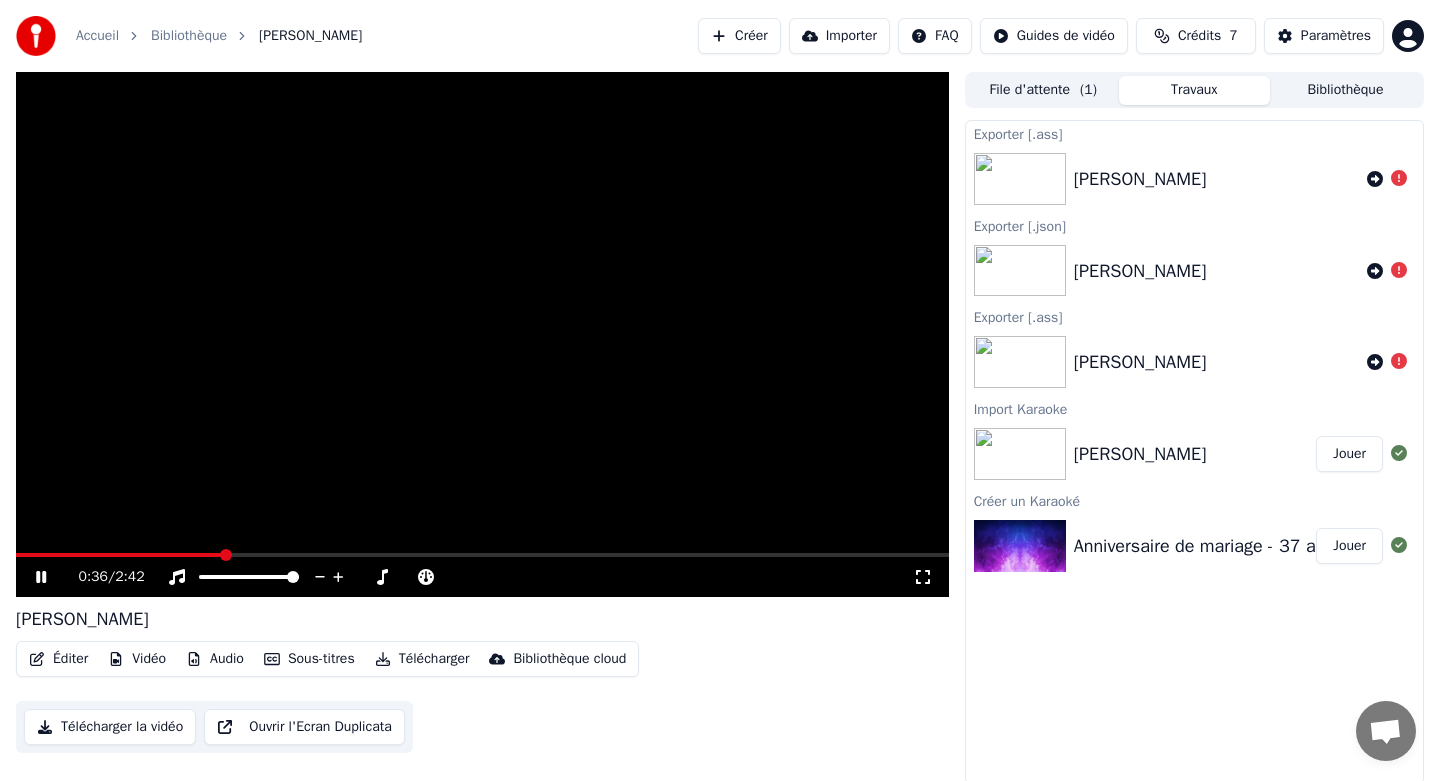 click at bounding box center (482, 555) 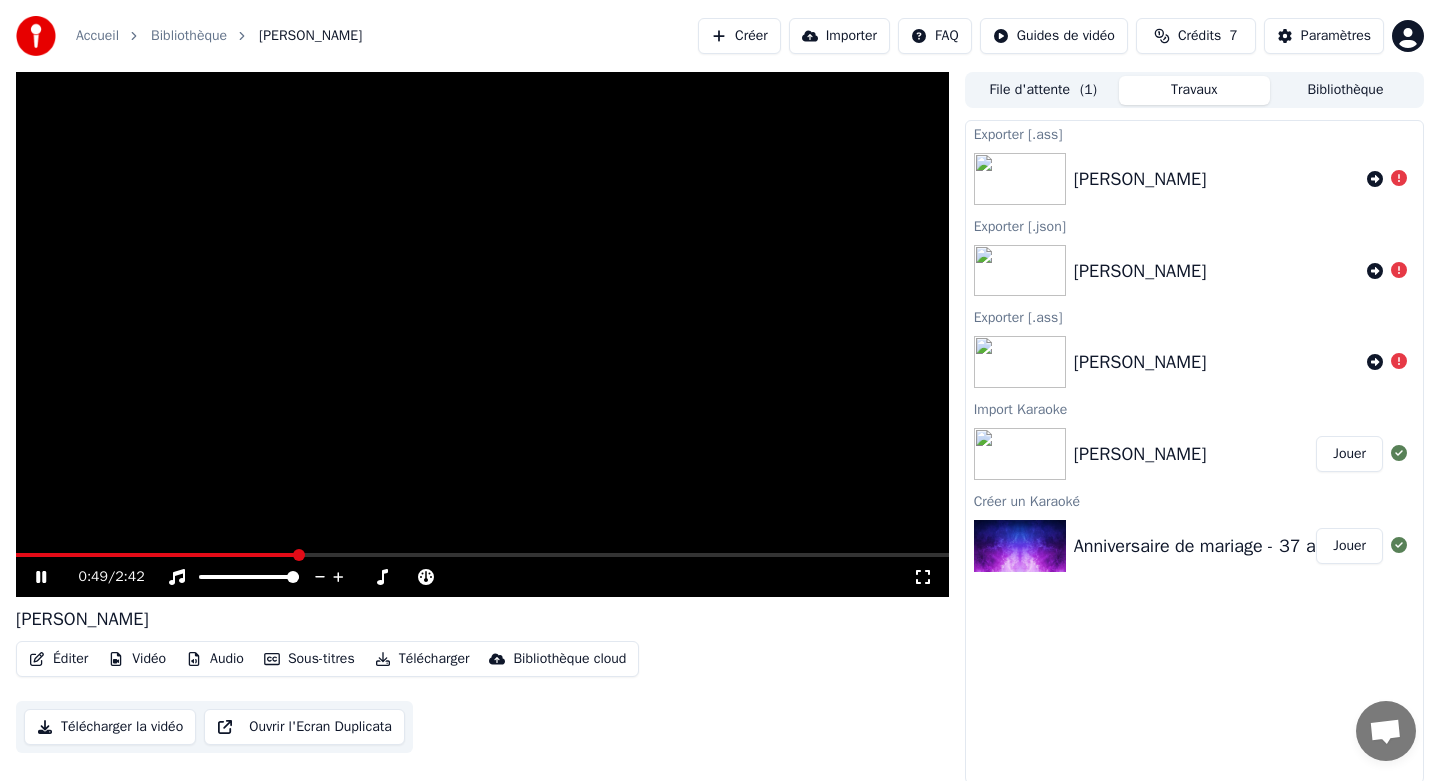 click at bounding box center (482, 555) 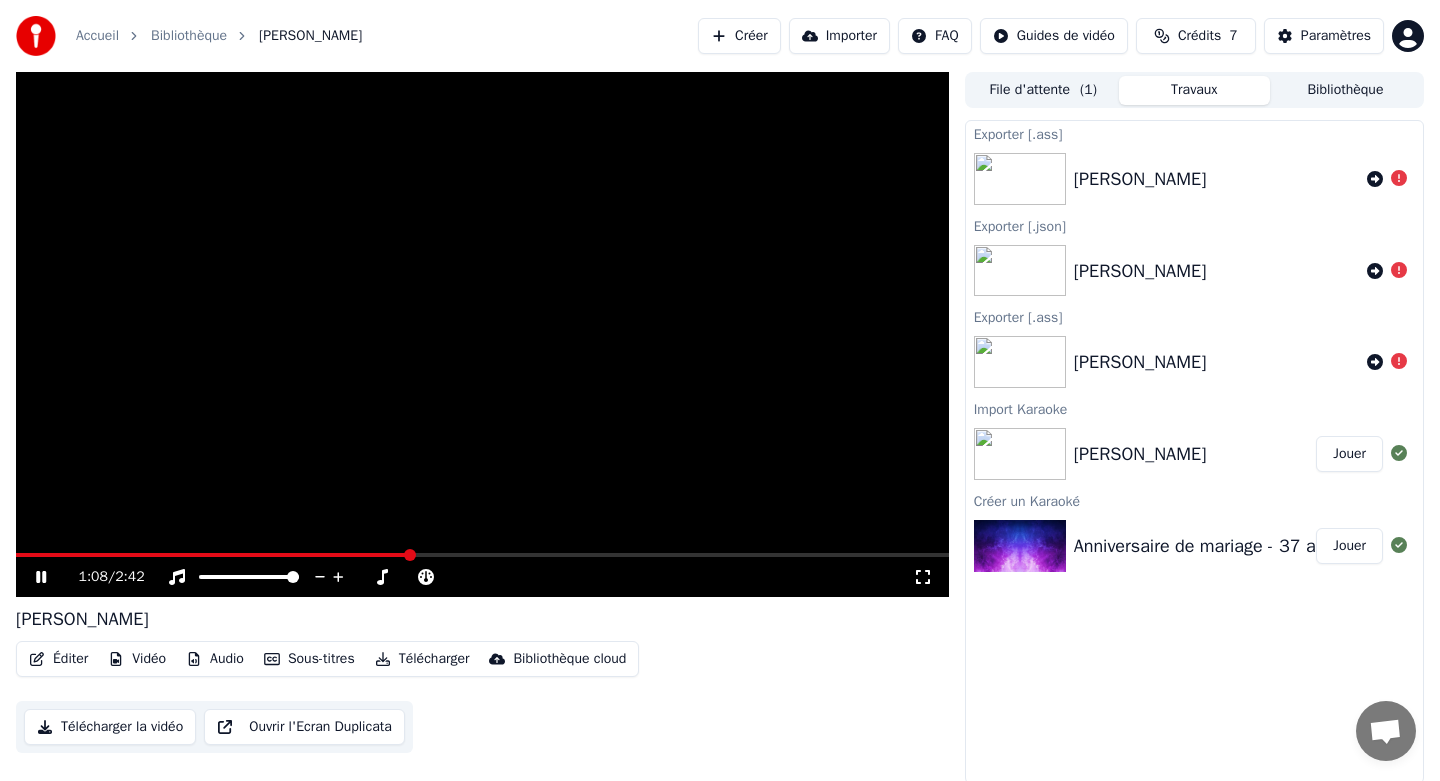 click on "Anniversaire de mariage - 37 ans" at bounding box center (1204, 546) 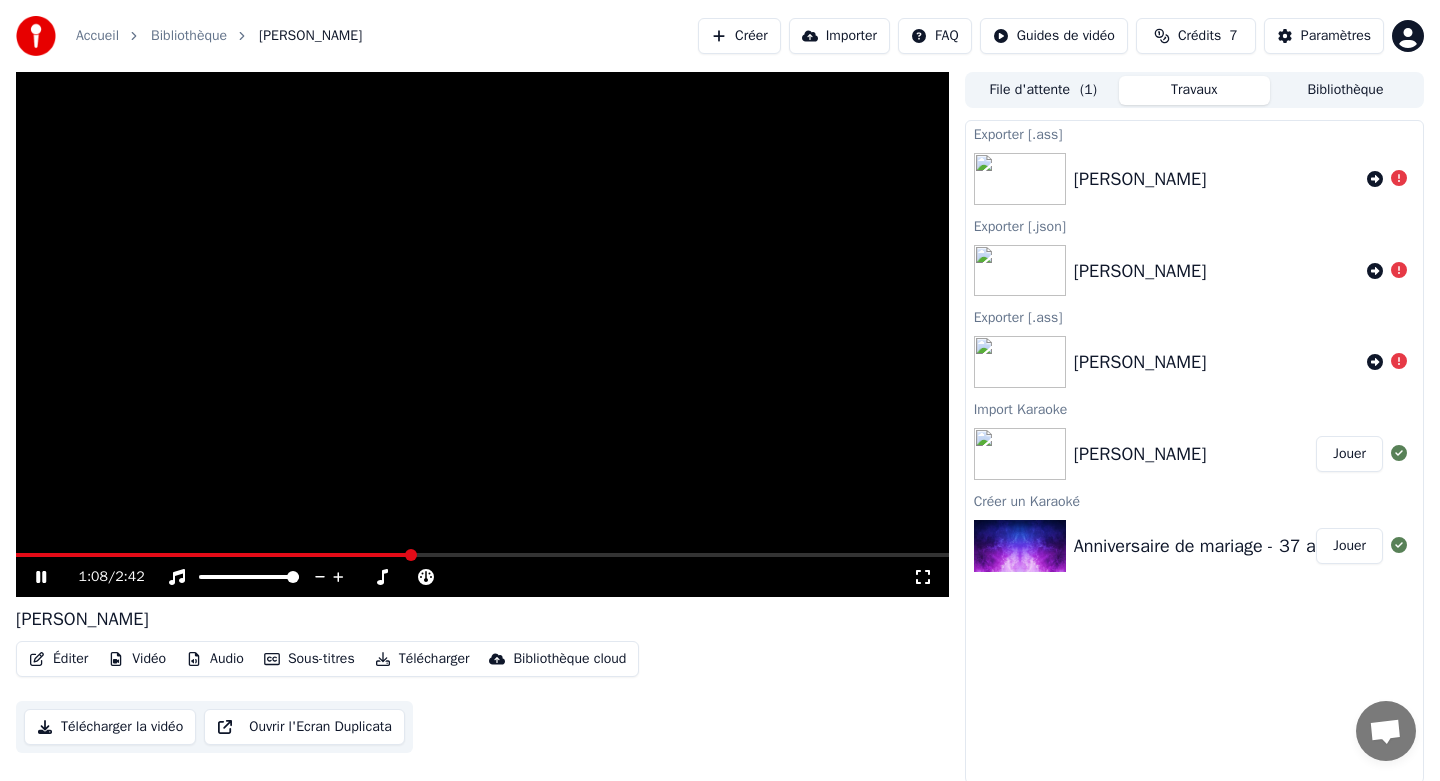 click on "Anniversaire de mariage - 37 ans" at bounding box center [1204, 546] 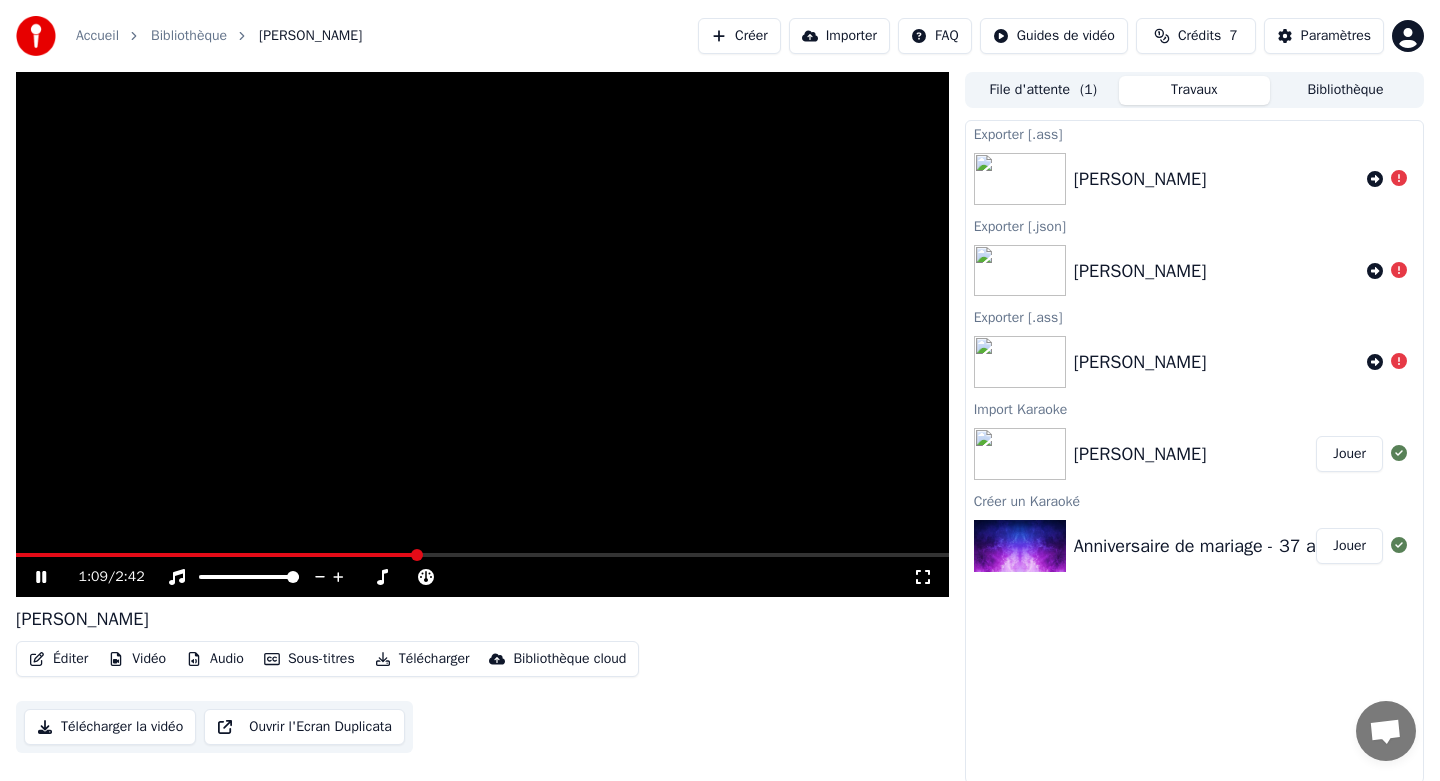 click at bounding box center [1020, 546] 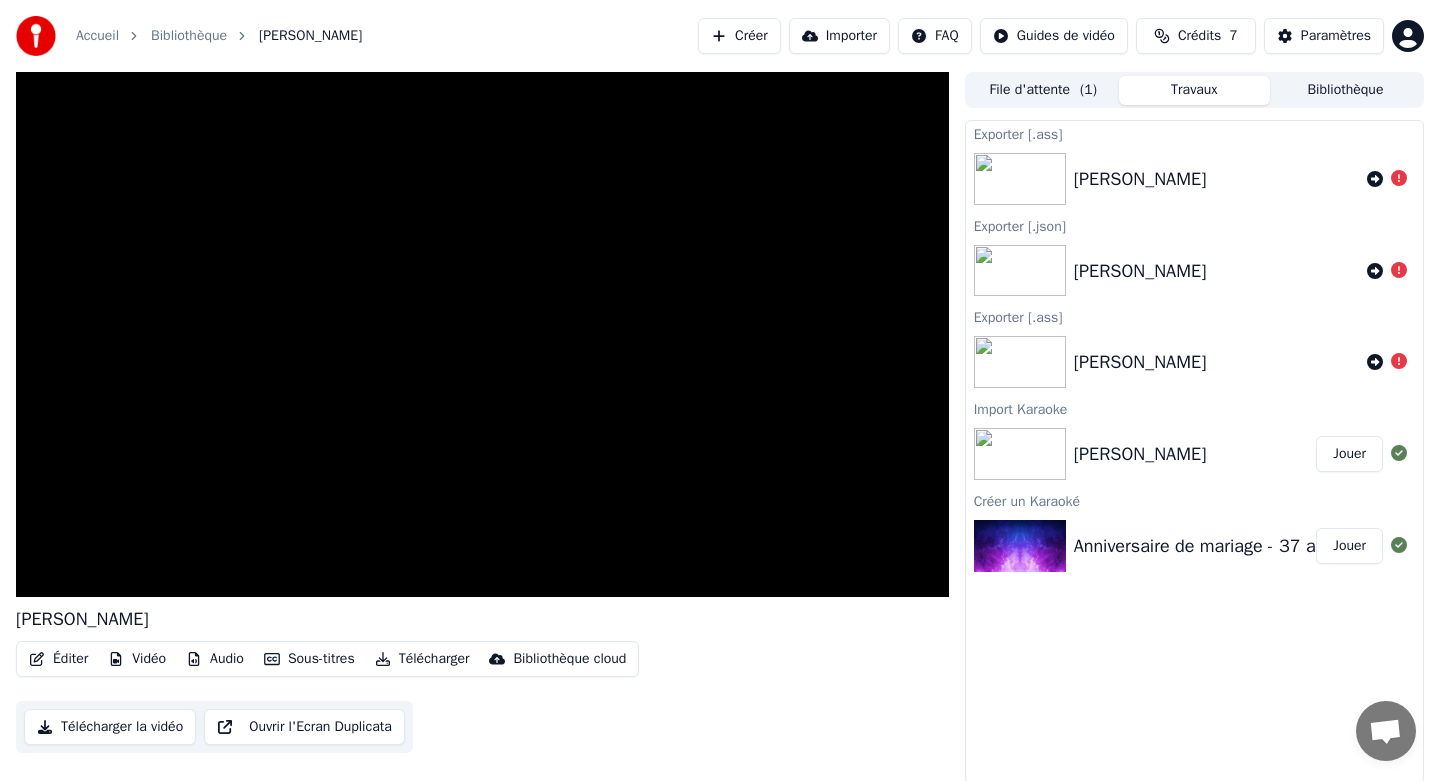 click at bounding box center (1020, 546) 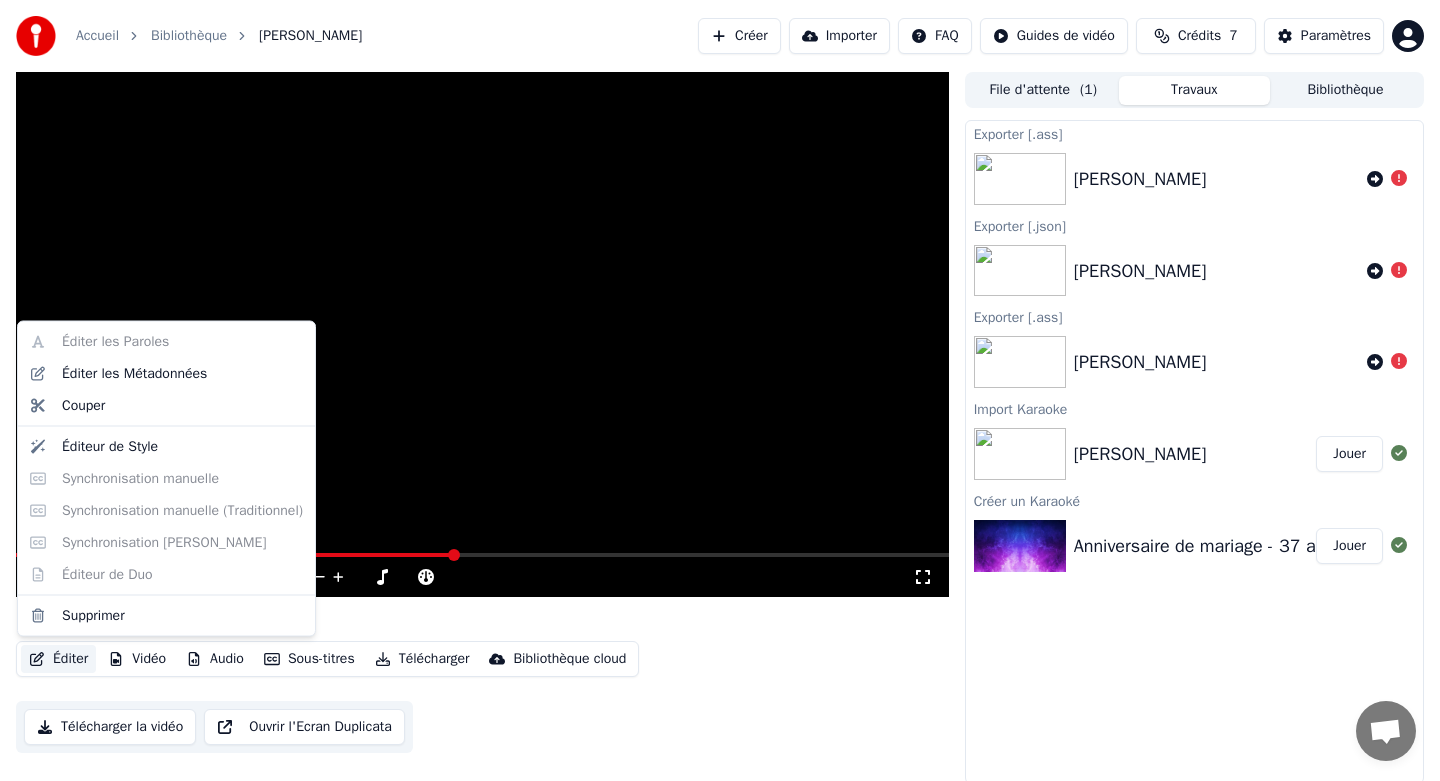 click on "Éditer" at bounding box center [58, 659] 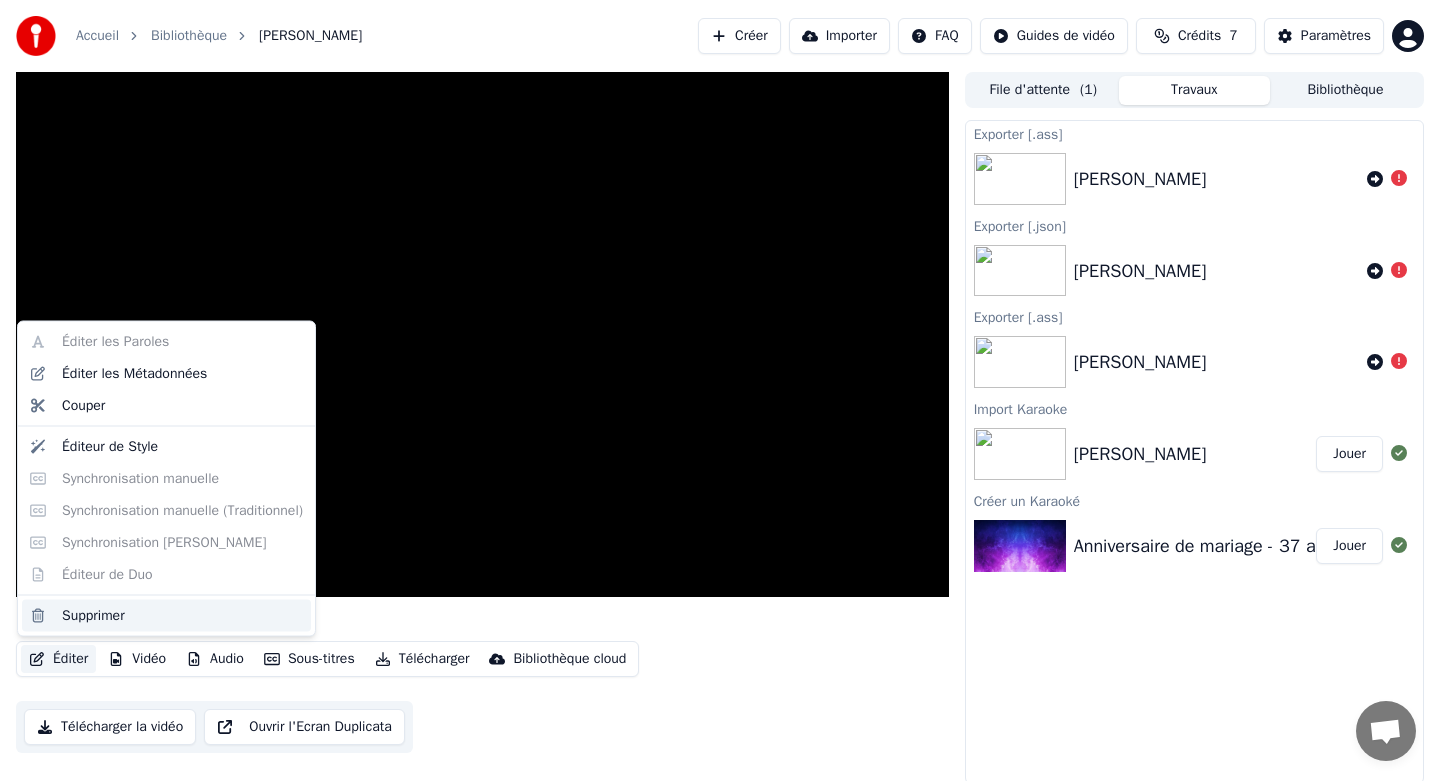 click on "Supprimer" at bounding box center (93, 615) 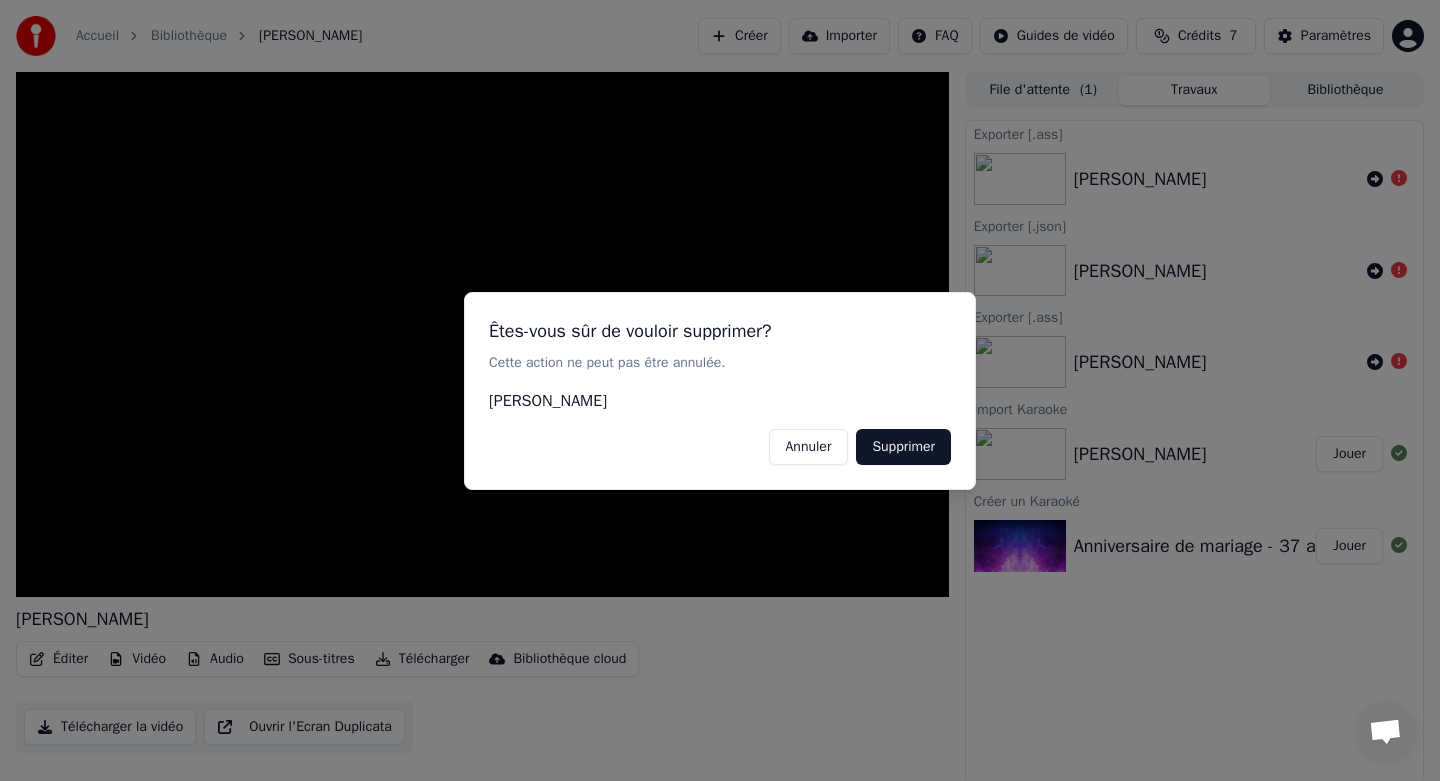 click on "Supprimer" at bounding box center (903, 446) 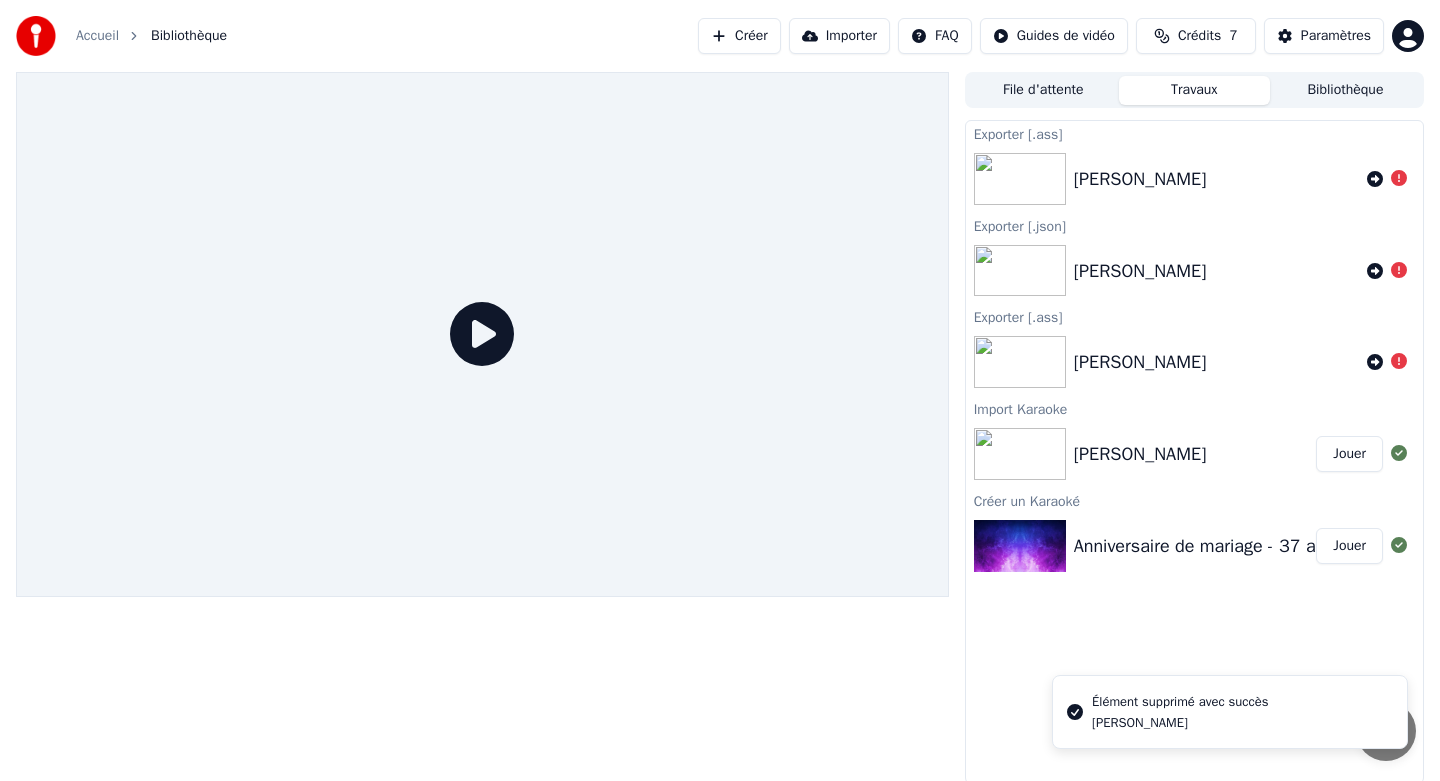 click at bounding box center [1020, 454] 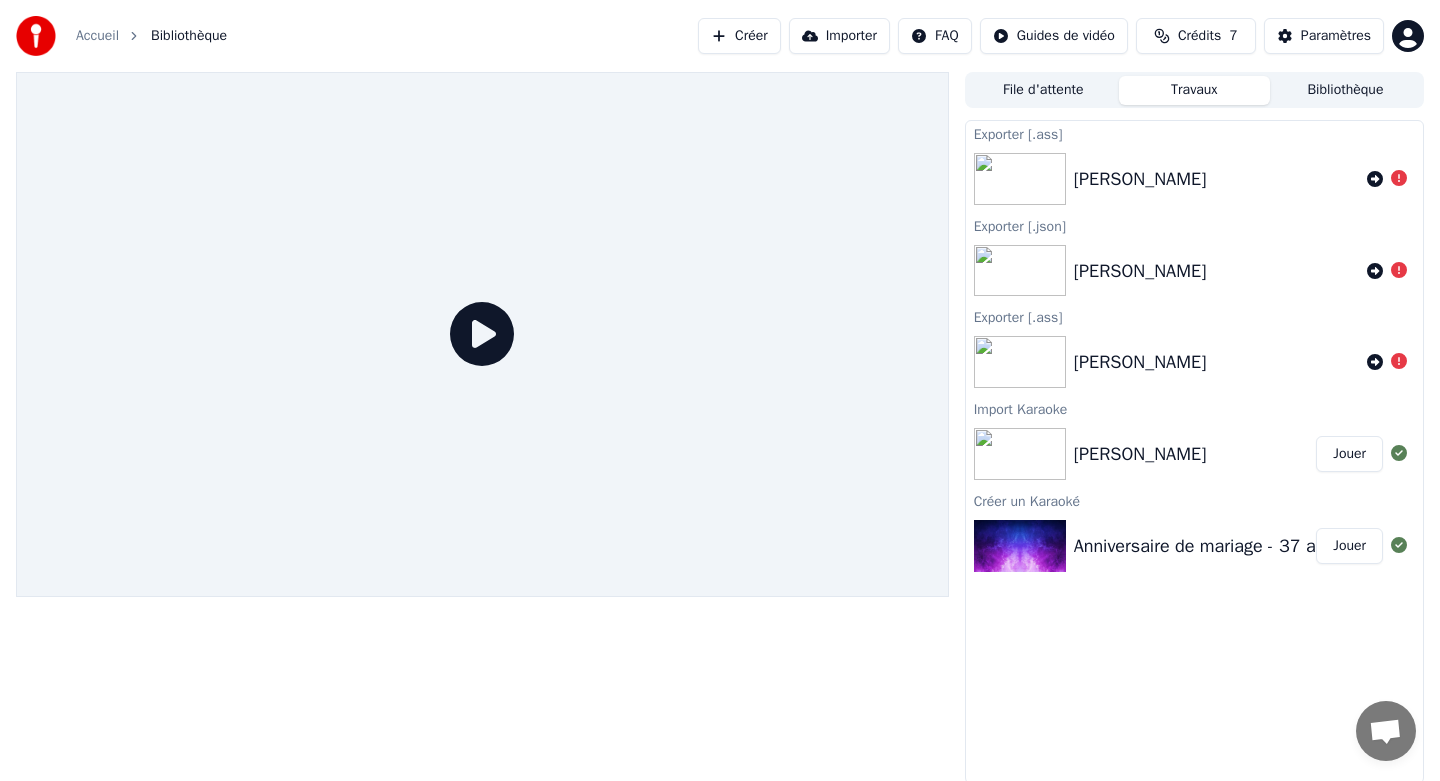 click on "Daniel" at bounding box center (1194, 271) 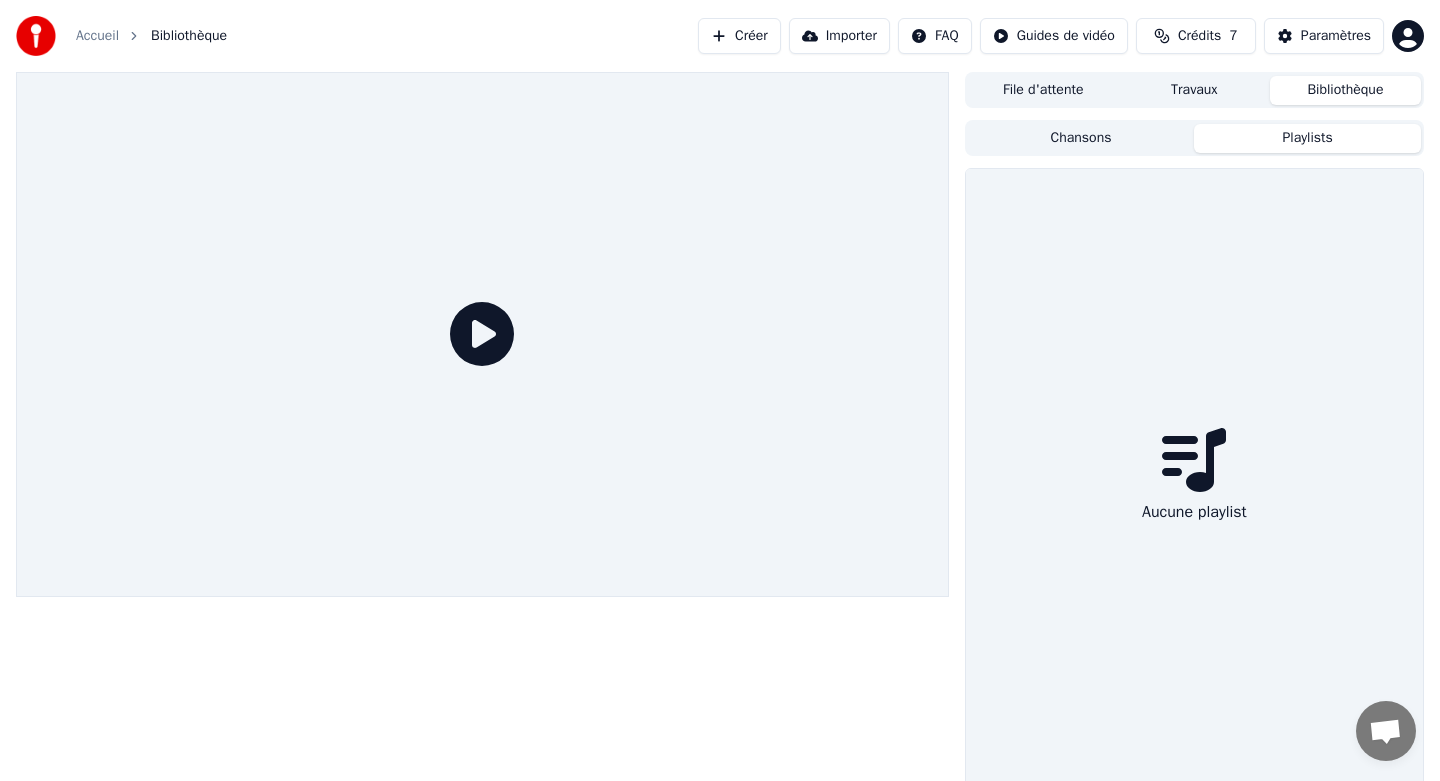 click on "Playlists" at bounding box center [1307, 138] 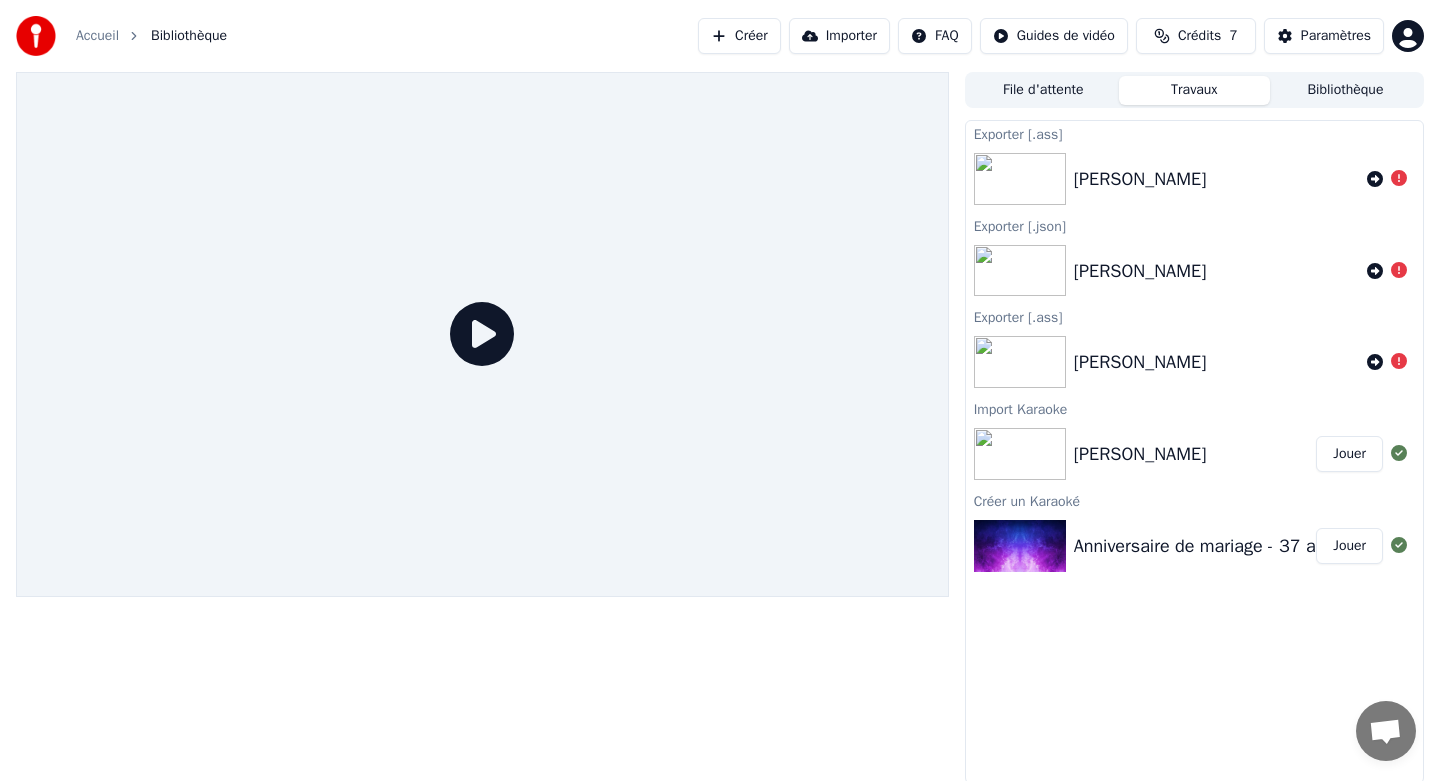 click on "Travaux" at bounding box center (1194, 90) 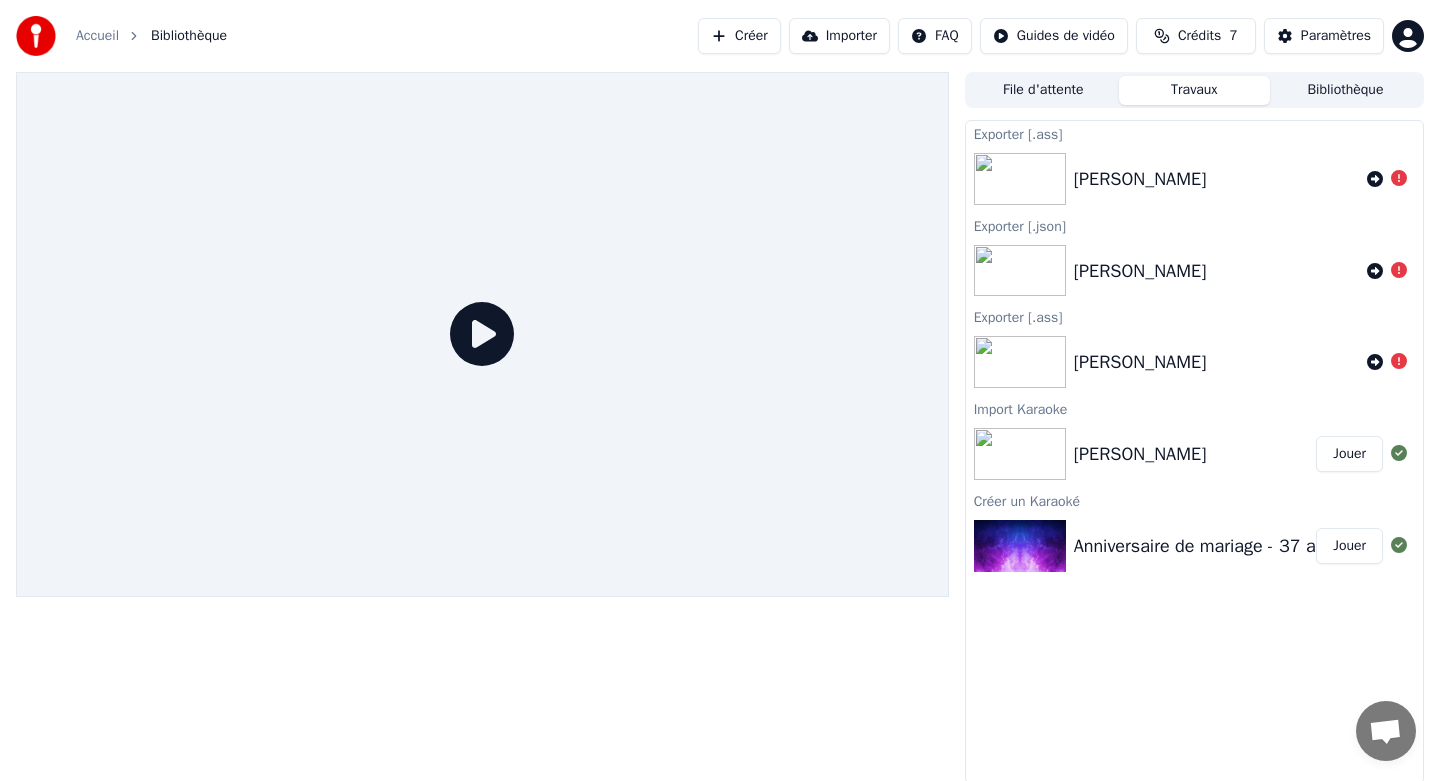 click at bounding box center (1020, 179) 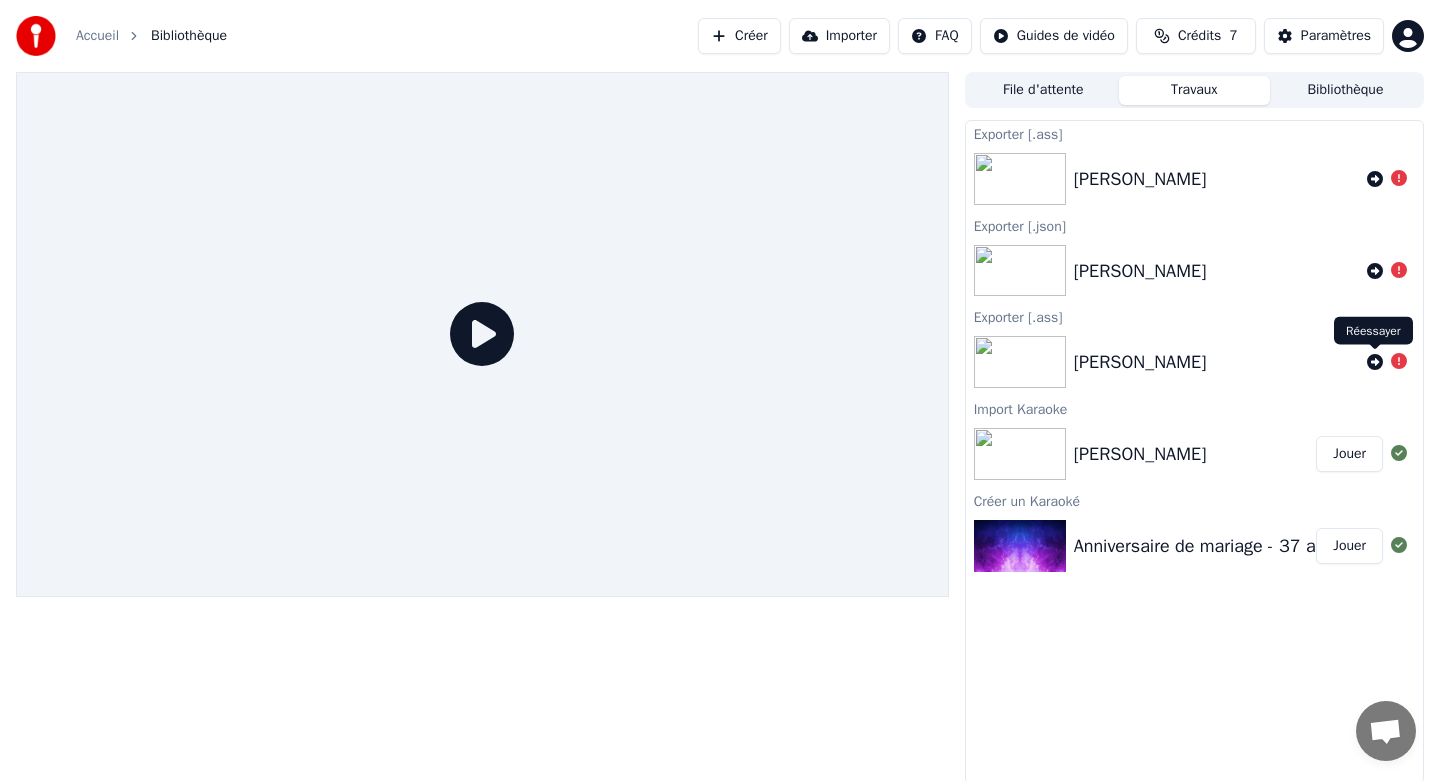 click 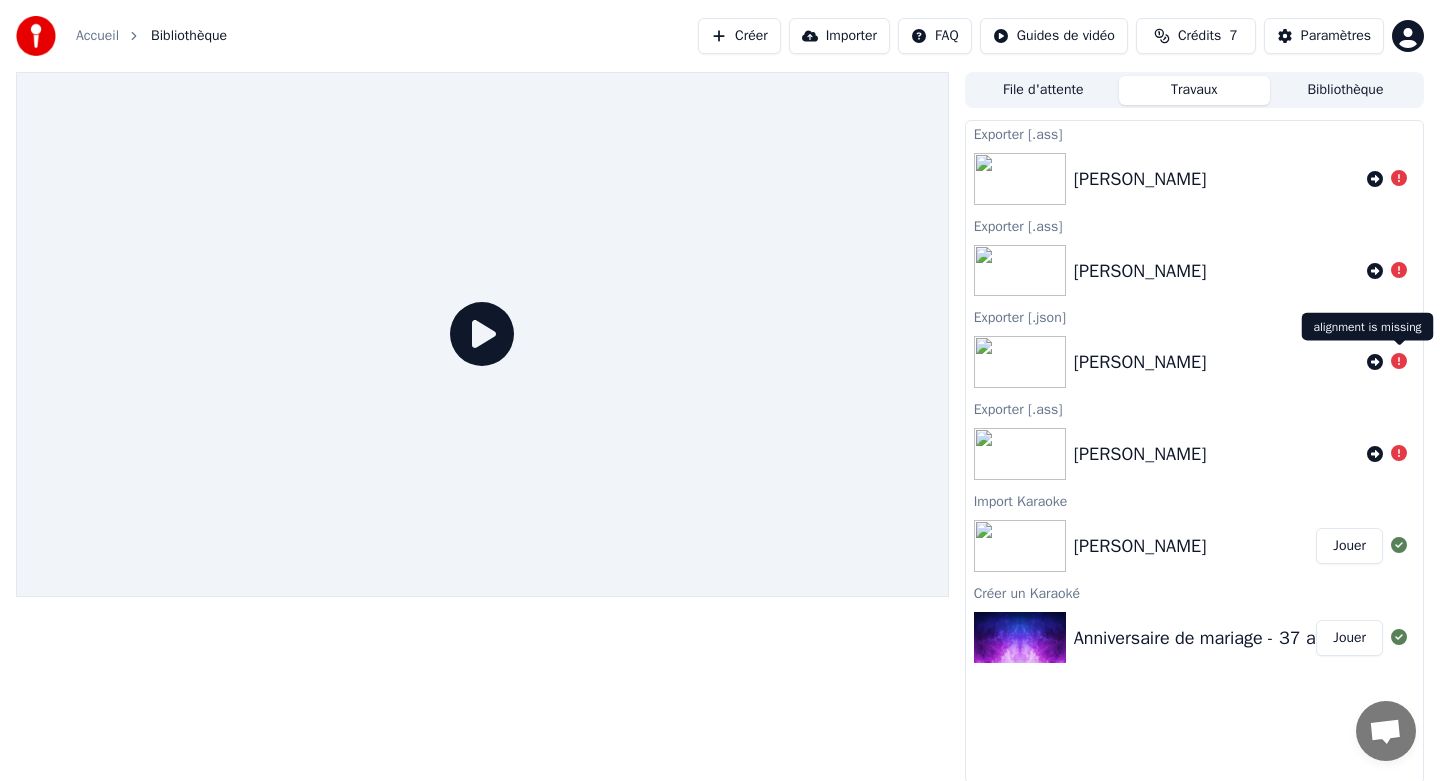 click 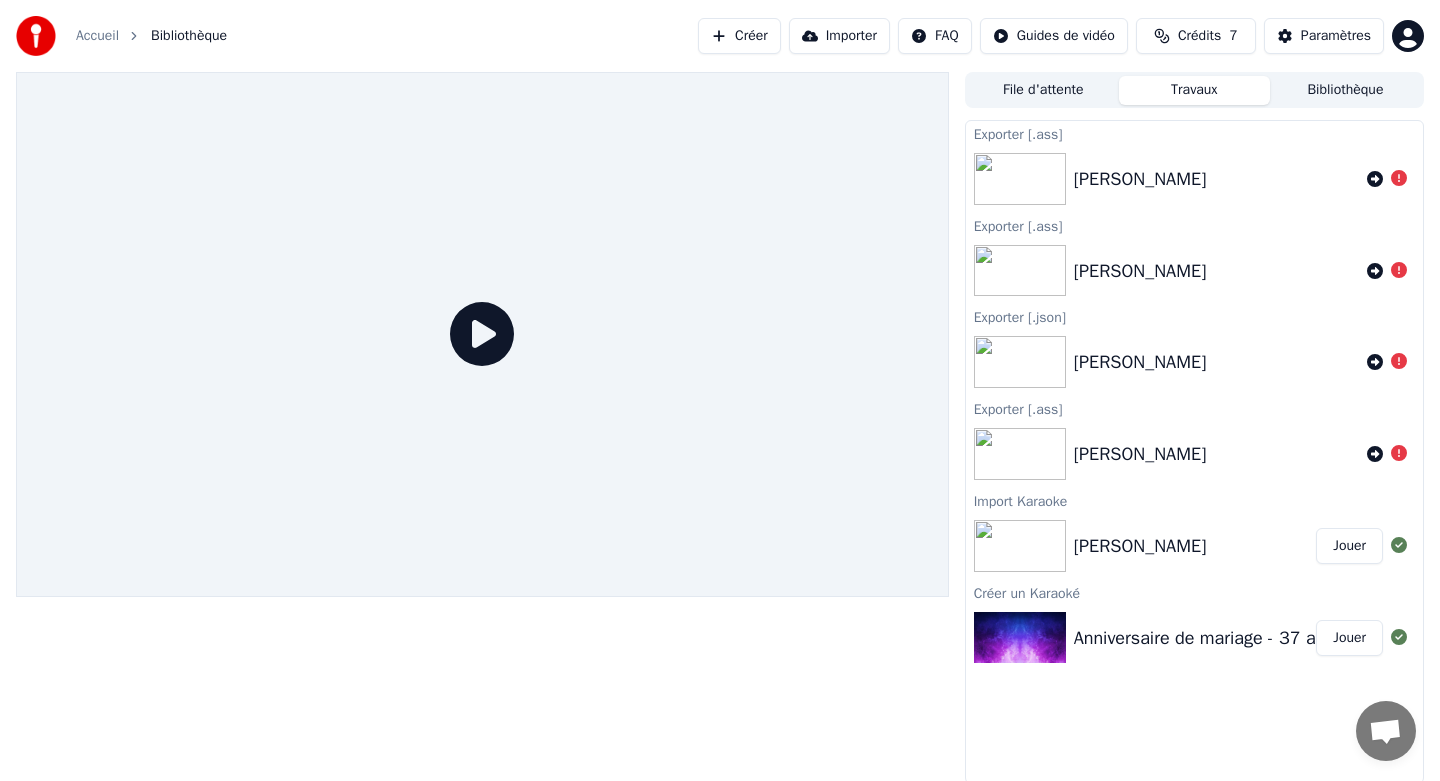 click at bounding box center (1020, 271) 